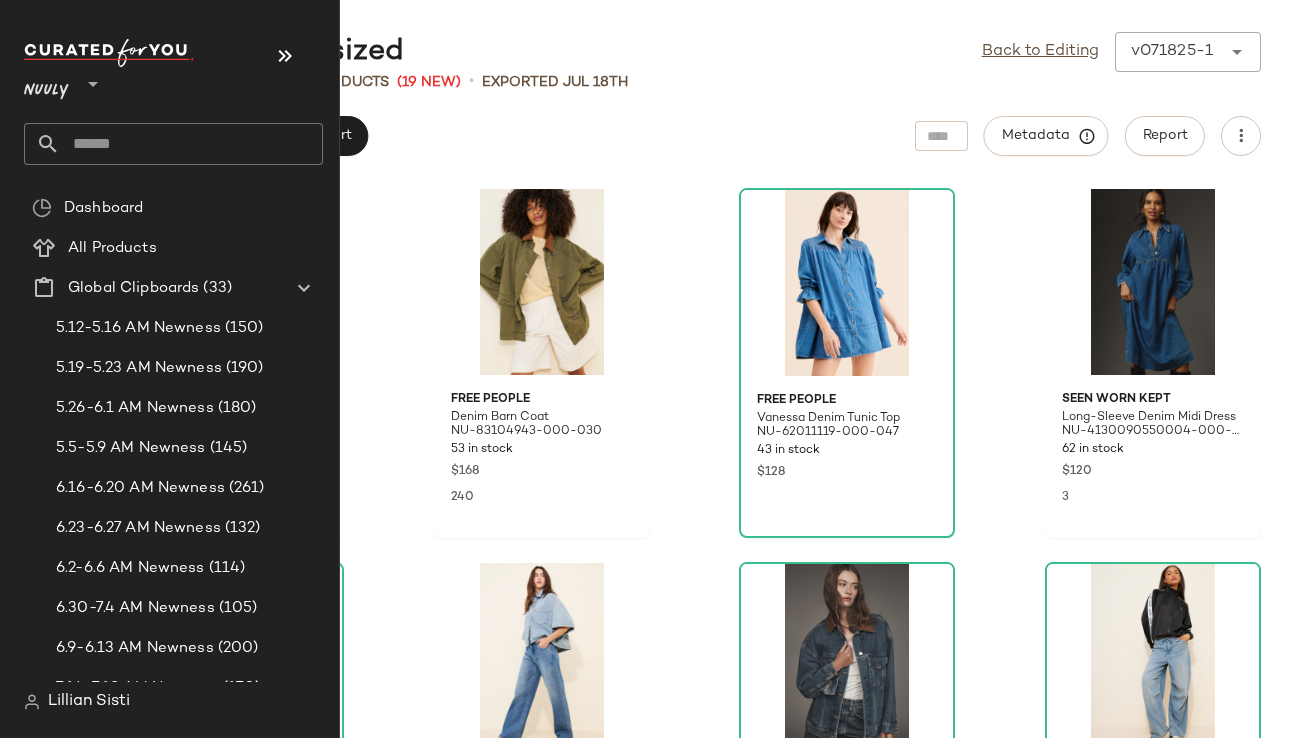 scroll, scrollTop: 0, scrollLeft: 0, axis: both 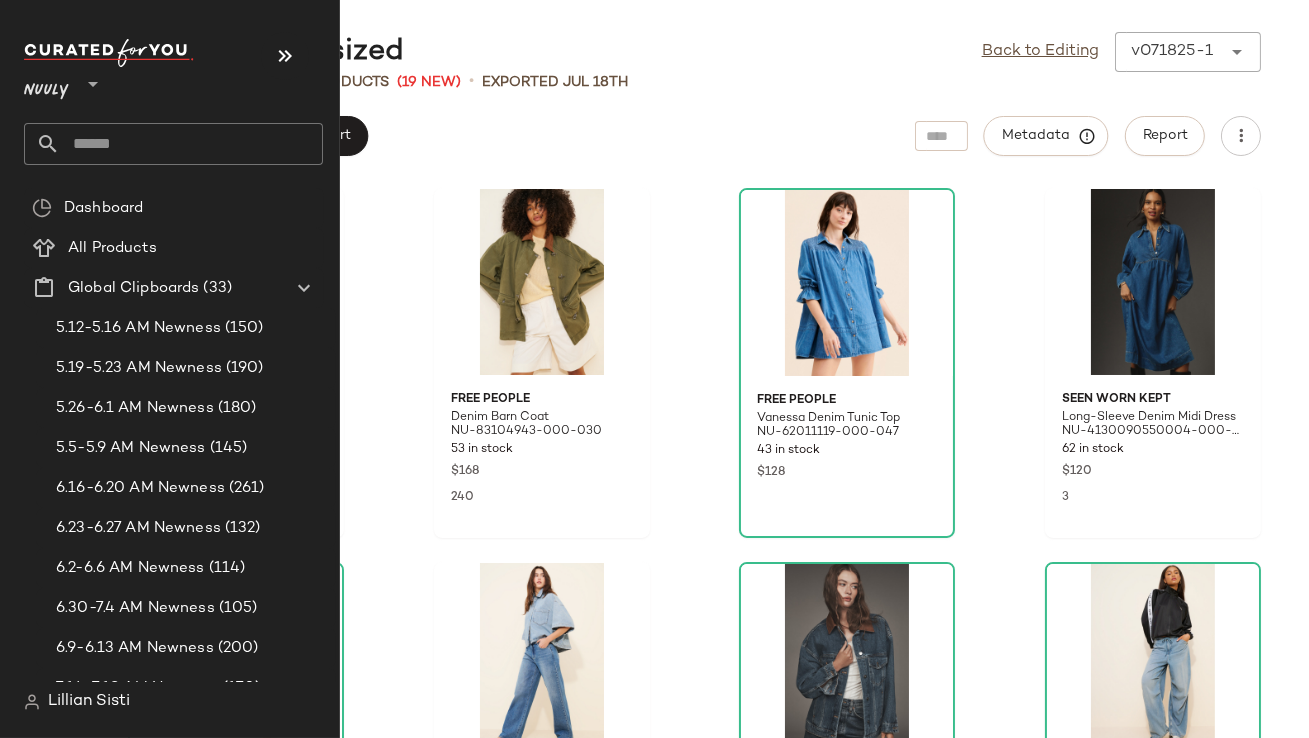 click 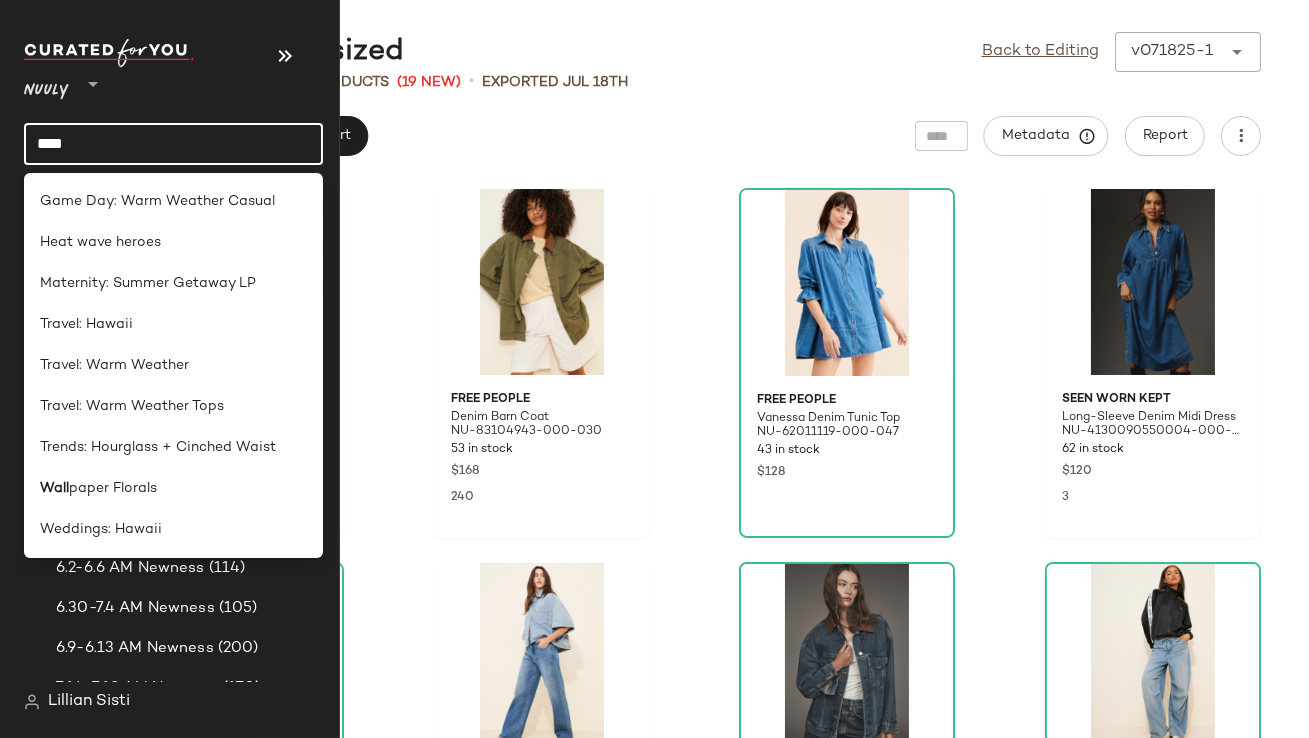 type on "****" 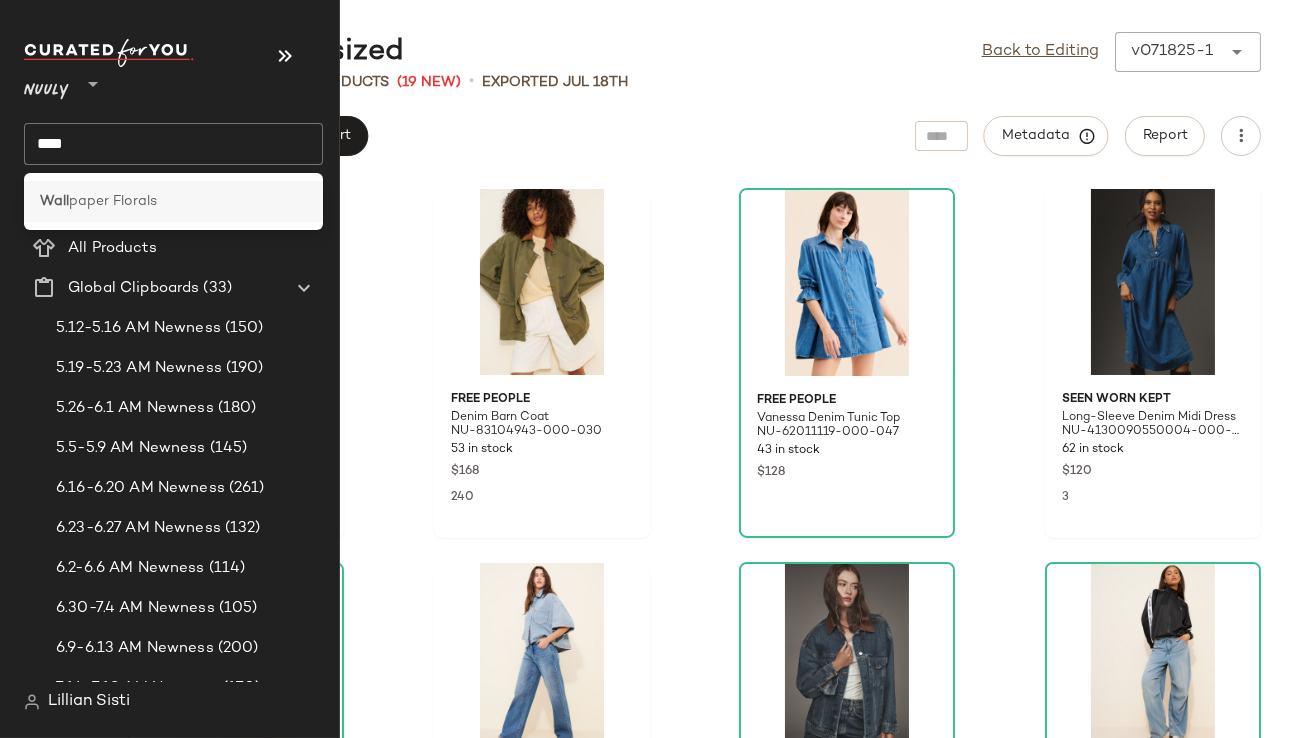 click on "paper Florals" at bounding box center [113, 201] 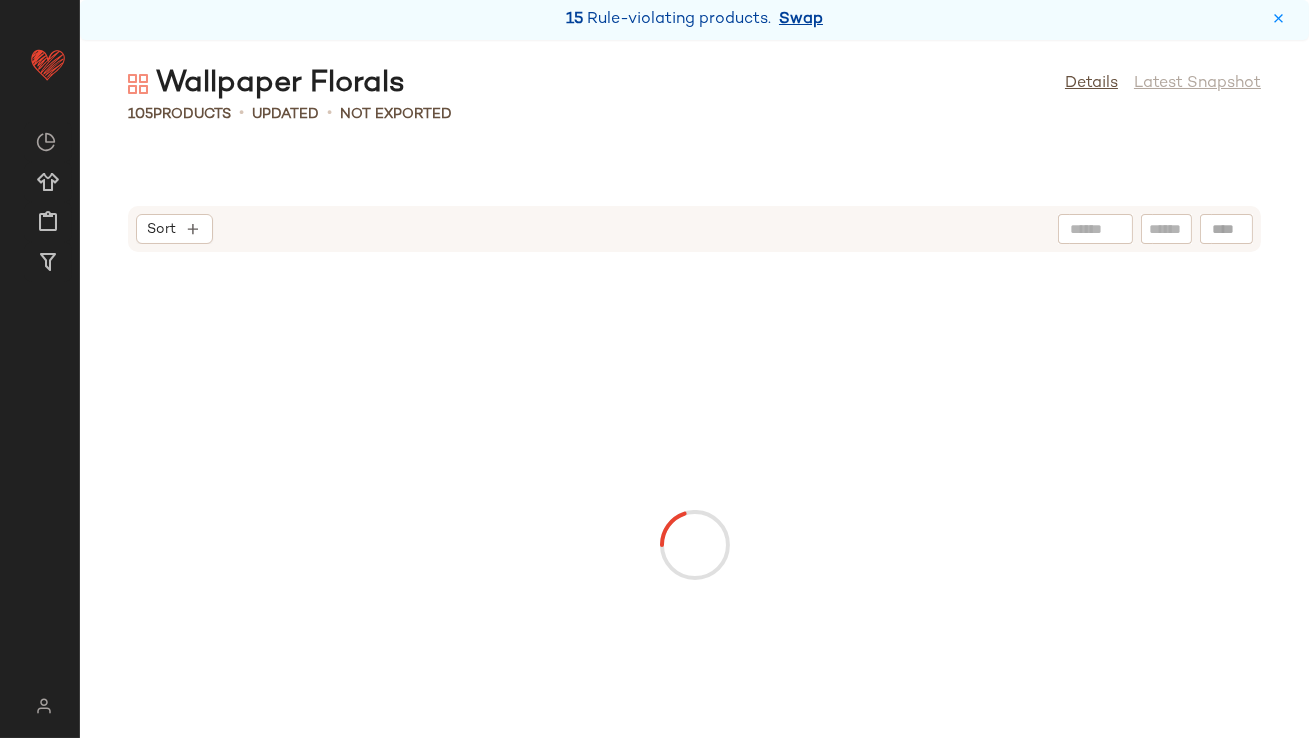 click on "Swap" at bounding box center [801, 20] 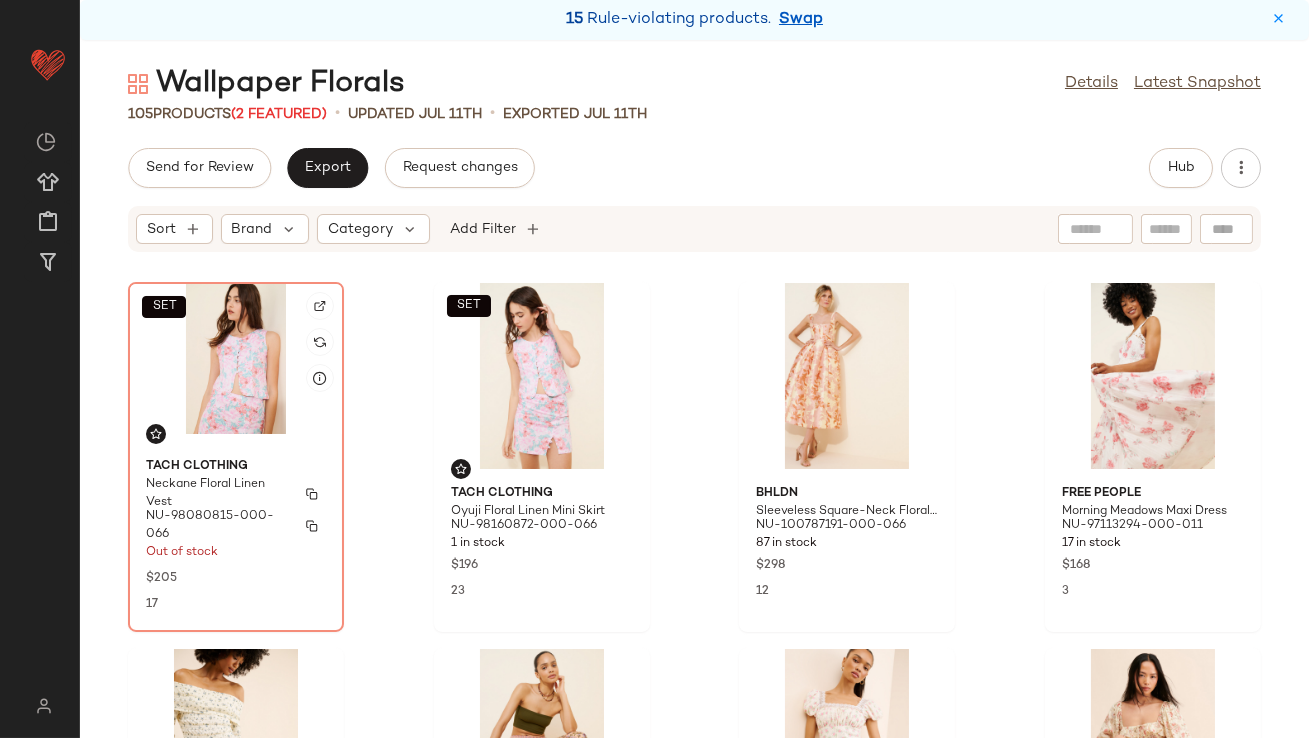 click on "Tach Clothing Neckane Floral Linen Vest NU-[NUMBER]-000-066 Out of stock $[NUMBER] [NUMBER]" 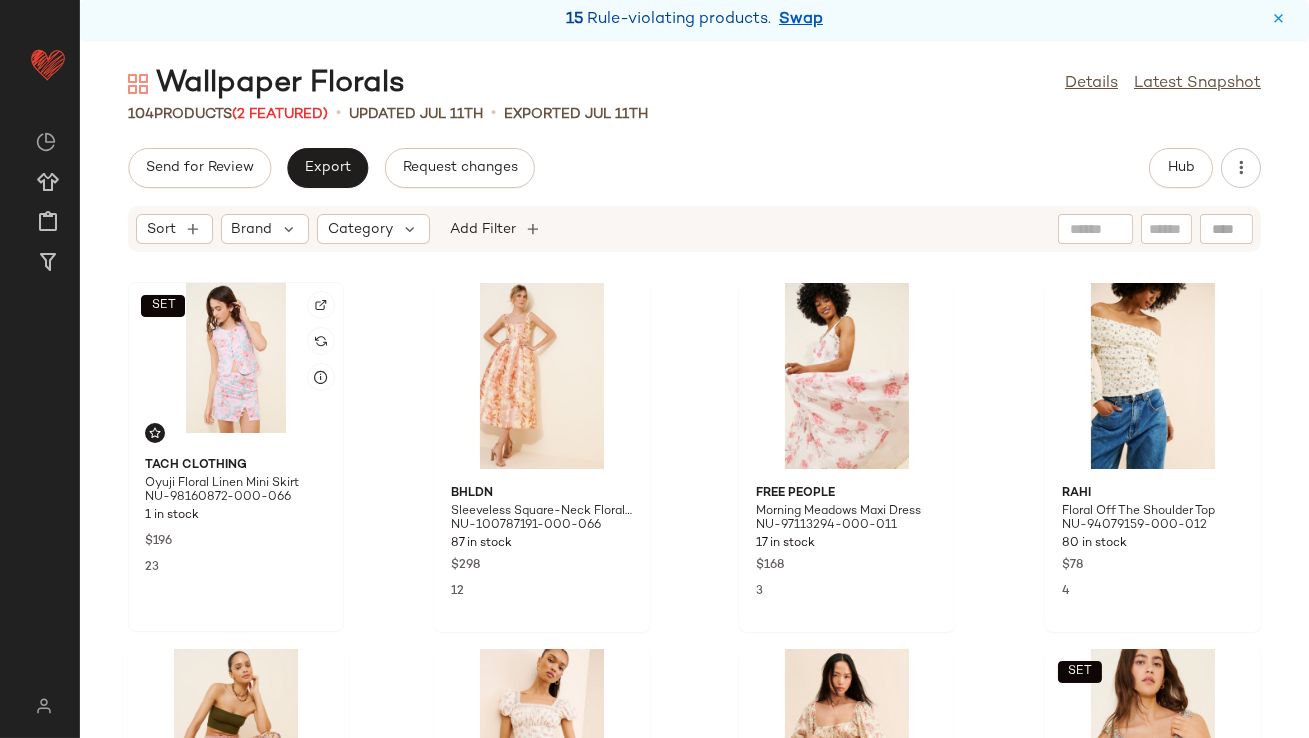 click on "SET" 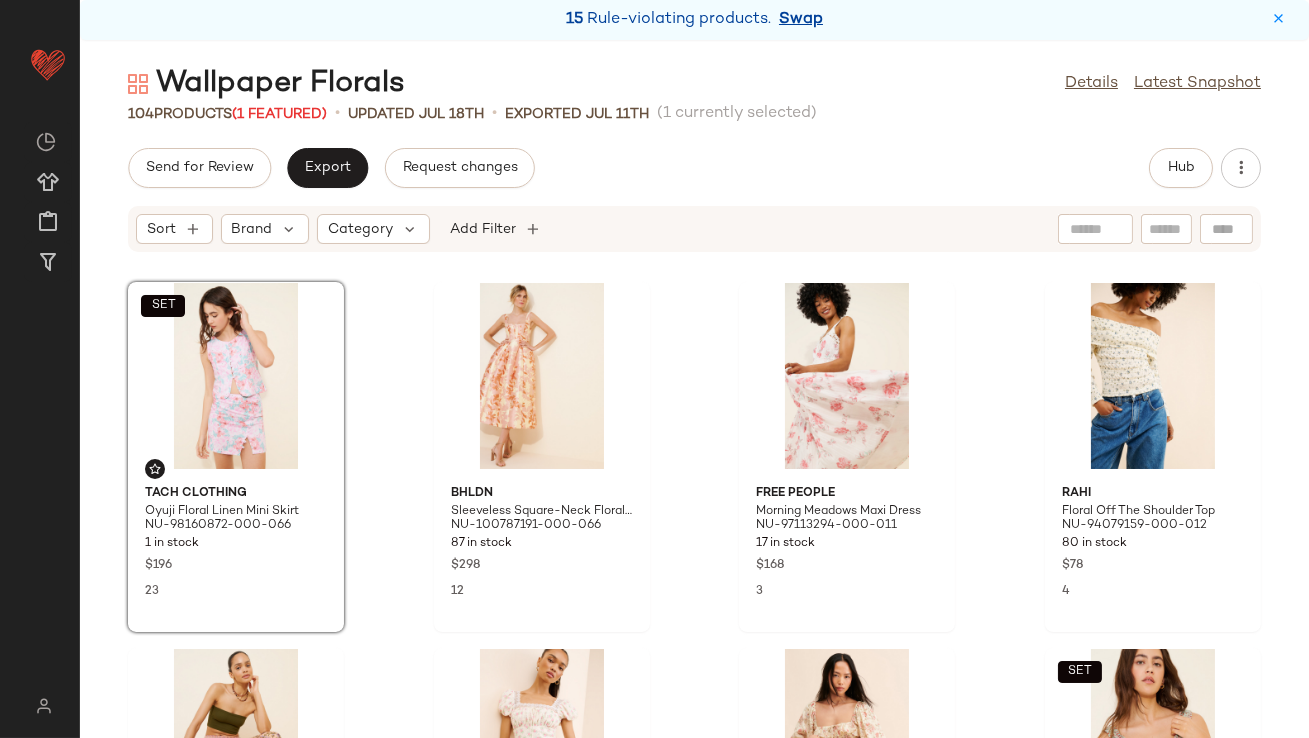click on "Swap" at bounding box center (801, 20) 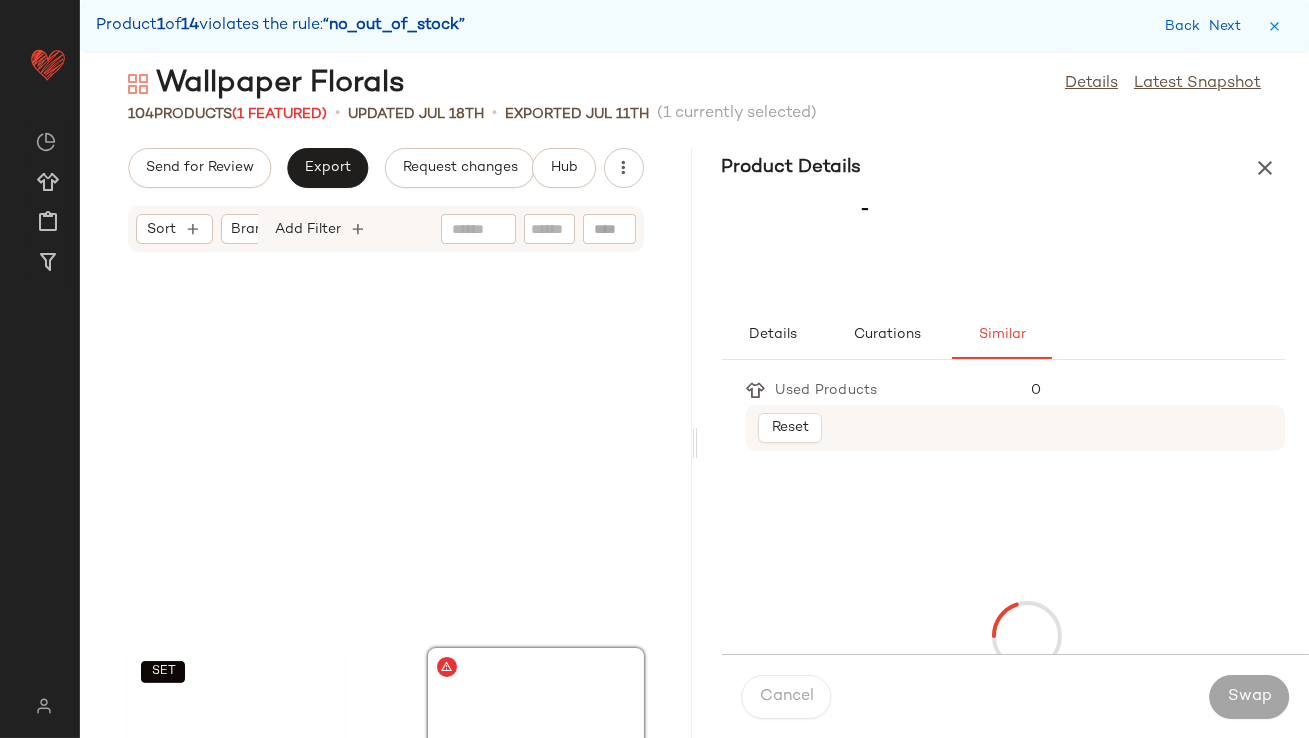 scroll, scrollTop: 1464, scrollLeft: 0, axis: vertical 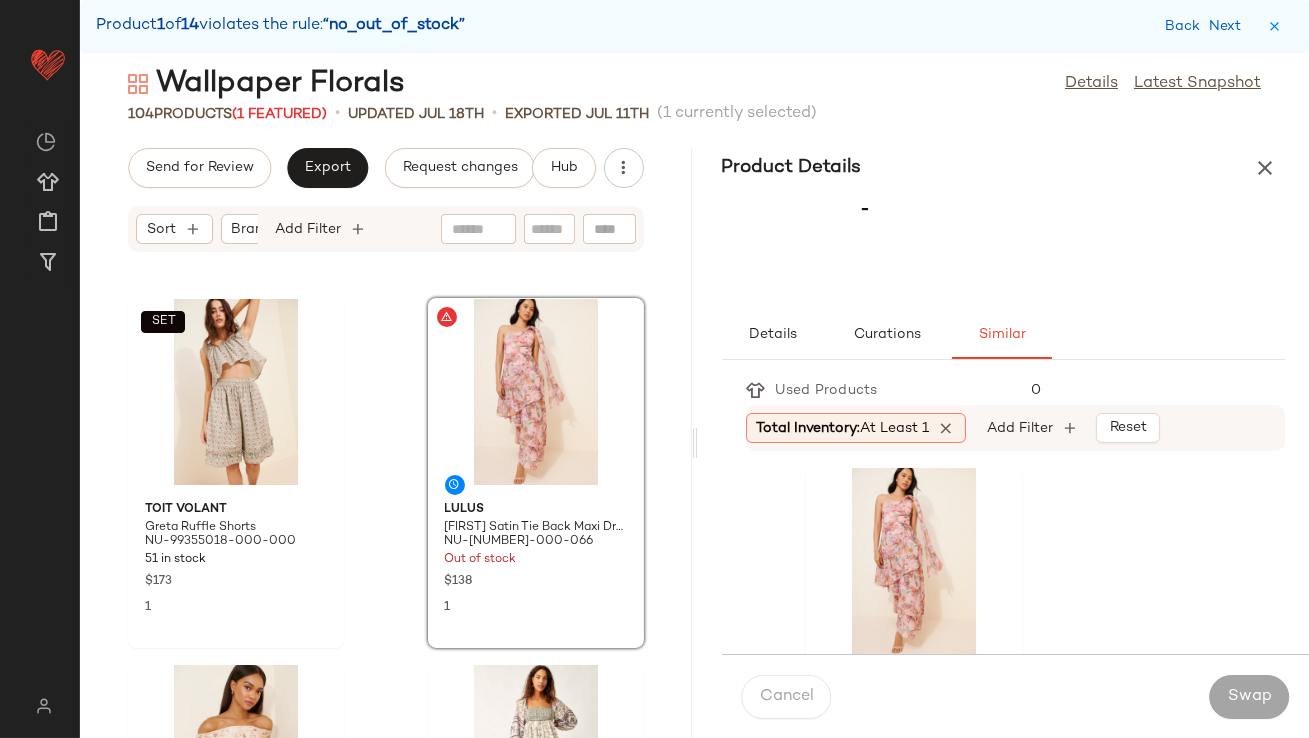 click on "At least 1" at bounding box center (895, 428) 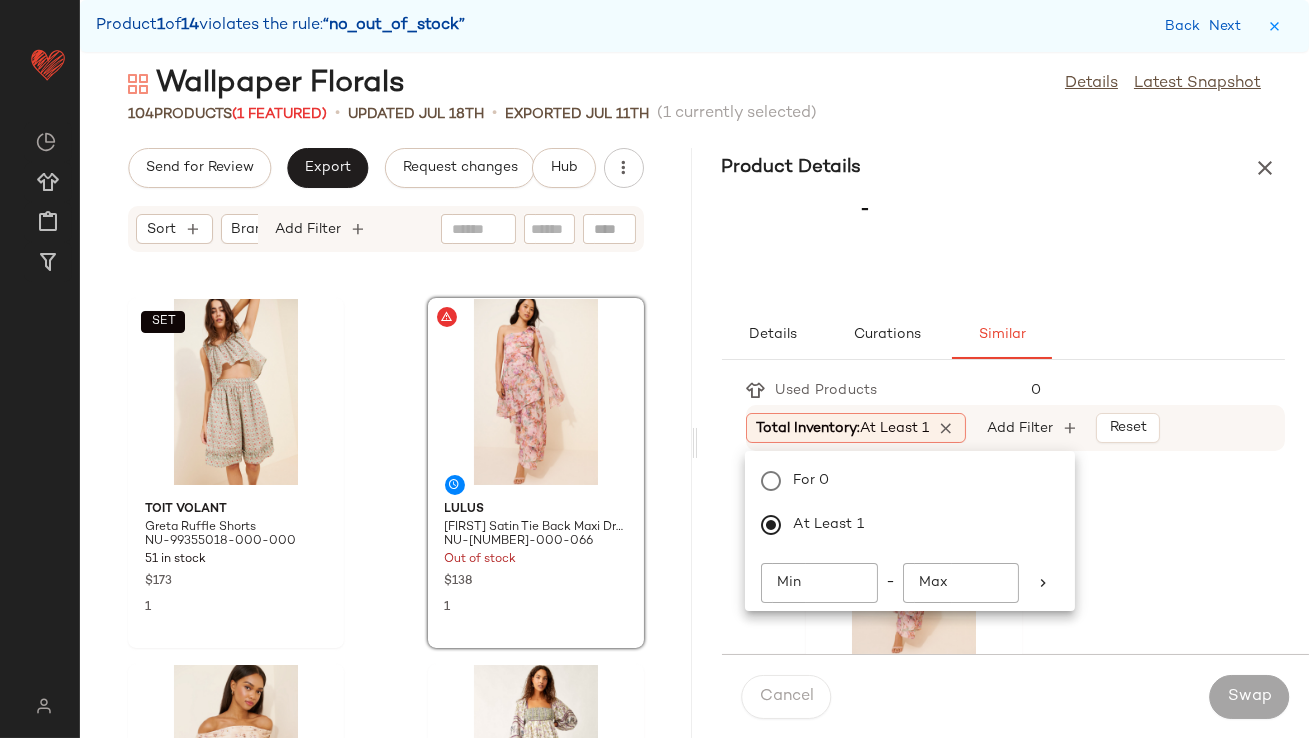 click on "Min" 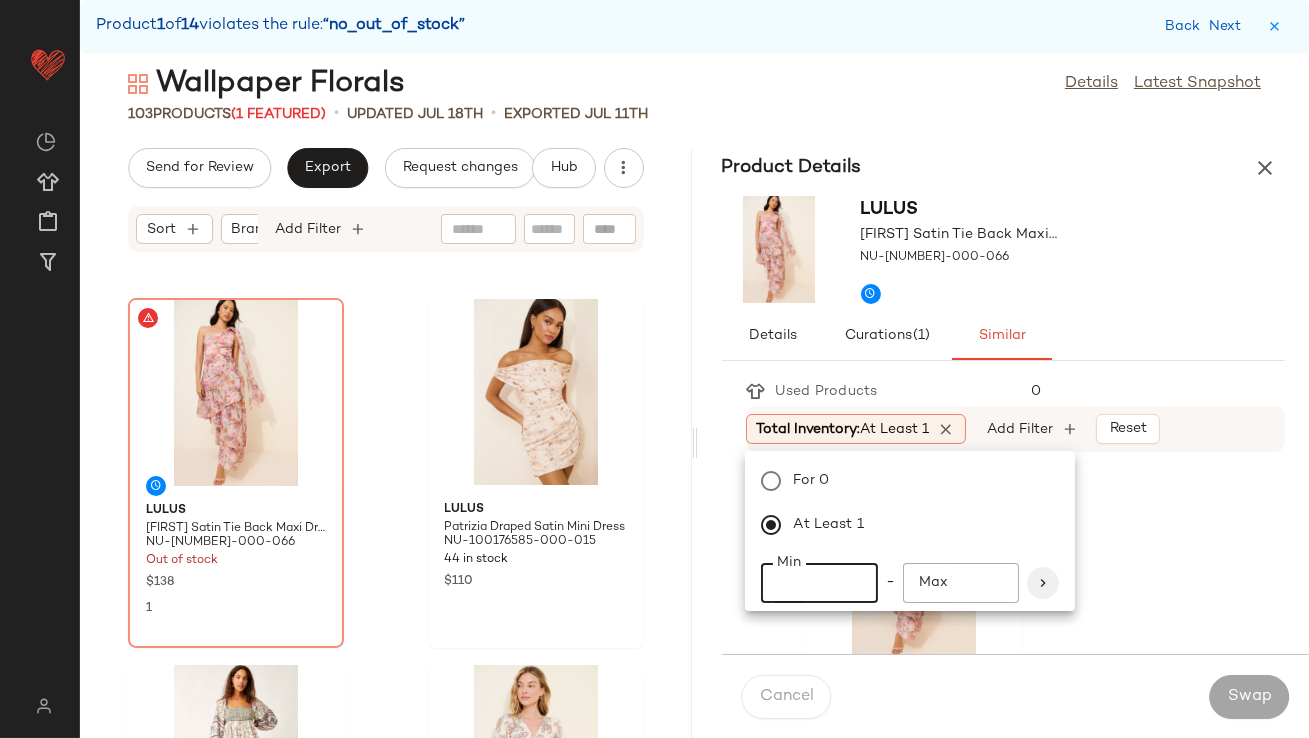 type on "**" 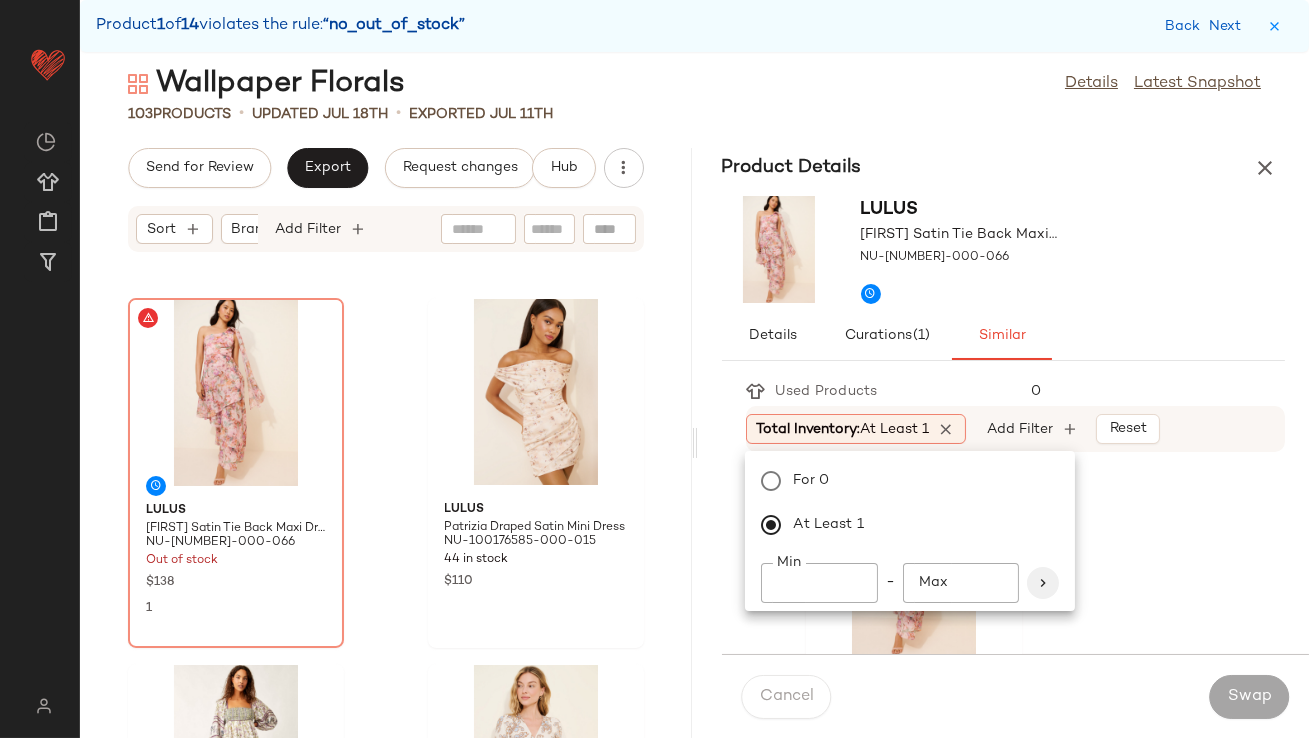 click at bounding box center (1043, 583) 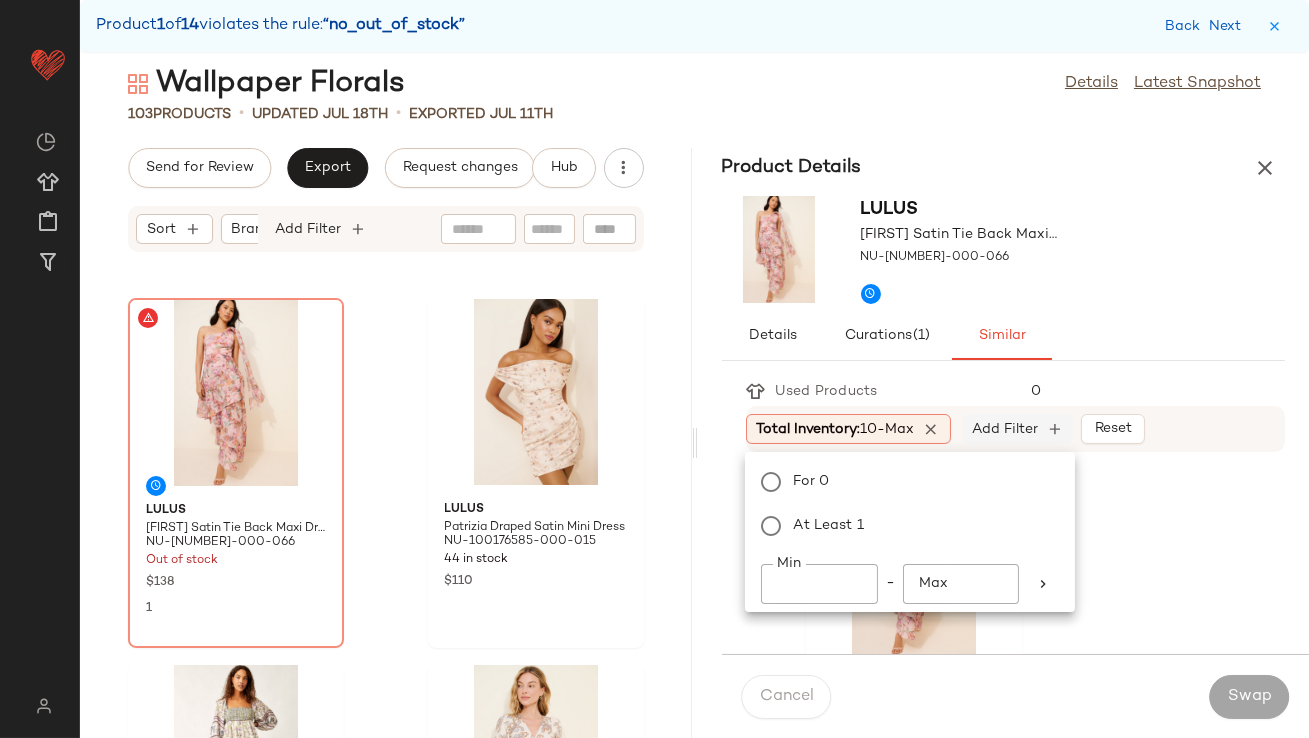 click on "Add Filter" at bounding box center (1005, 429) 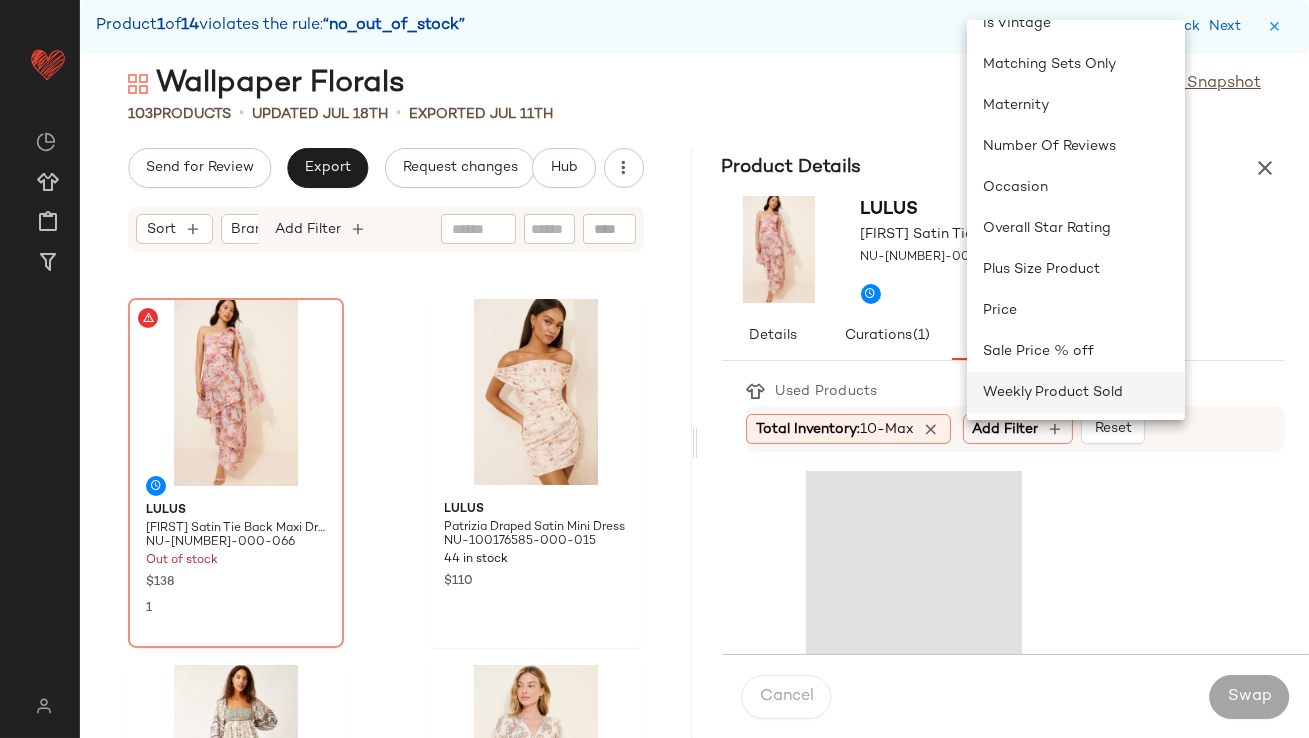 click on "Weekly Product Sold" 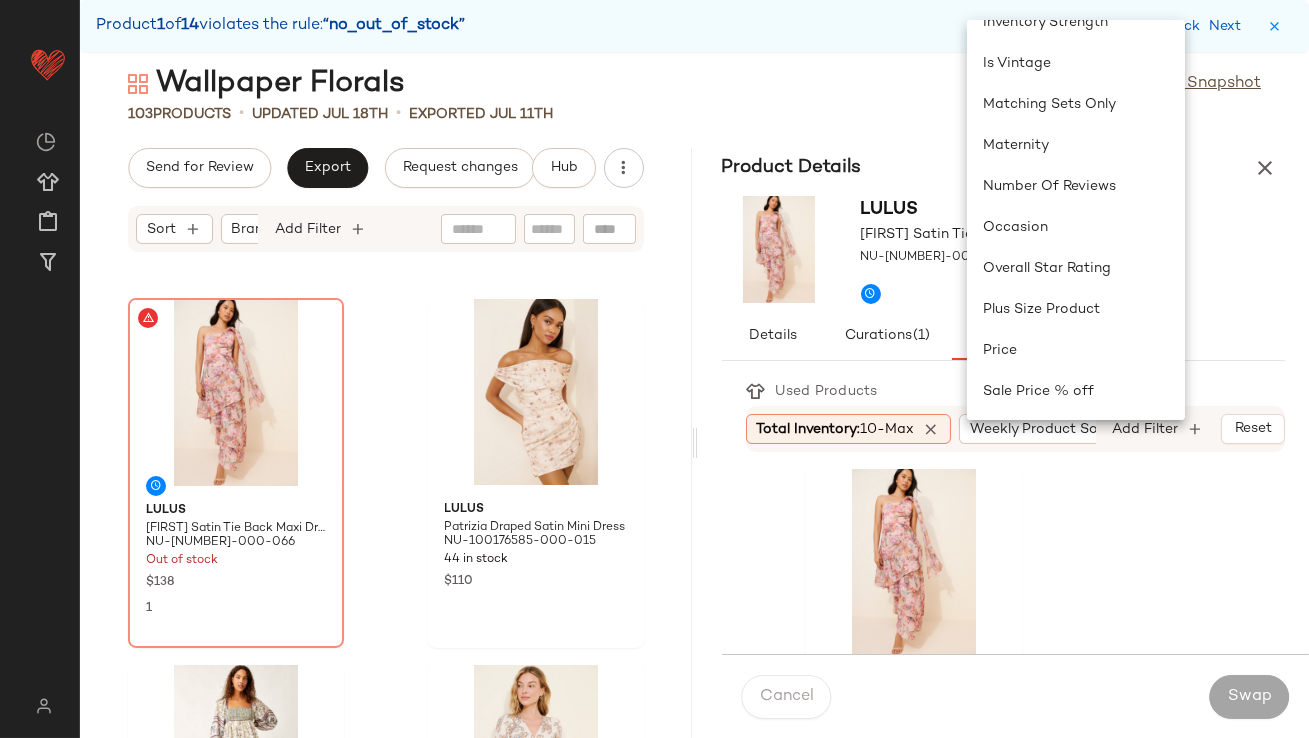 scroll, scrollTop: 476, scrollLeft: 0, axis: vertical 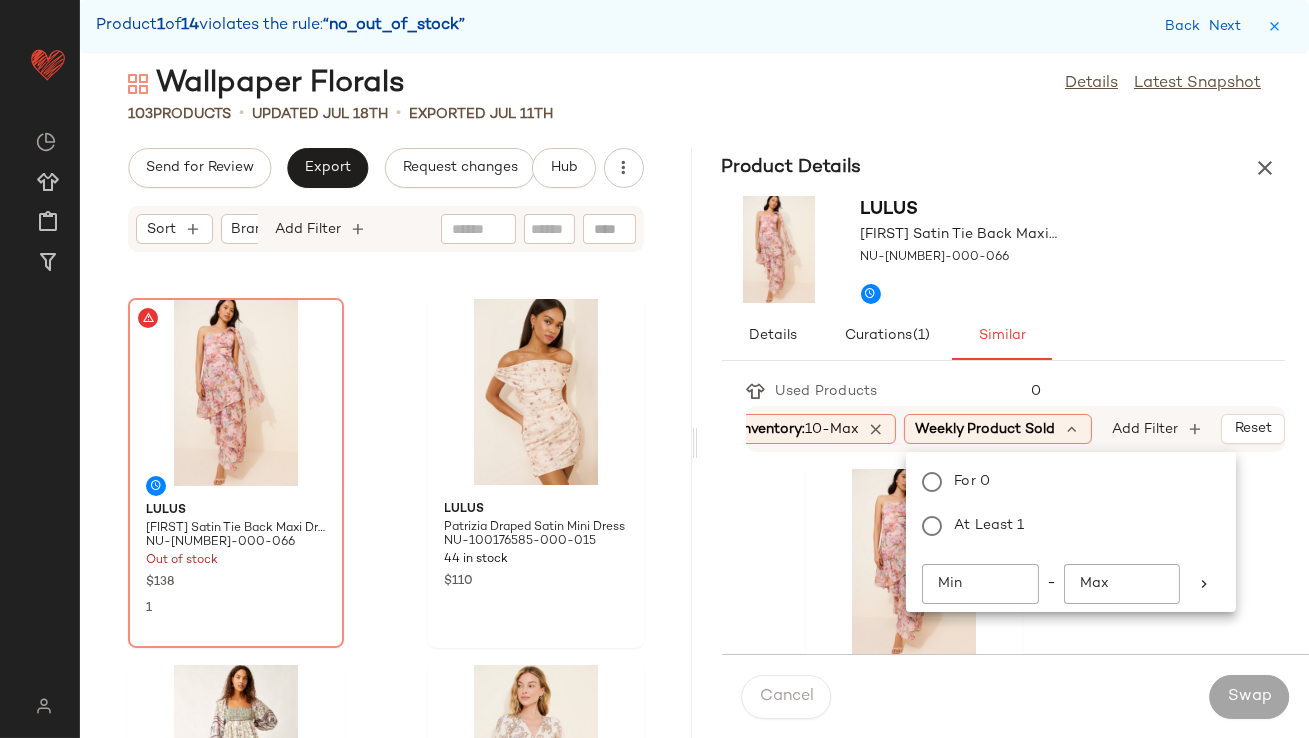 click on "Min" 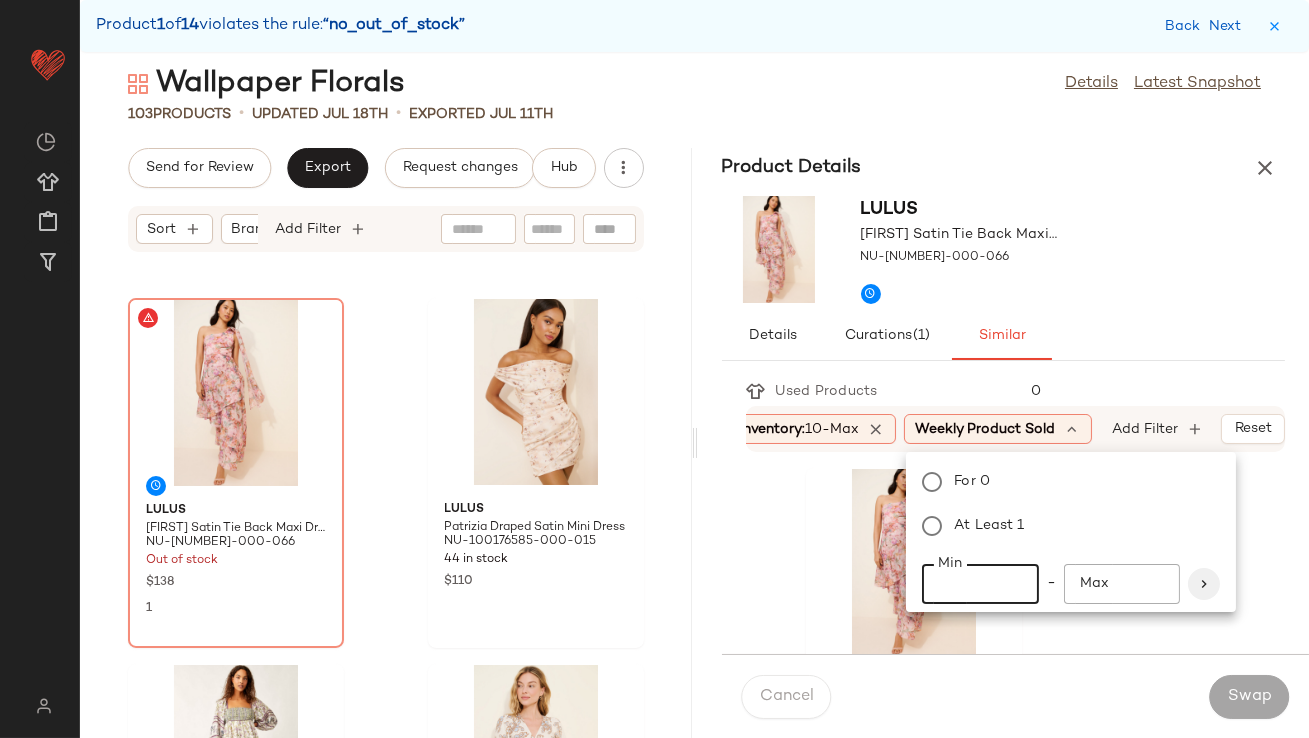 type on "**" 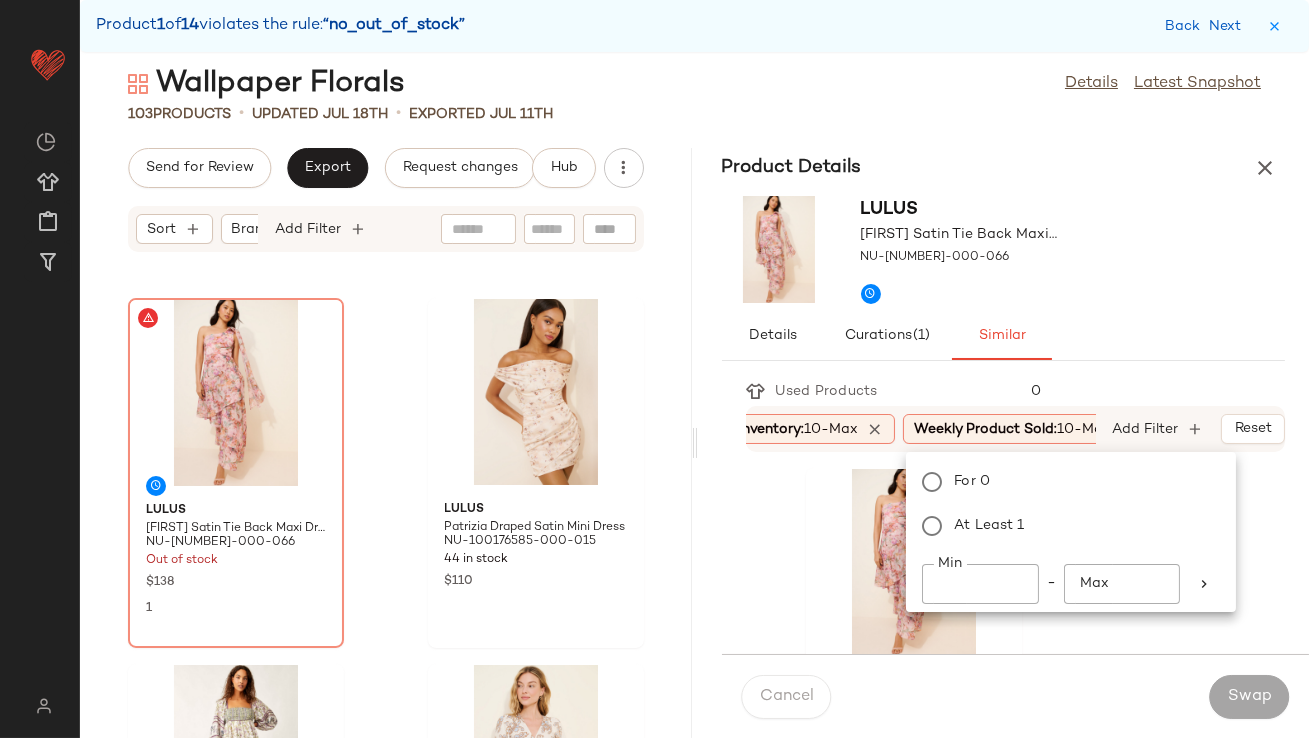 click on "Details   Curations  (1)  Similar" at bounding box center (1004, 336) 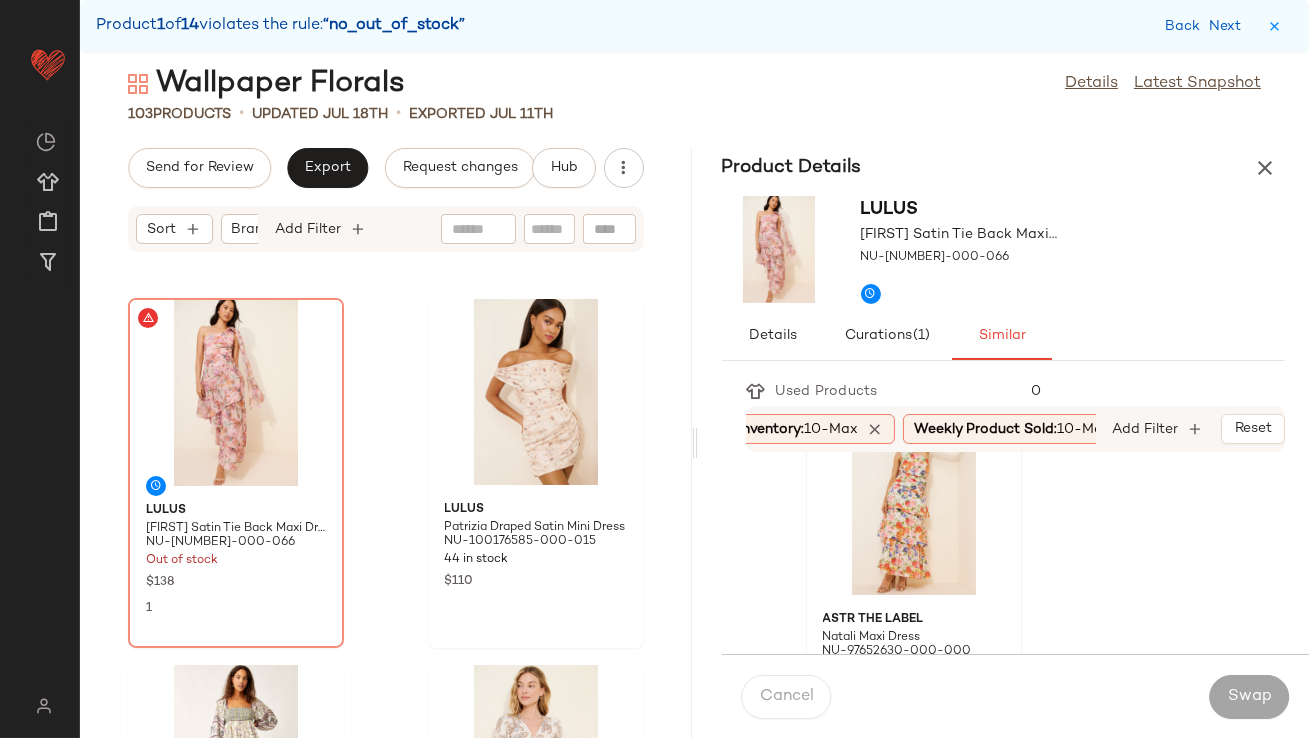 scroll, scrollTop: 0, scrollLeft: 0, axis: both 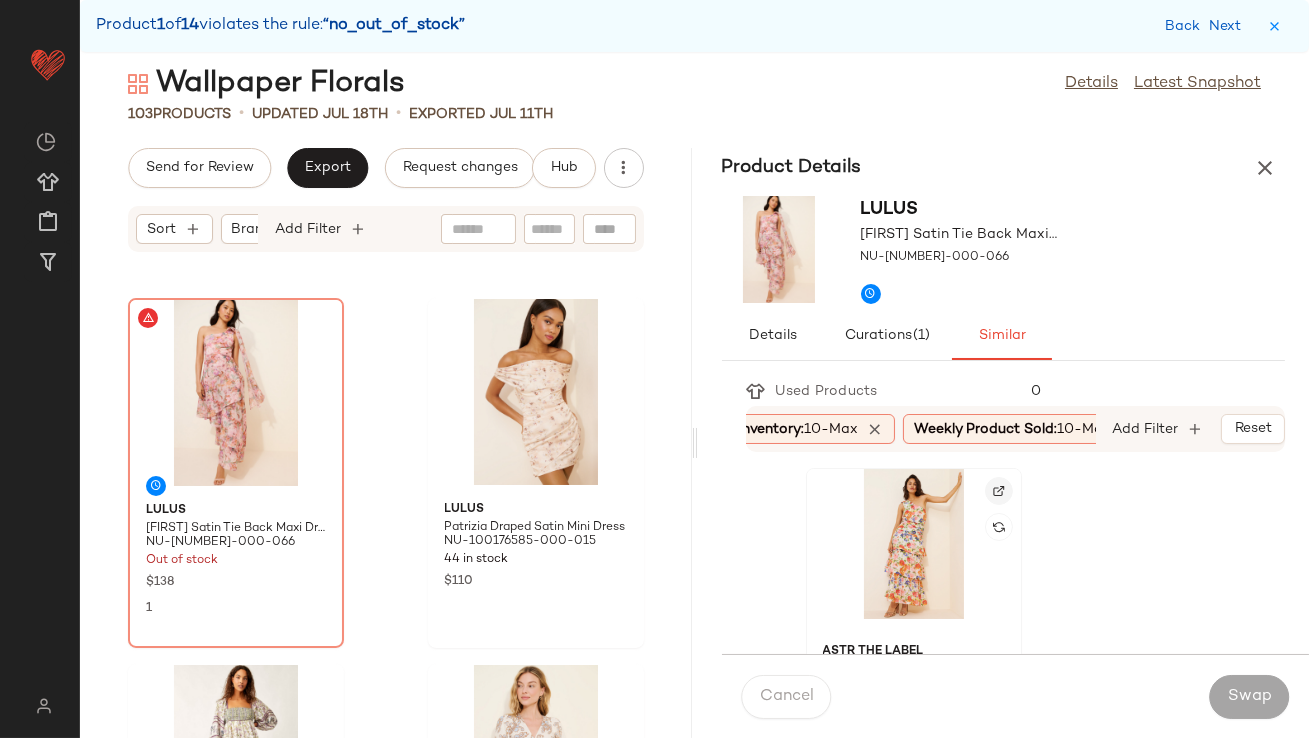 click at bounding box center (999, 491) 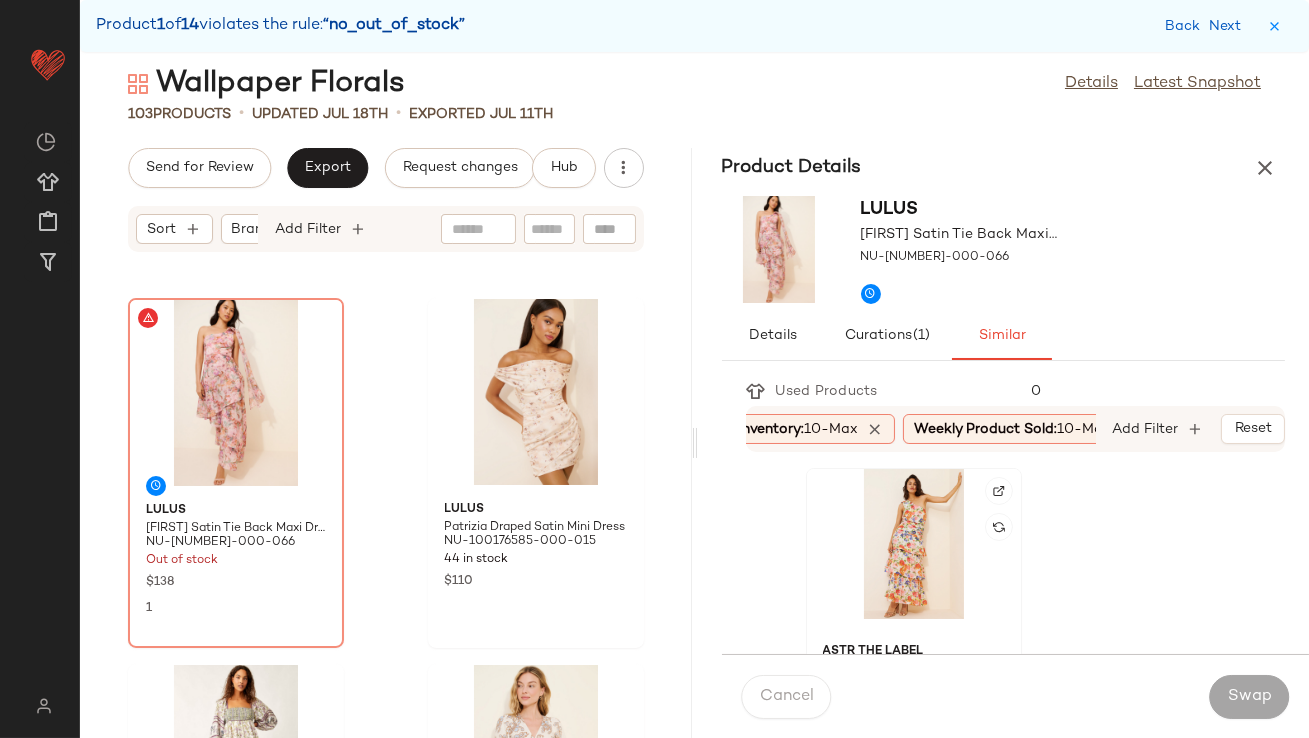 click 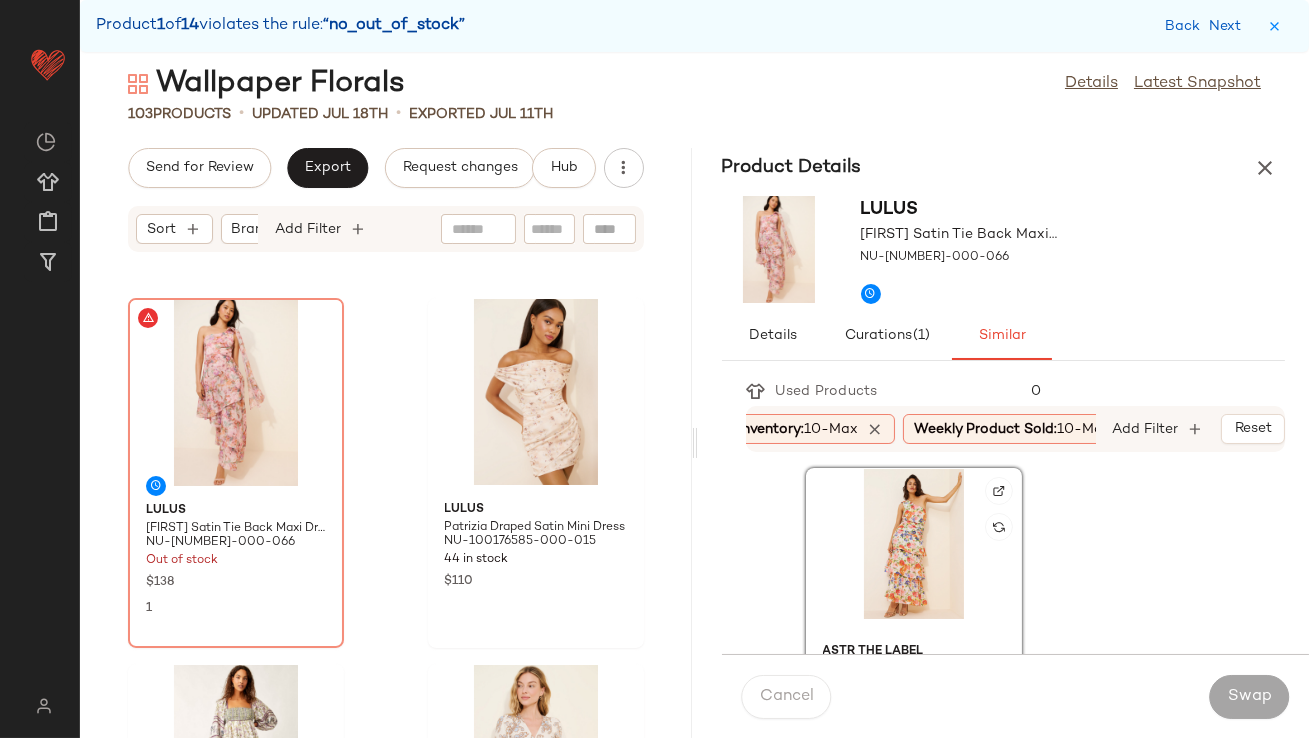 click 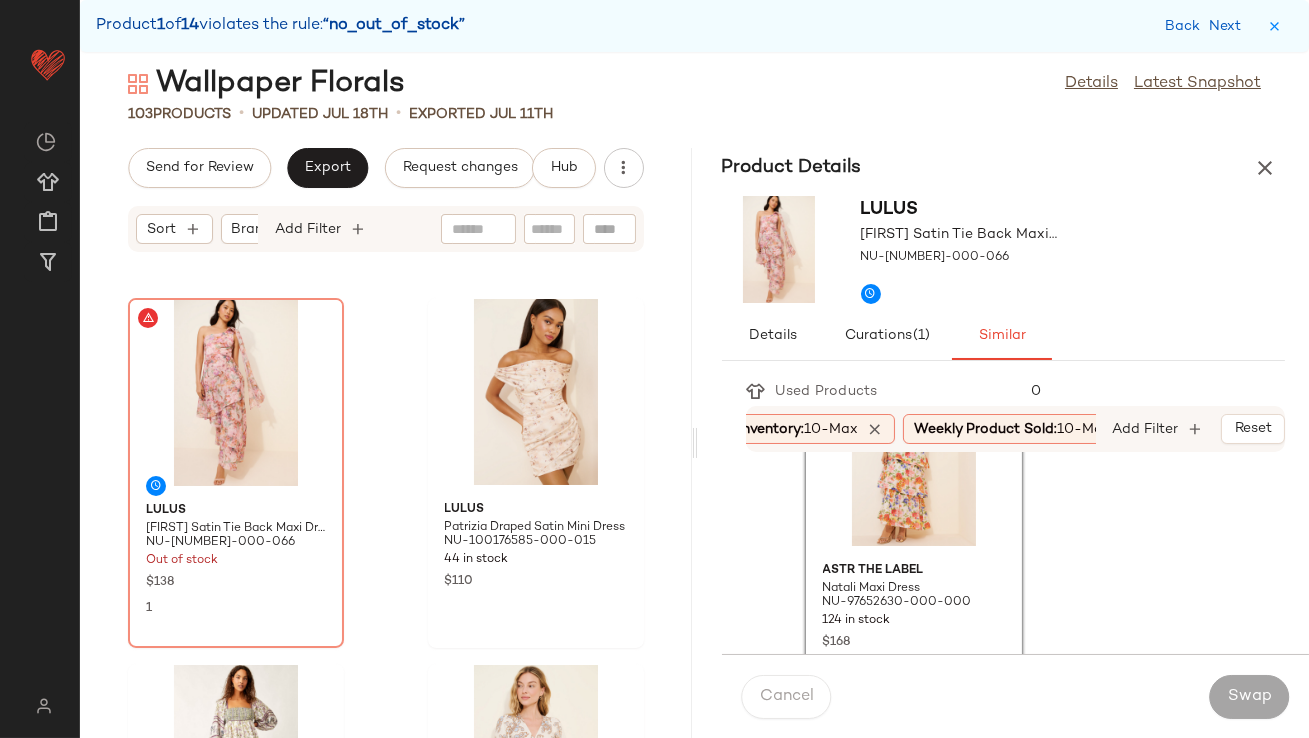 scroll, scrollTop: 132, scrollLeft: 0, axis: vertical 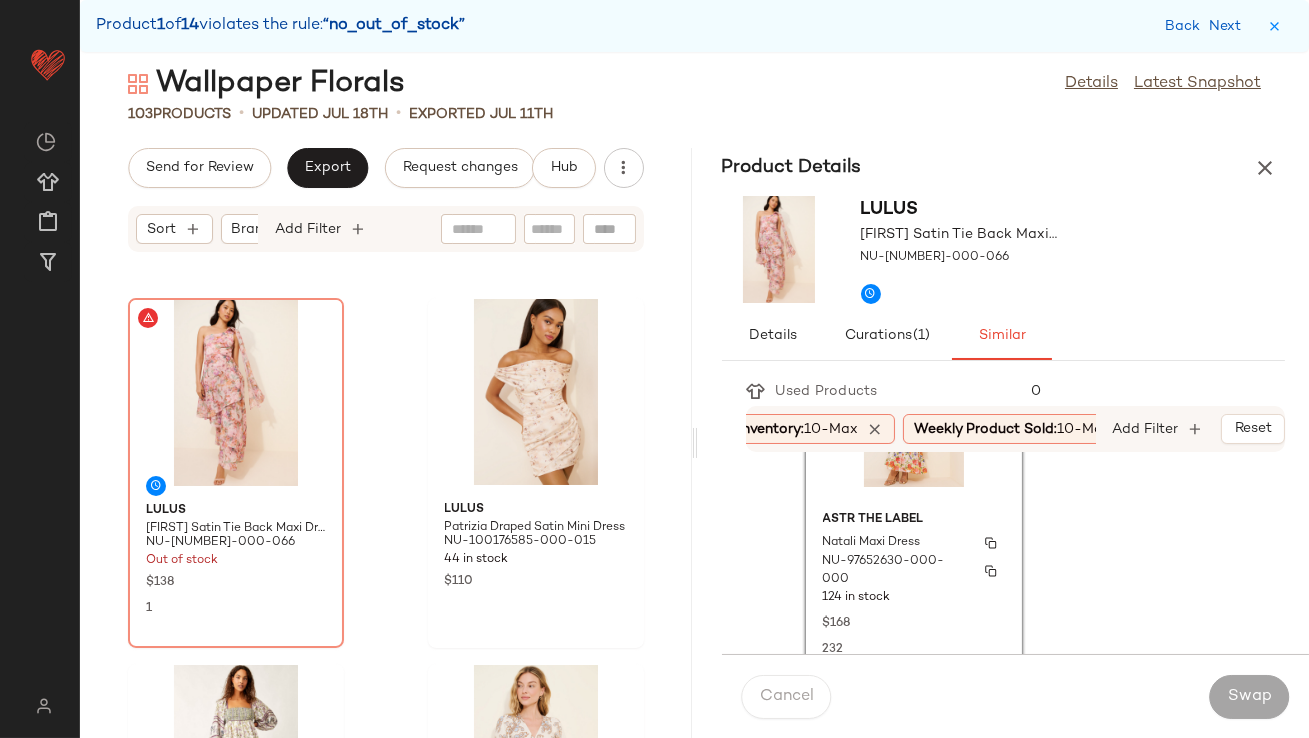 click on "ASTR The Label" at bounding box center [914, 520] 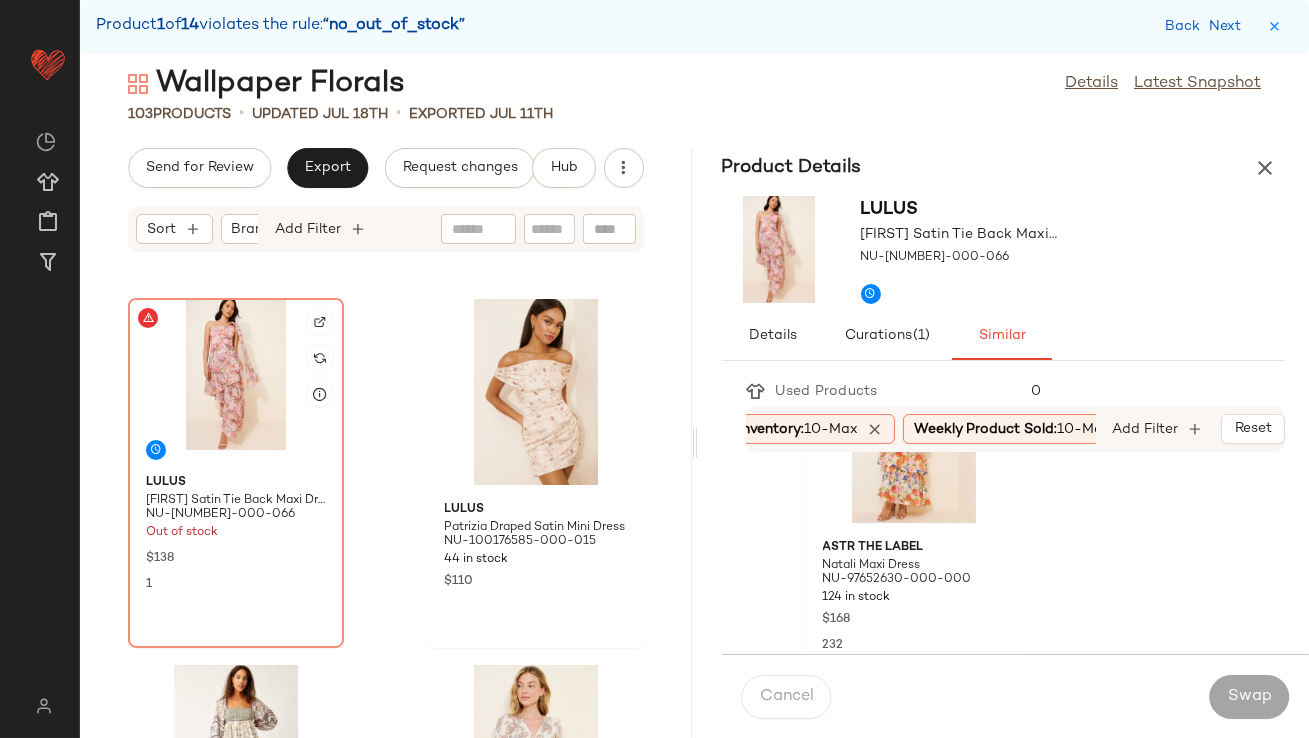 click 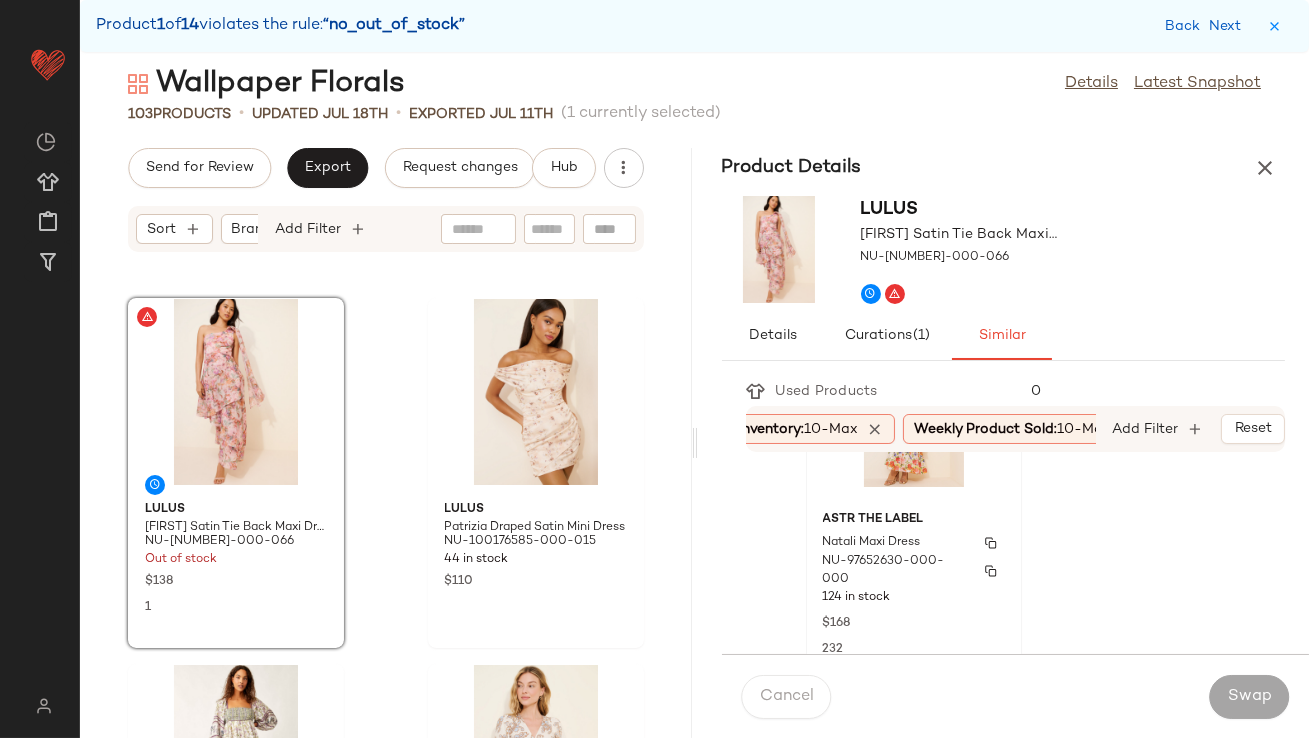 click on "NU-97652630-000-000" at bounding box center (896, 571) 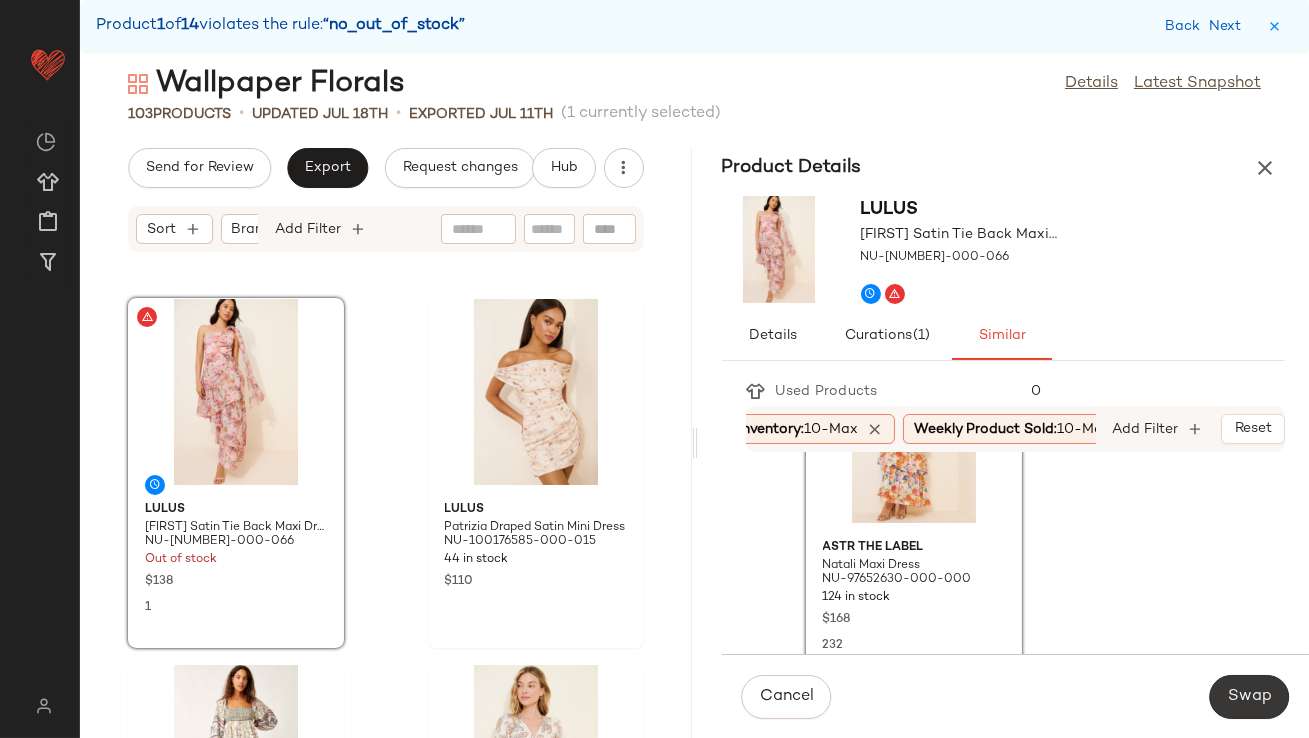 click on "Swap" at bounding box center [1249, 697] 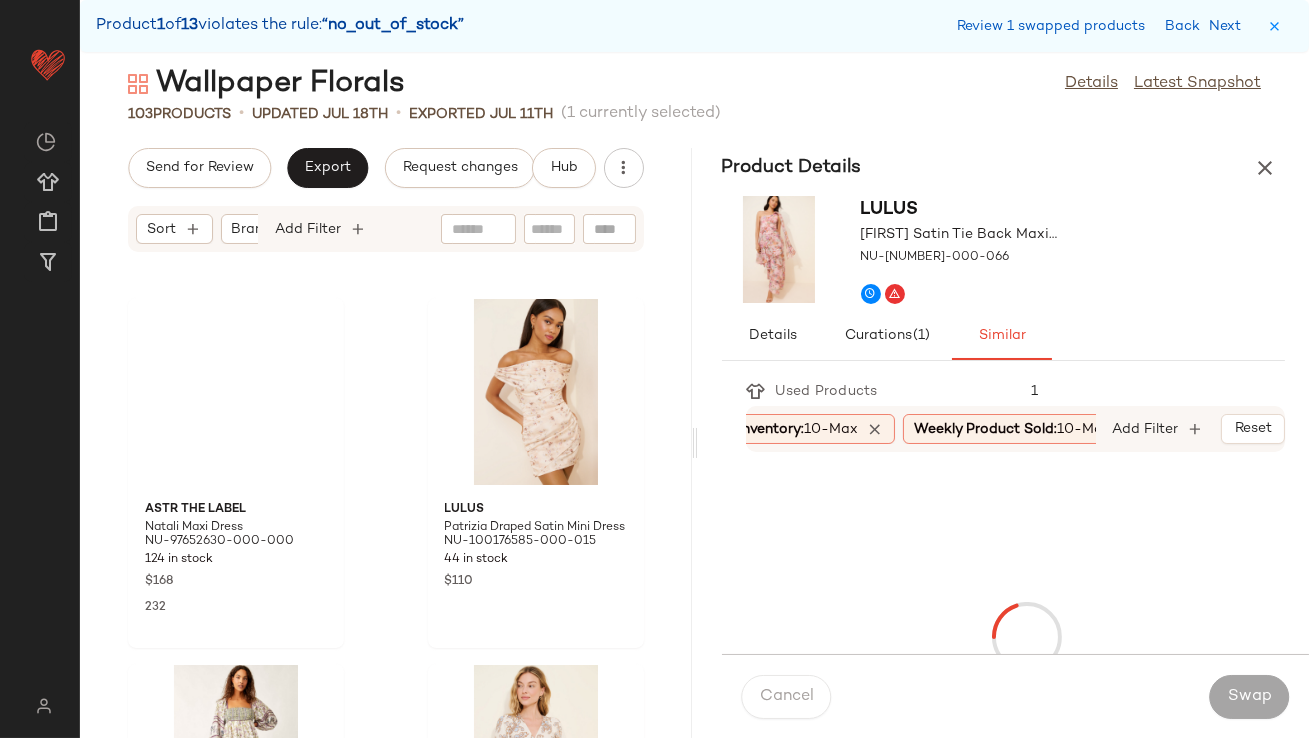 scroll, scrollTop: 2195, scrollLeft: 0, axis: vertical 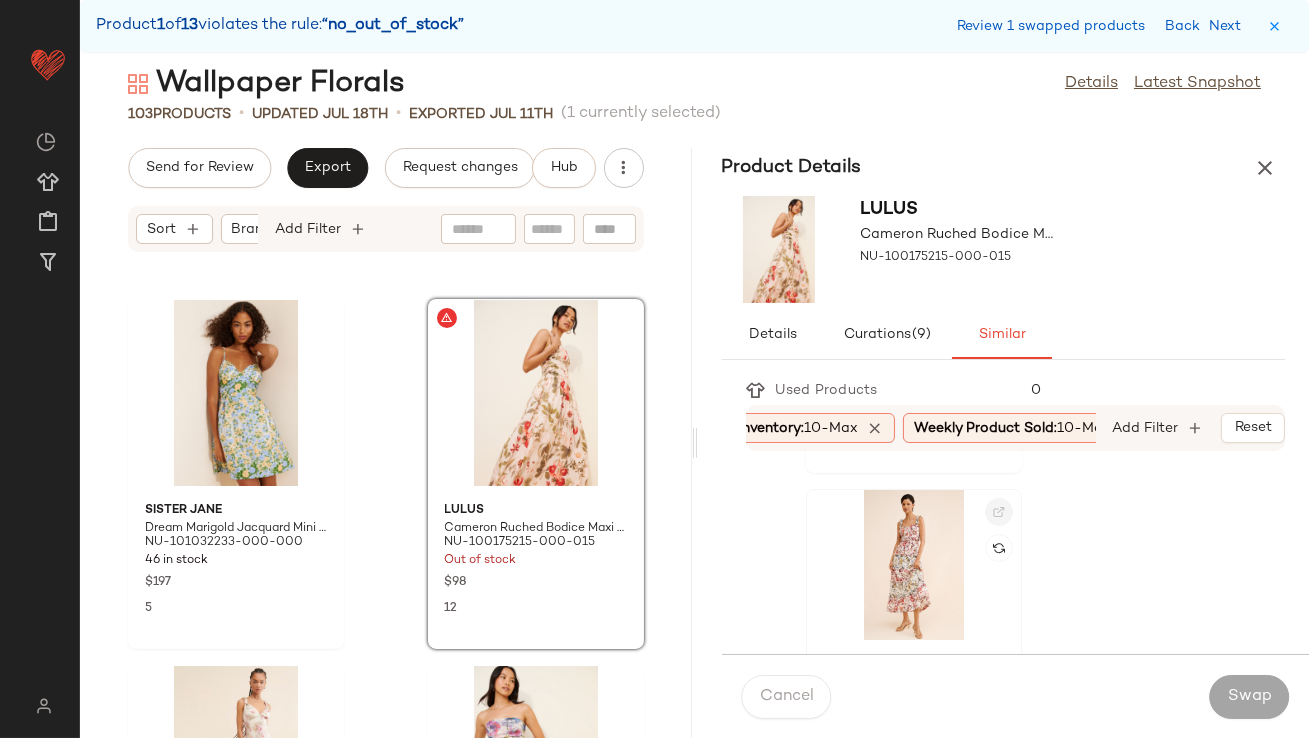 click 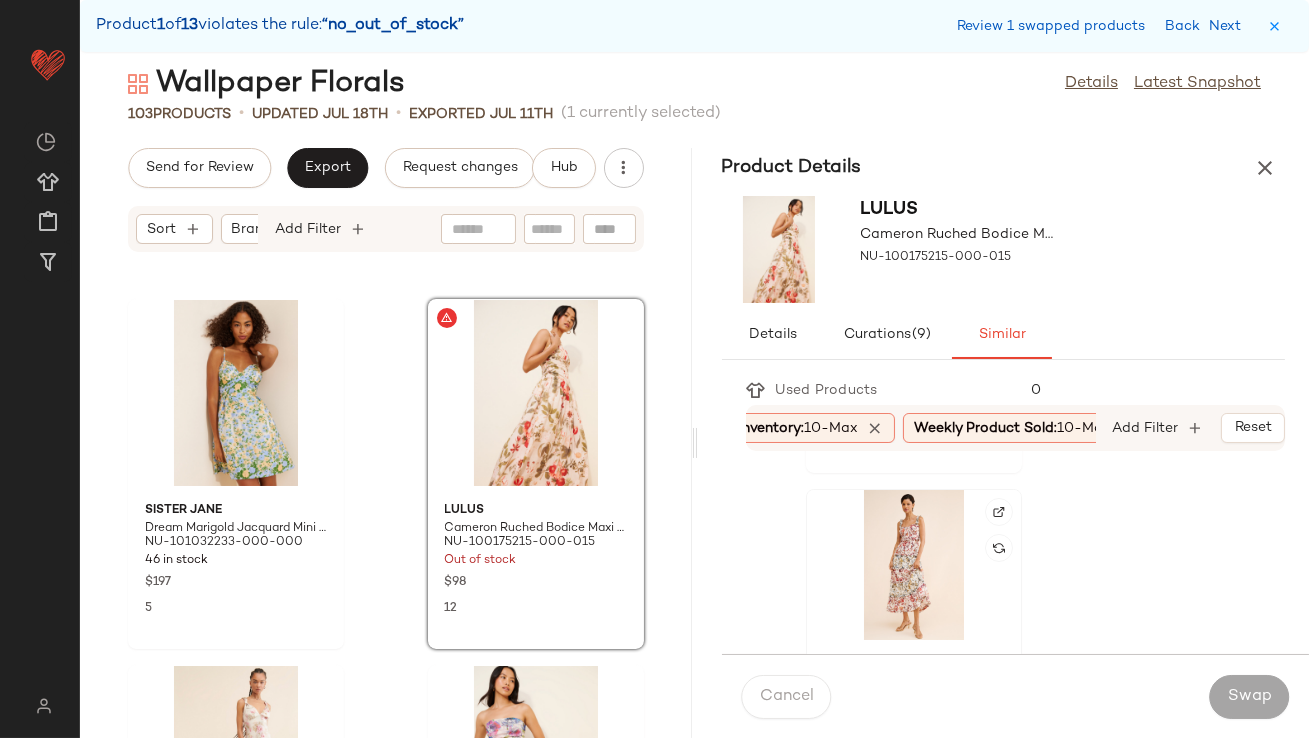 click 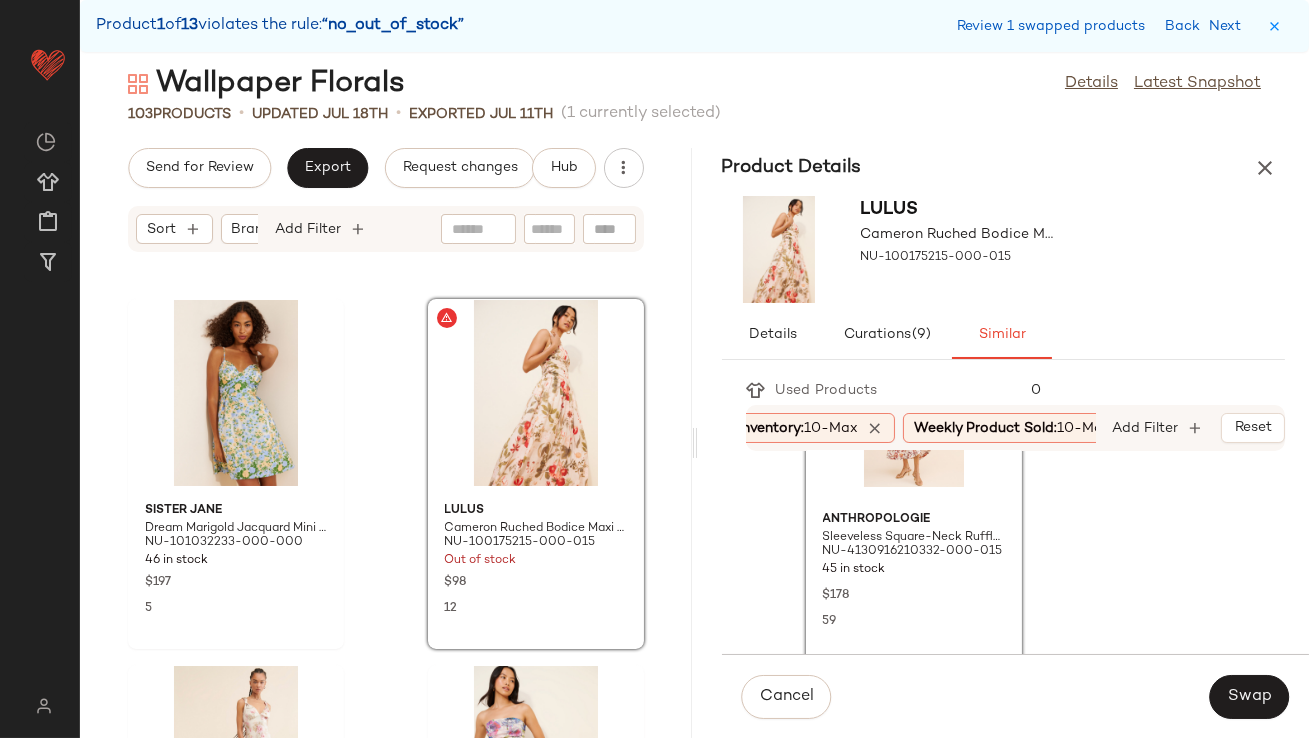 scroll, scrollTop: 503, scrollLeft: 0, axis: vertical 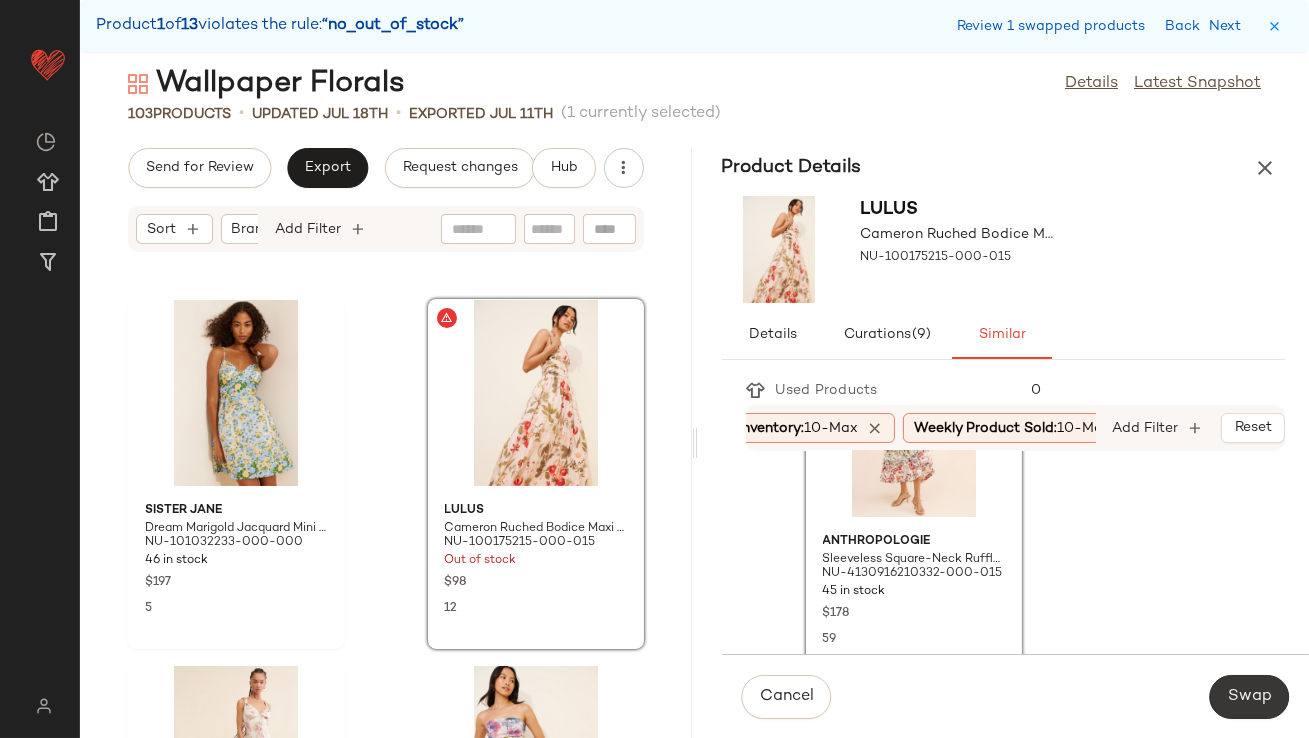 click on "Swap" 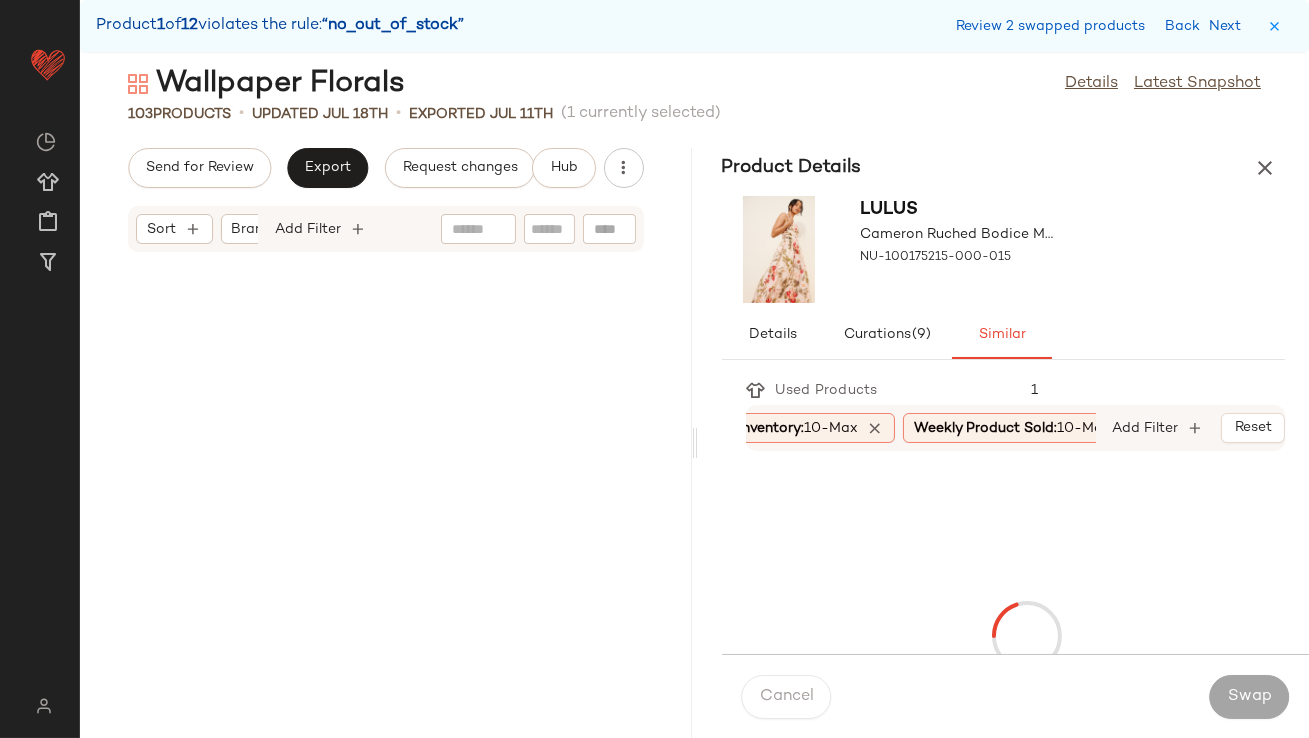 scroll, scrollTop: 3660, scrollLeft: 0, axis: vertical 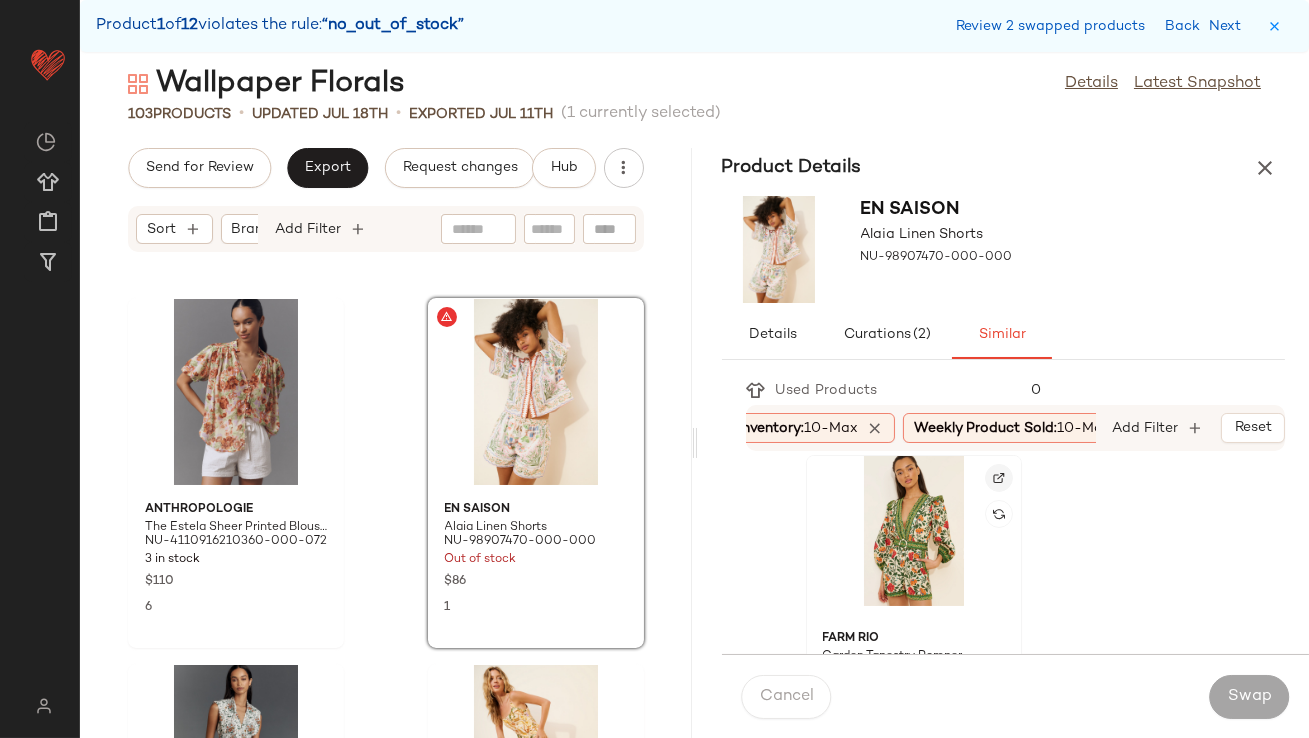 click 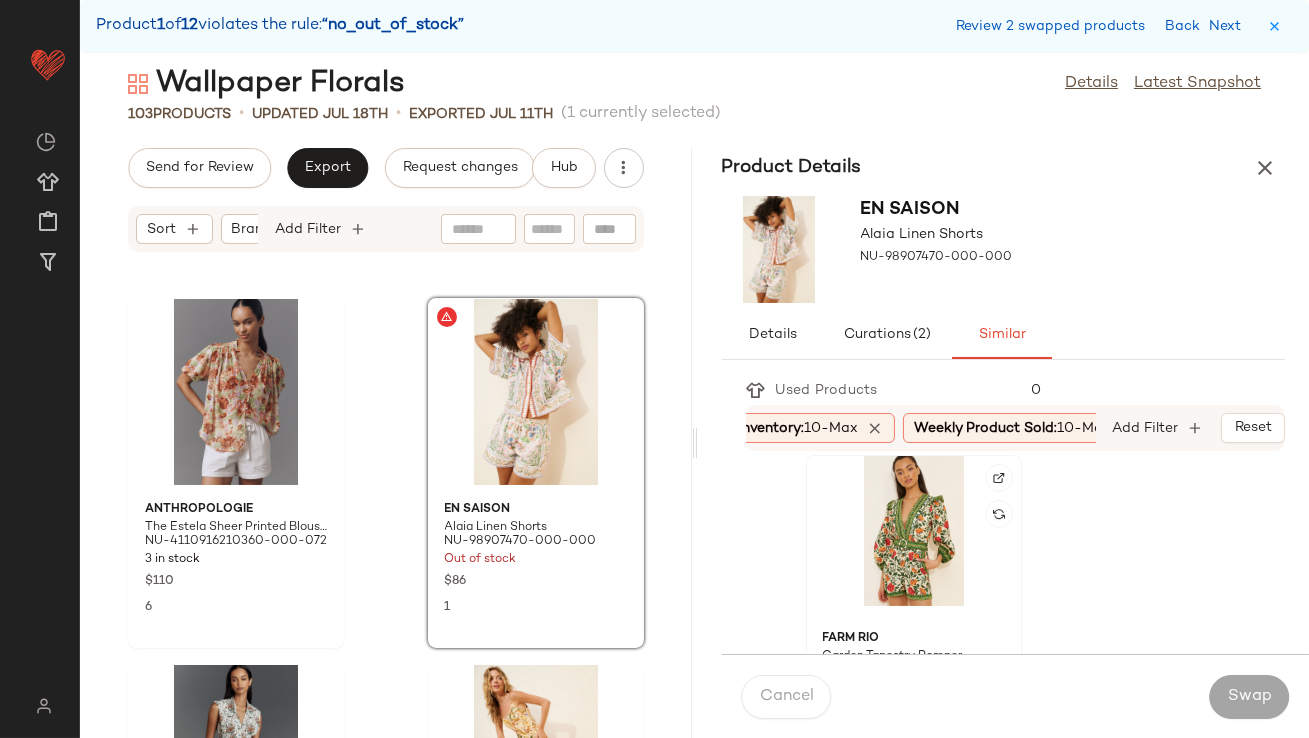 click 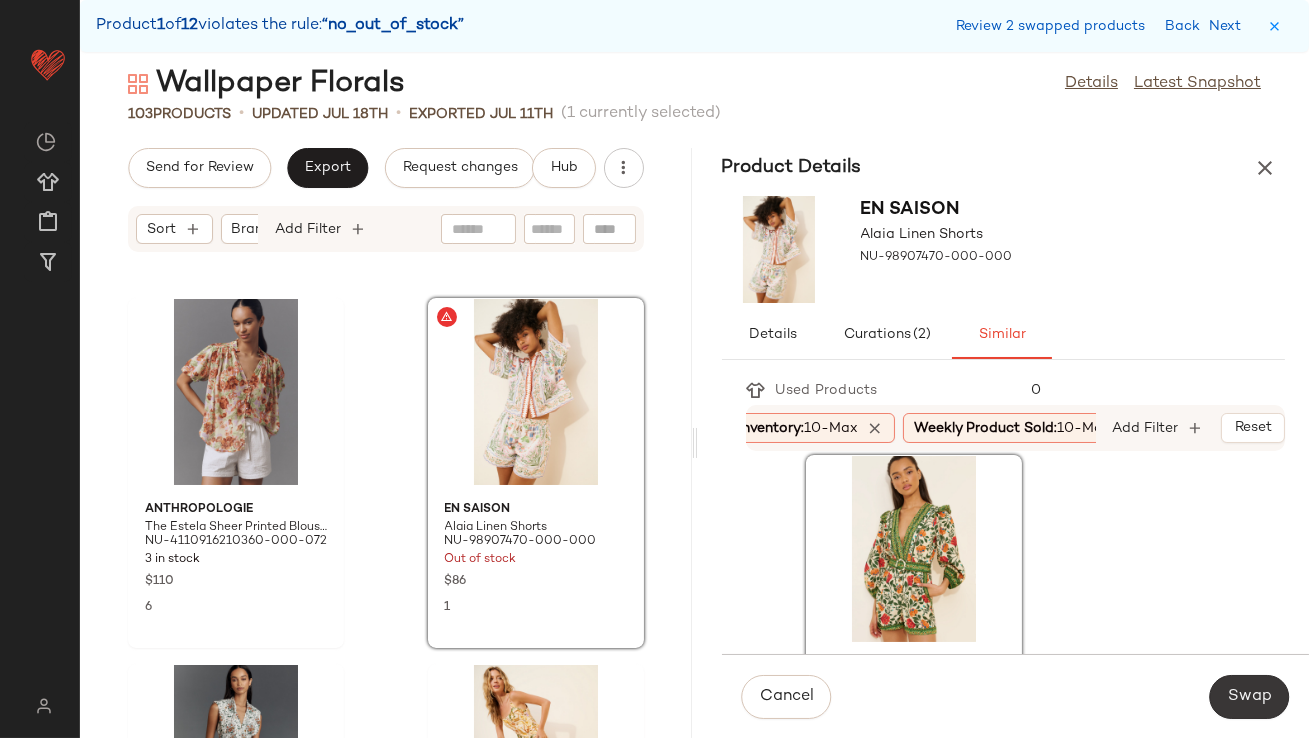 click on "Swap" 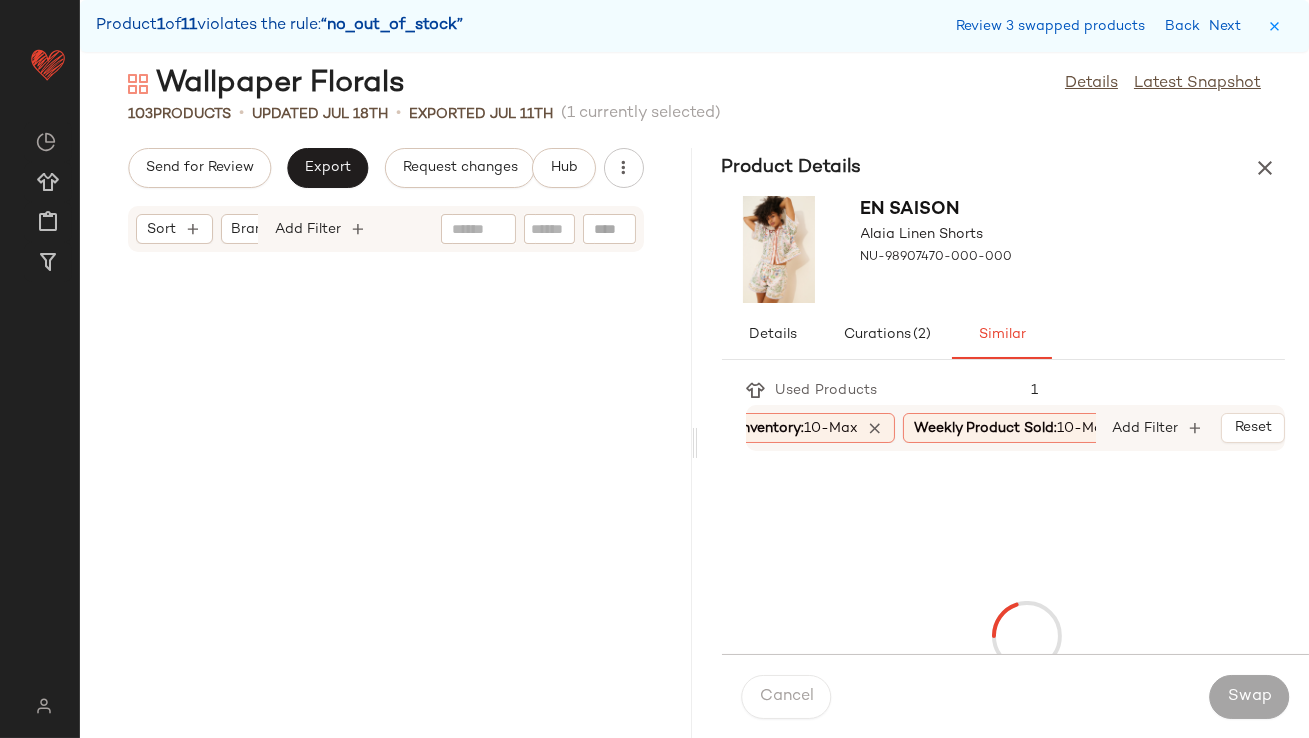 scroll, scrollTop: 4758, scrollLeft: 0, axis: vertical 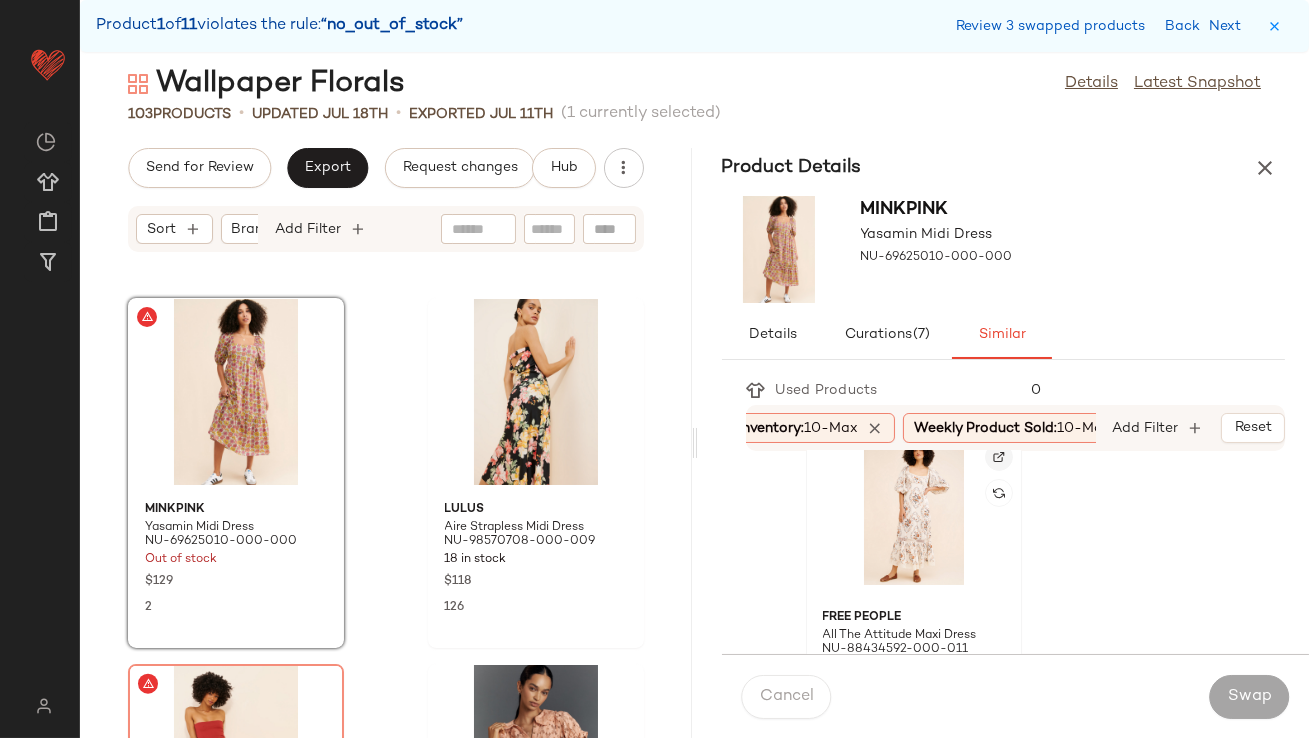 click 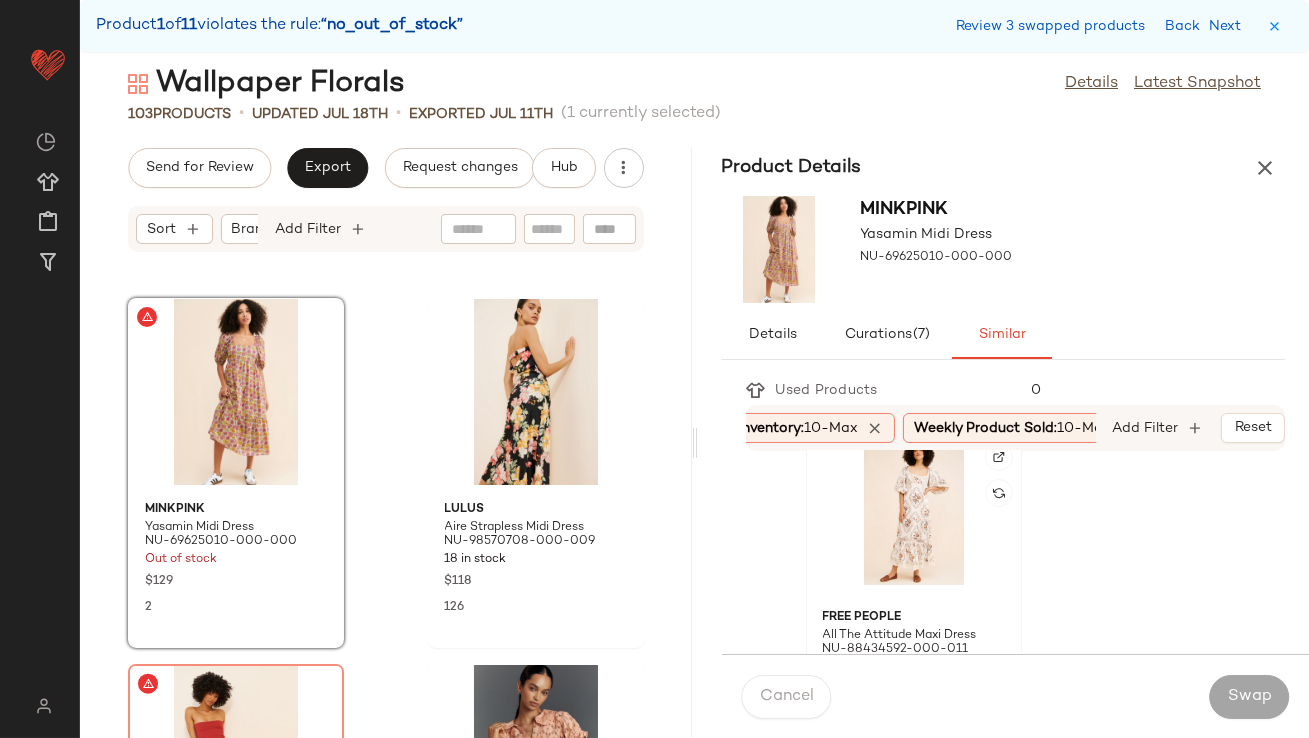 click 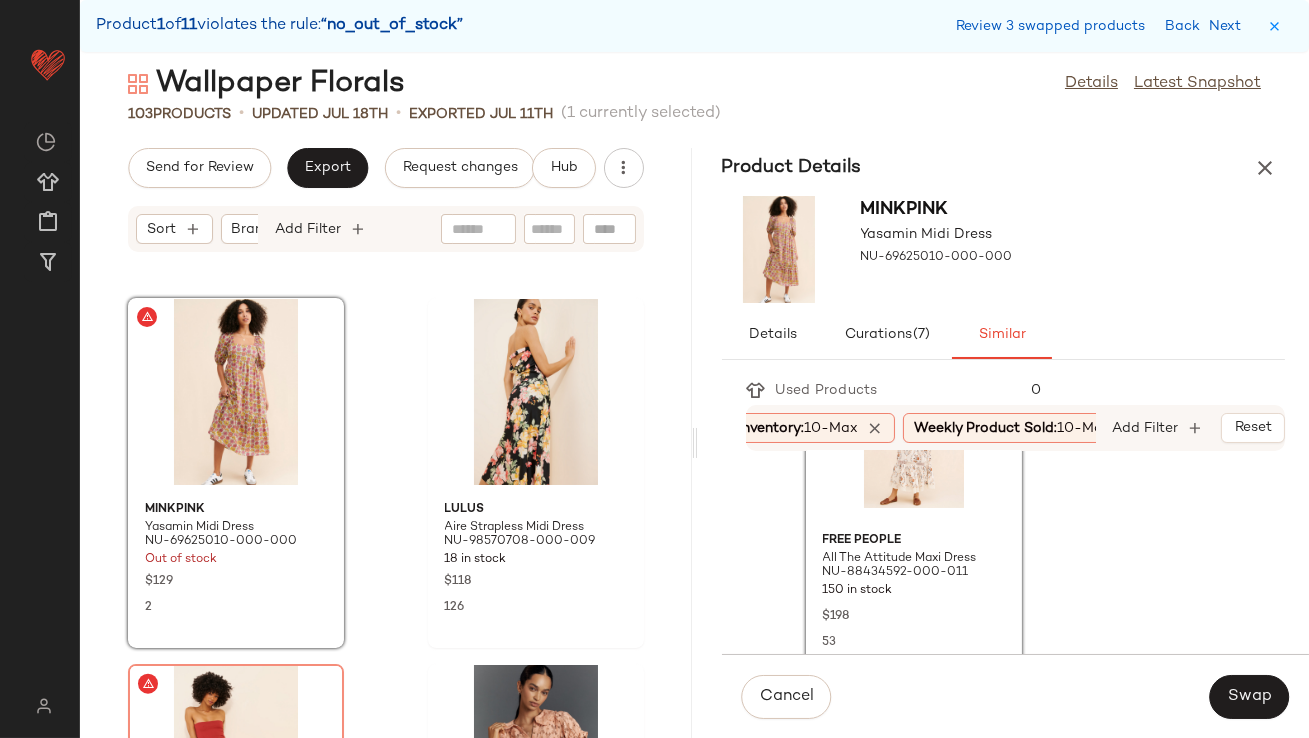 scroll, scrollTop: 849, scrollLeft: 0, axis: vertical 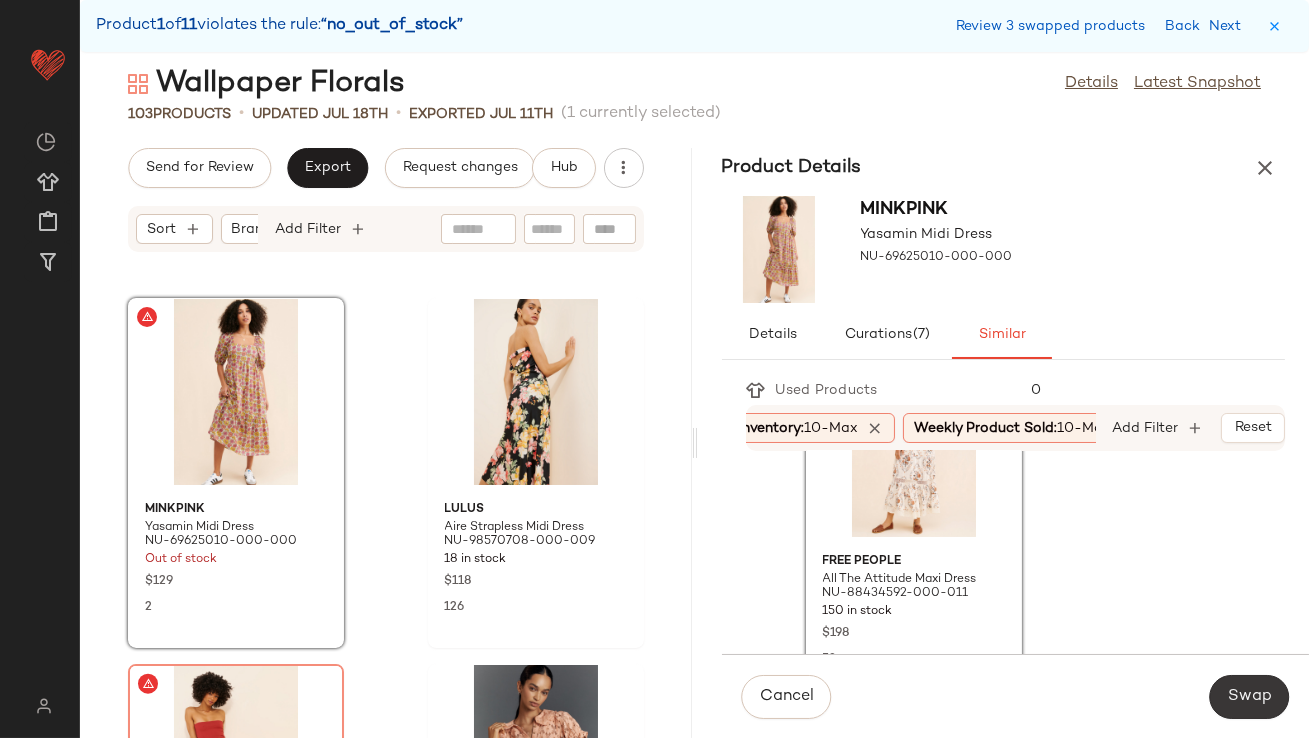 click on "Swap" at bounding box center (1249, 697) 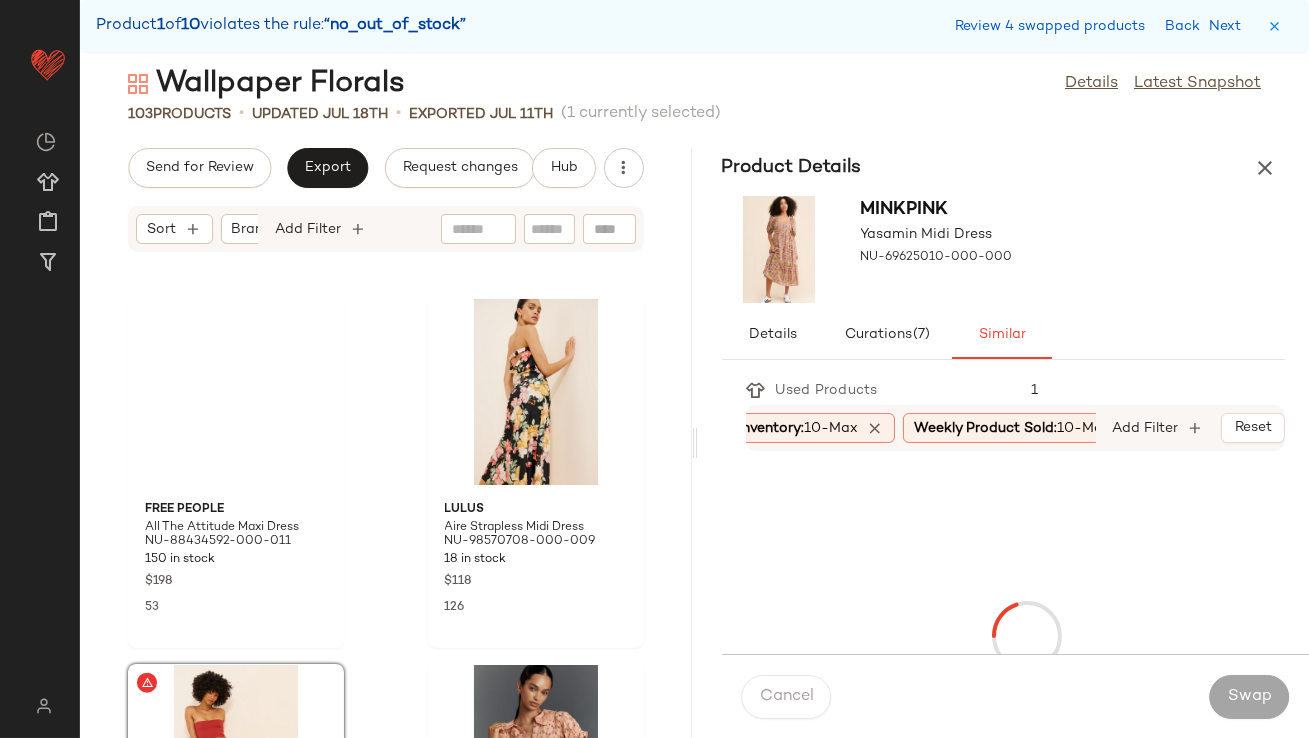 scroll, scrollTop: 5124, scrollLeft: 0, axis: vertical 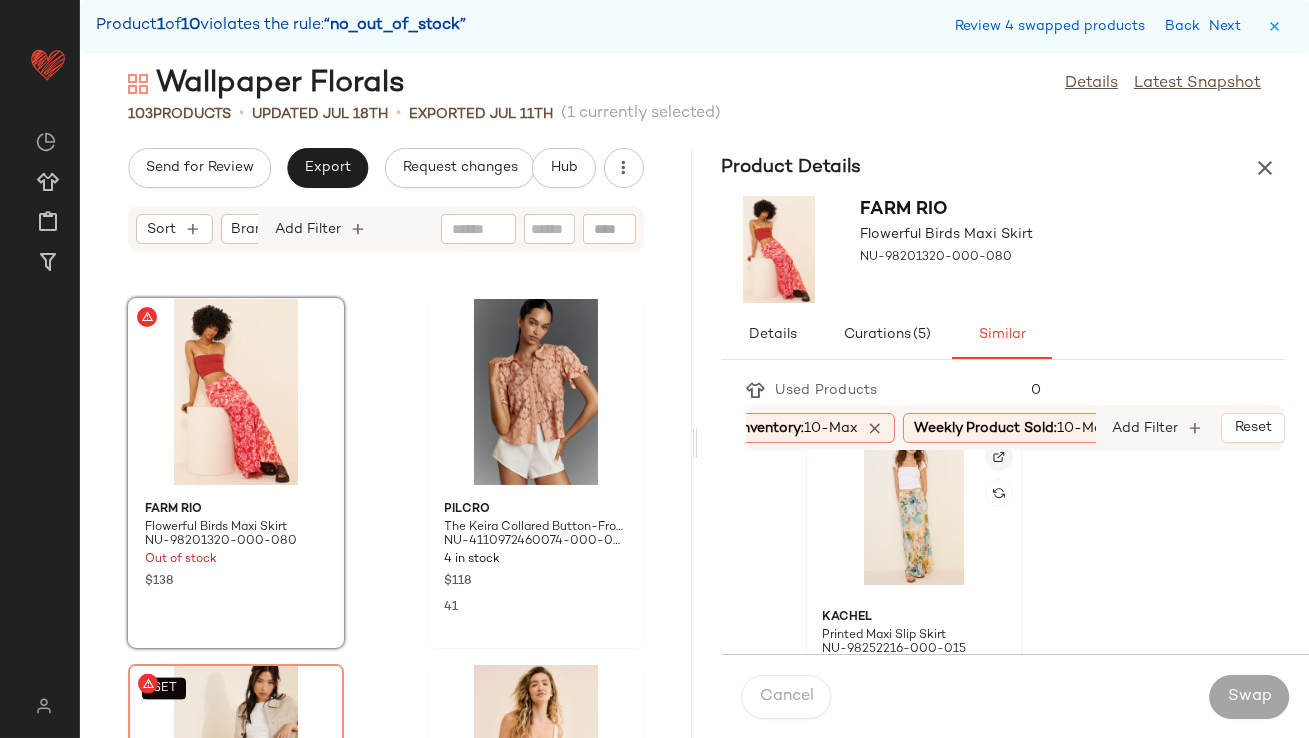 click 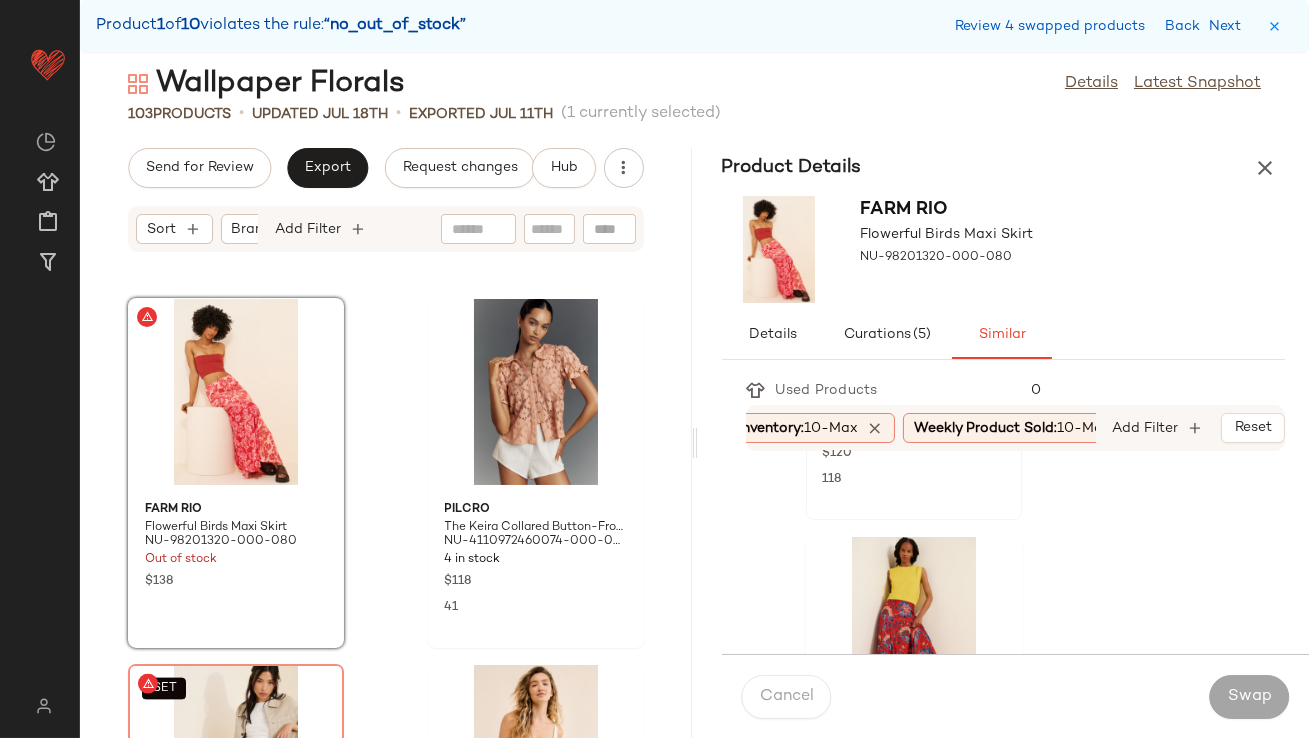 scroll, scrollTop: 1005, scrollLeft: 0, axis: vertical 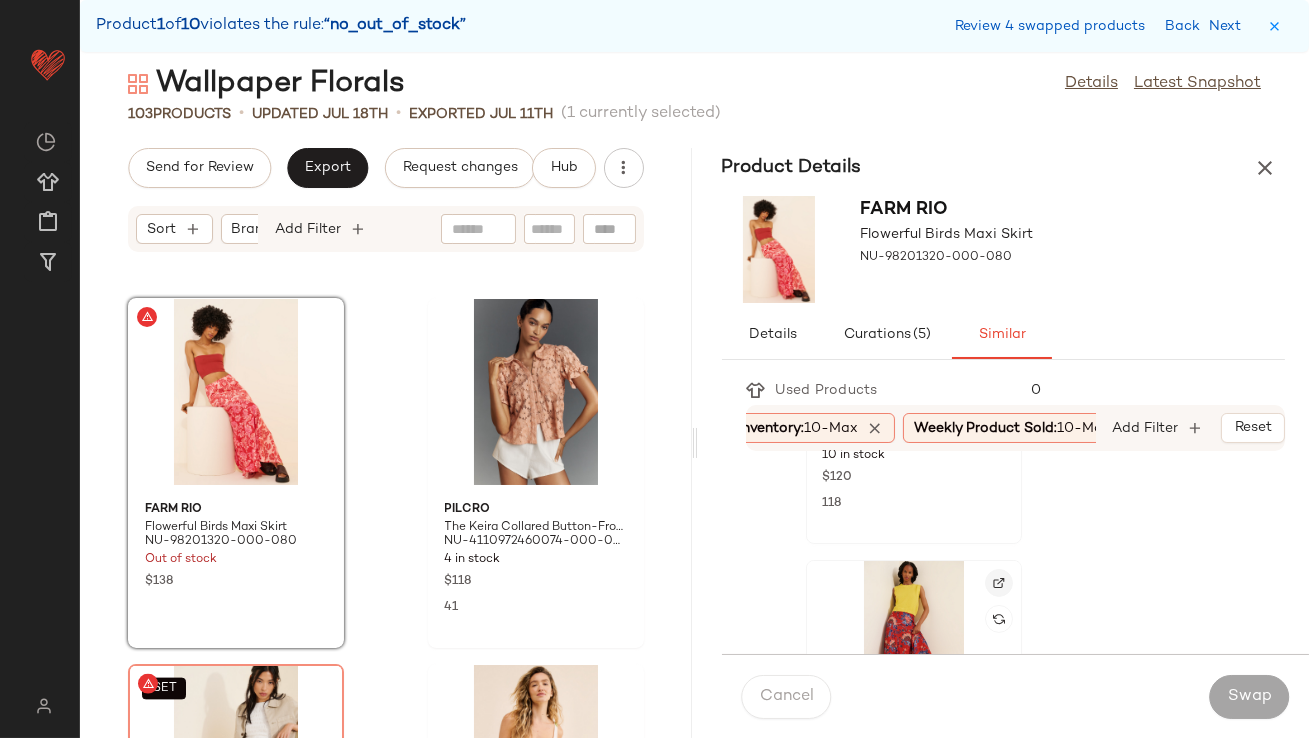 click 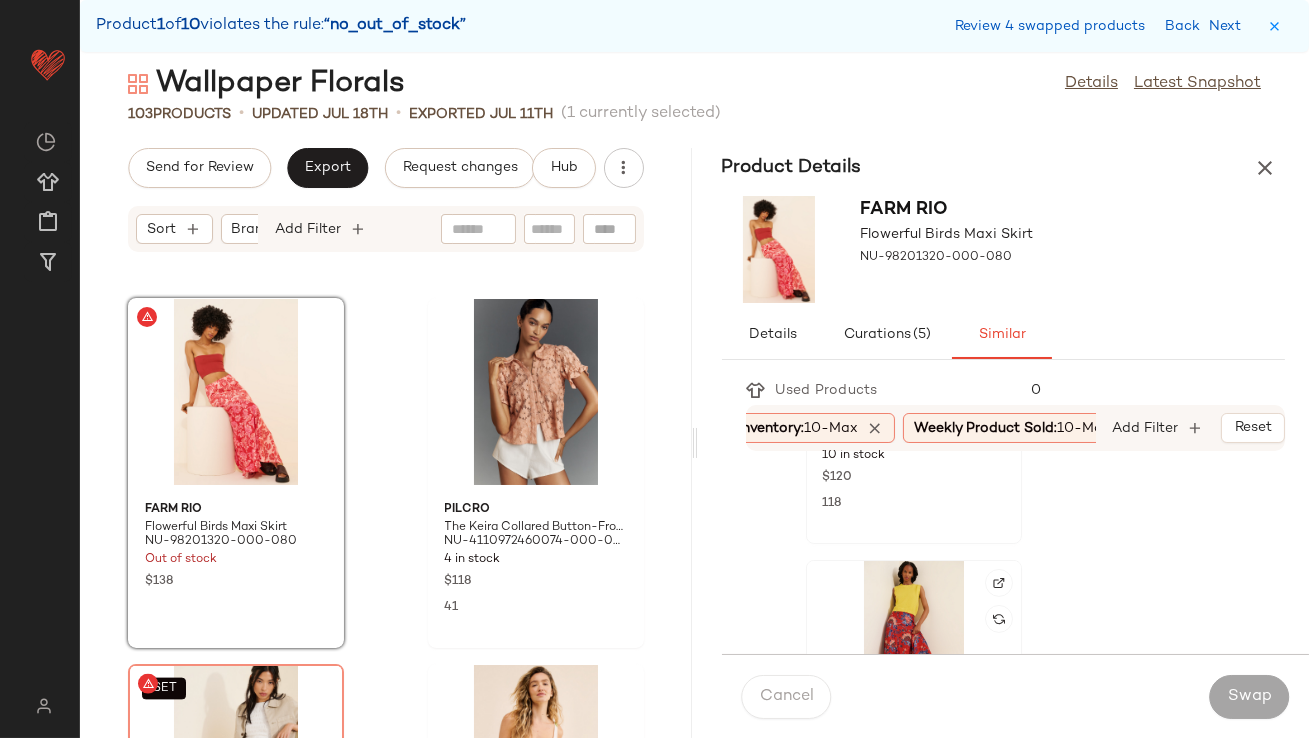 click 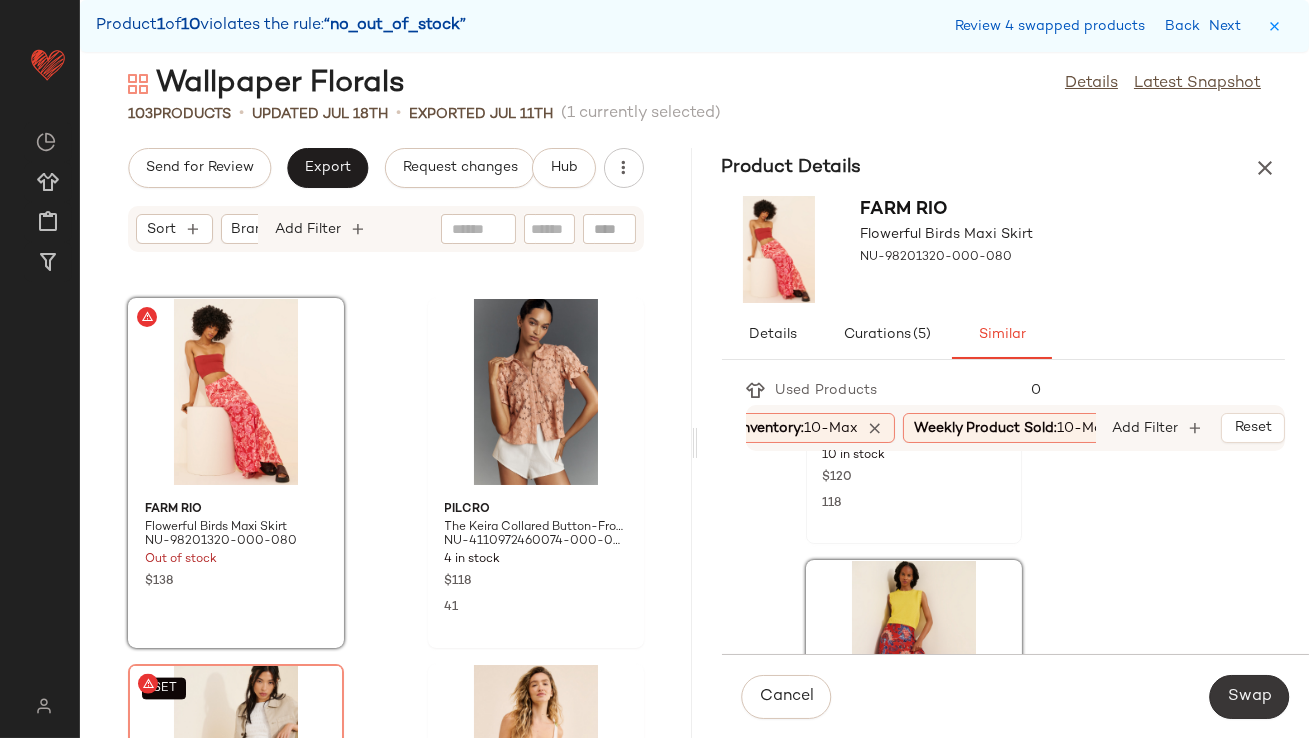 click on "Swap" 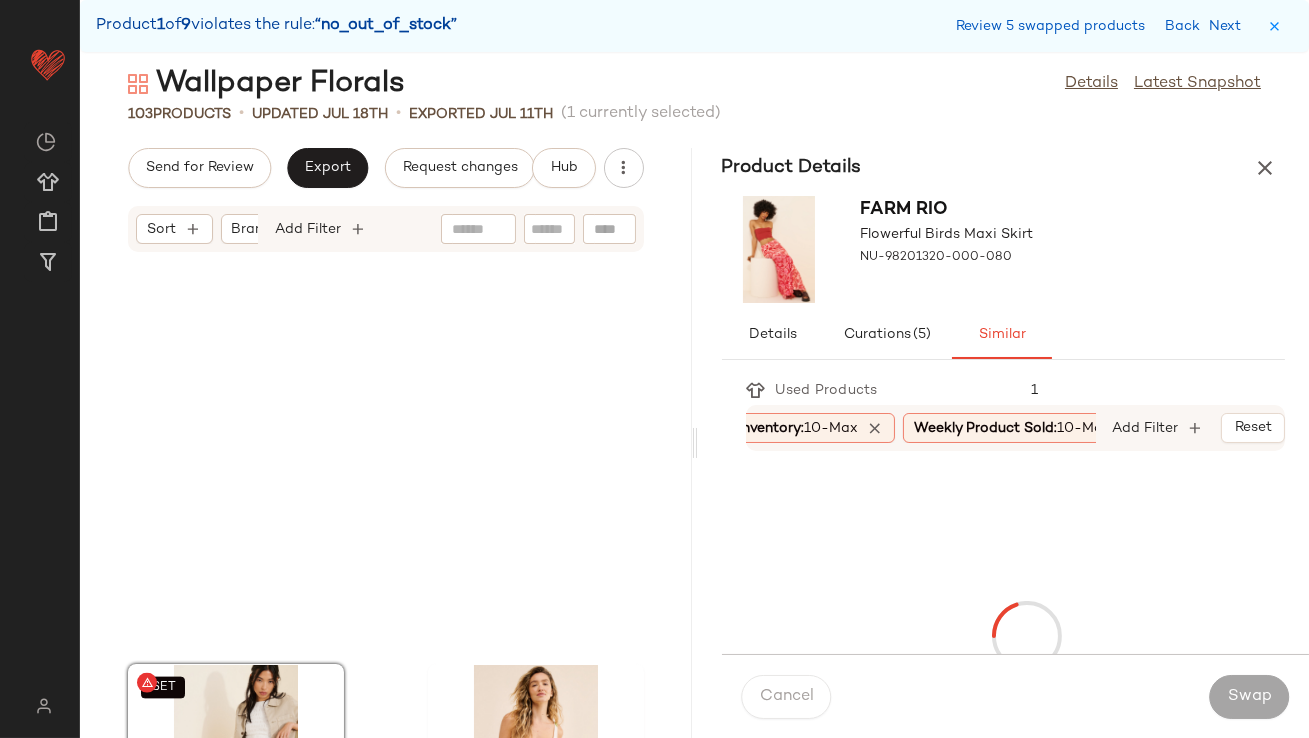 scroll, scrollTop: 5490, scrollLeft: 0, axis: vertical 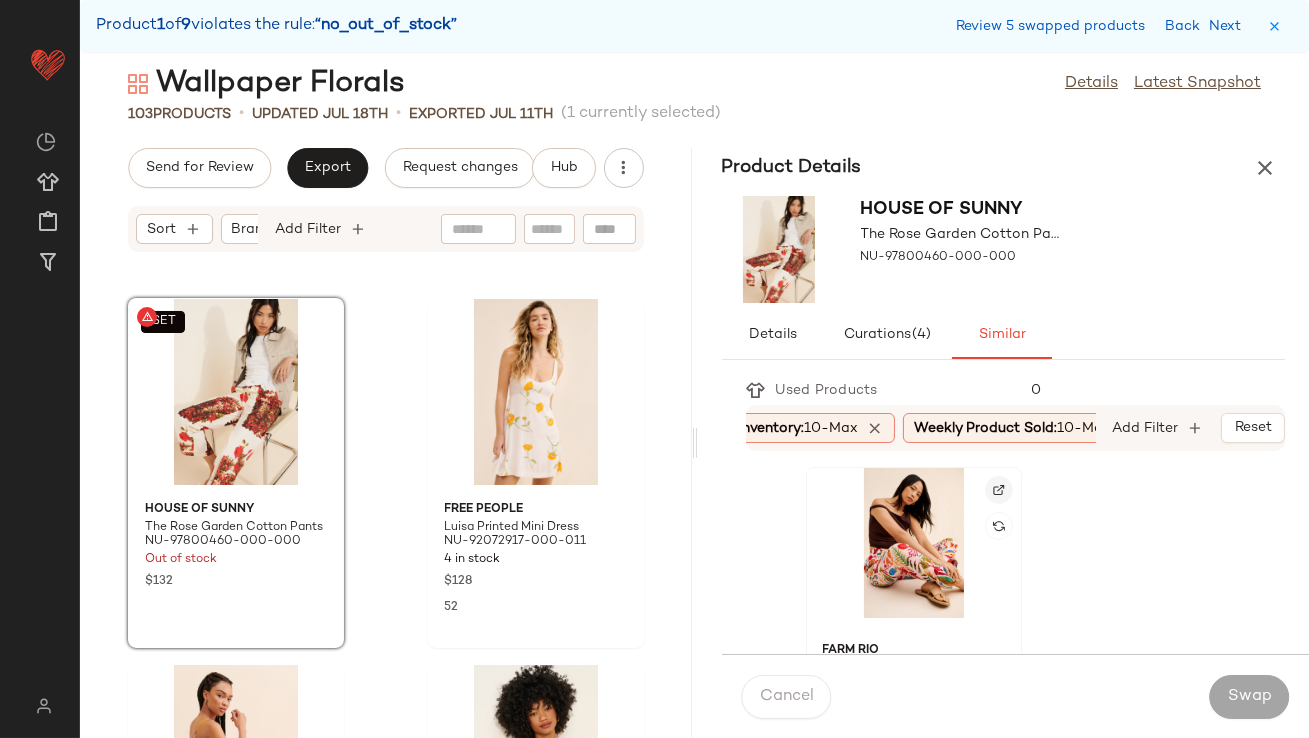 click 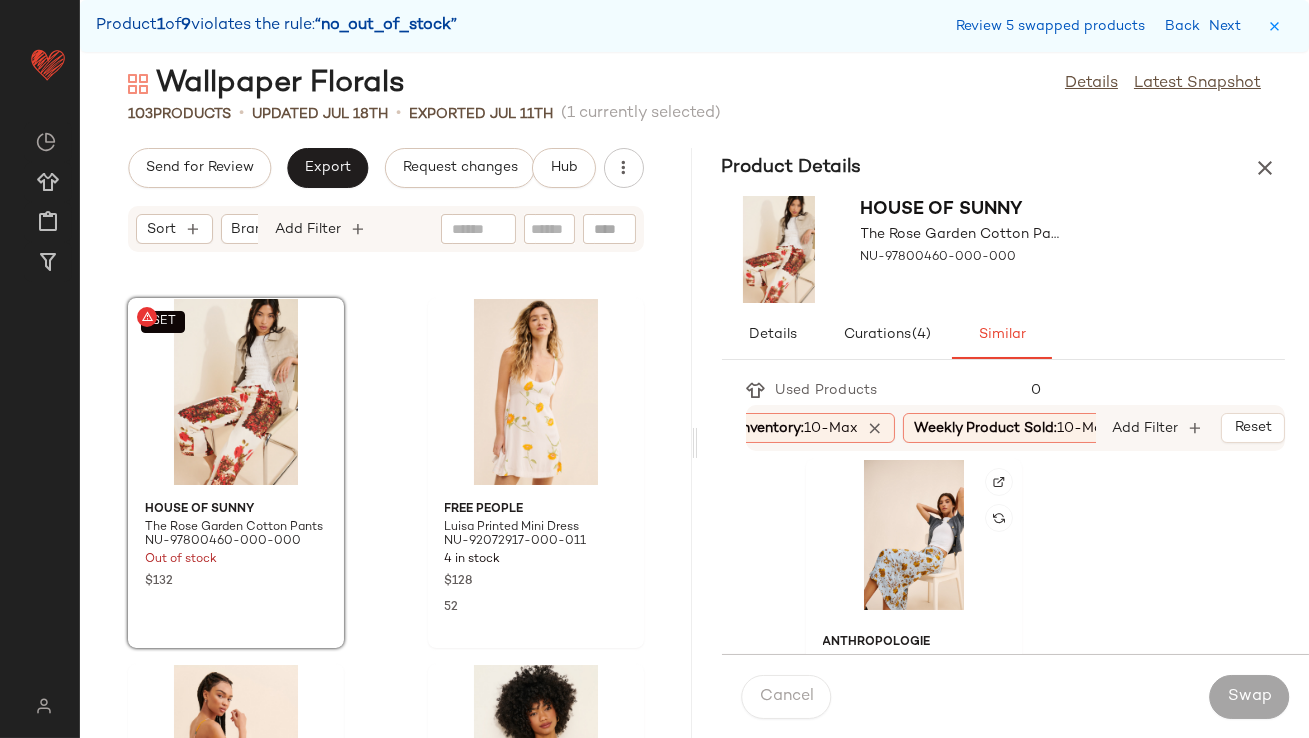 scroll, scrollTop: 376, scrollLeft: 0, axis: vertical 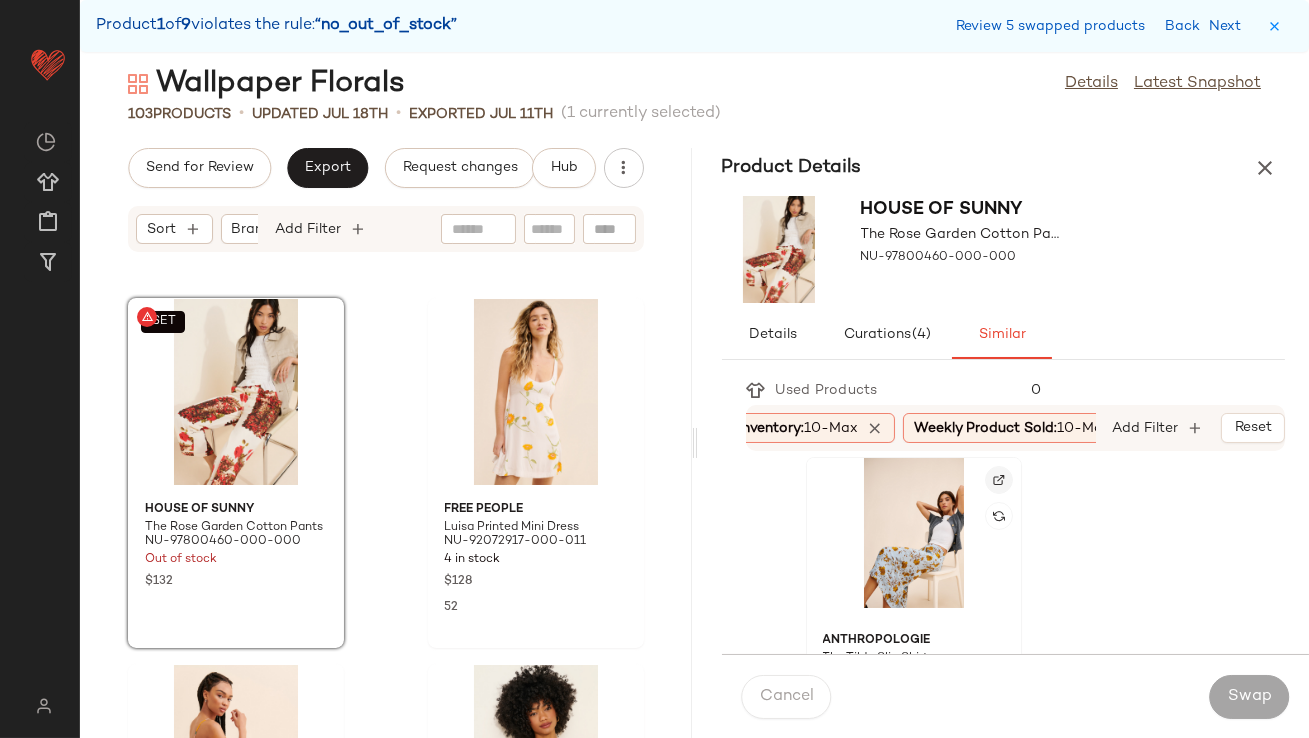 click 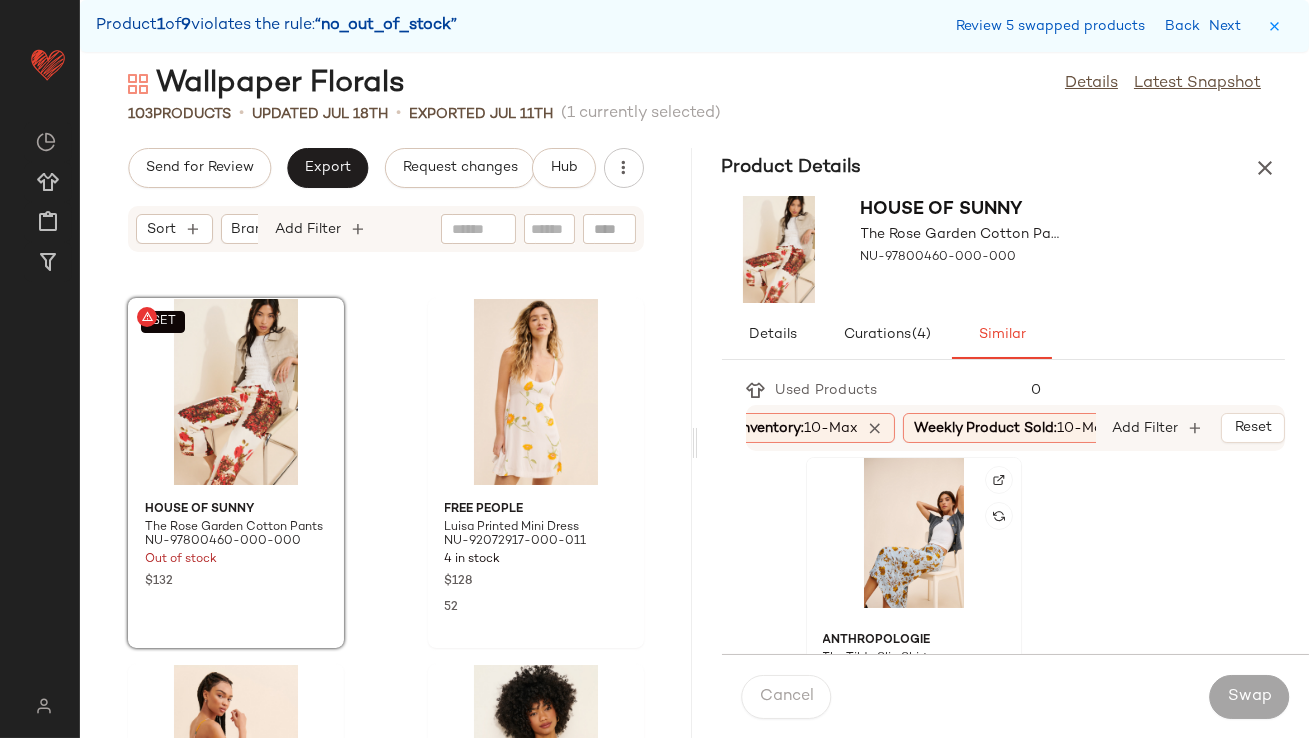 click 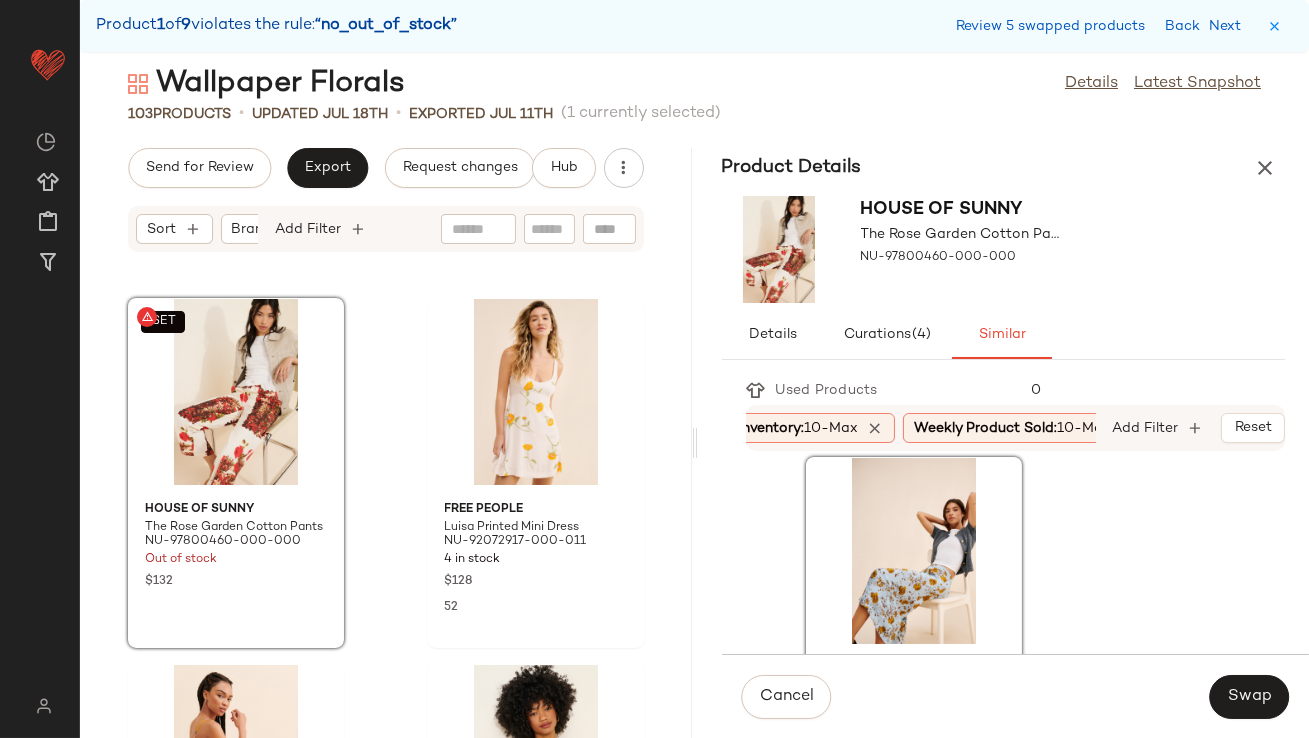 click on "Cancel   Swap" at bounding box center [1016, 696] 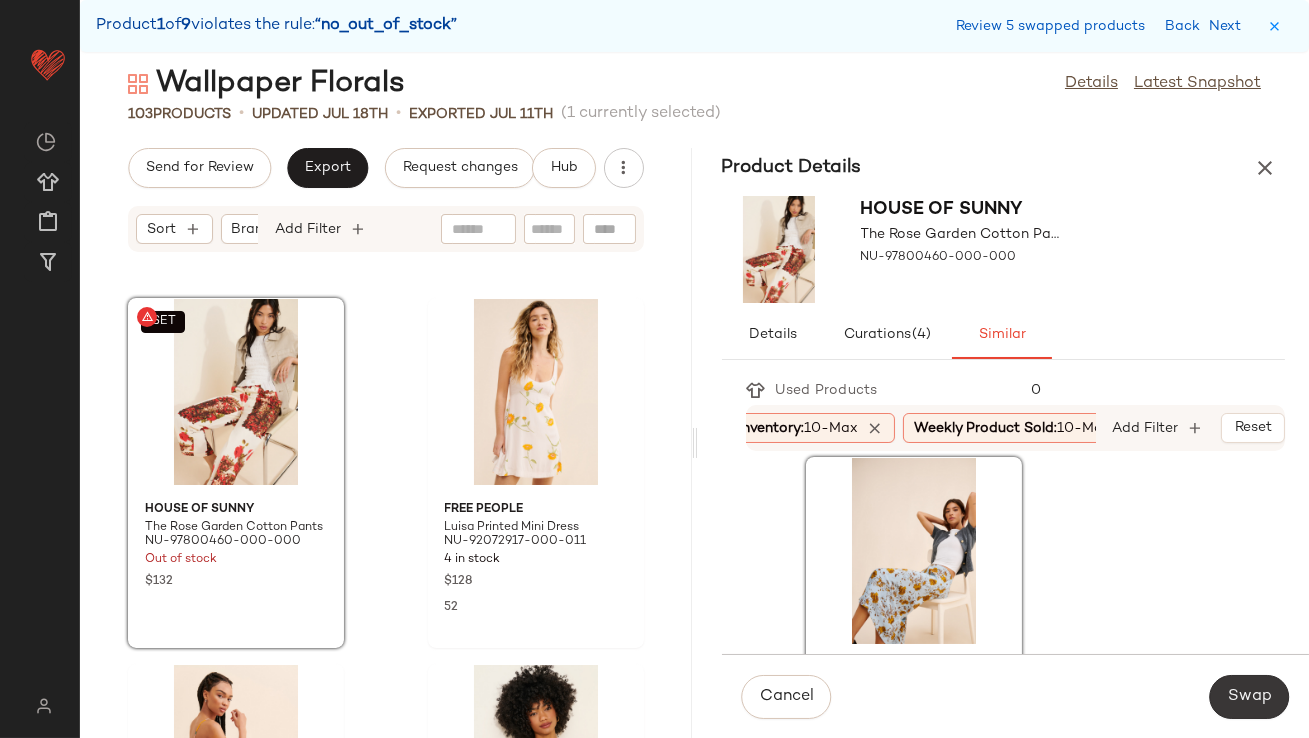 click on "Swap" at bounding box center (1249, 697) 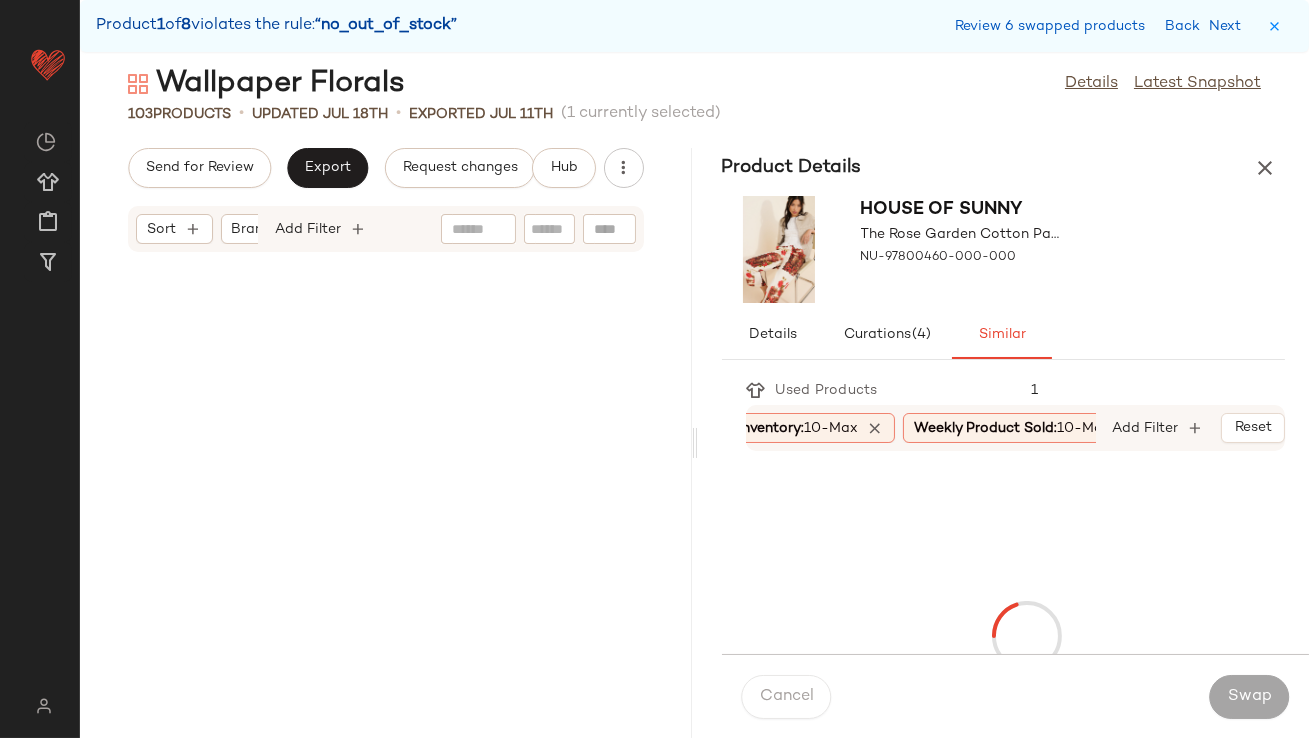 scroll, scrollTop: 6221, scrollLeft: 0, axis: vertical 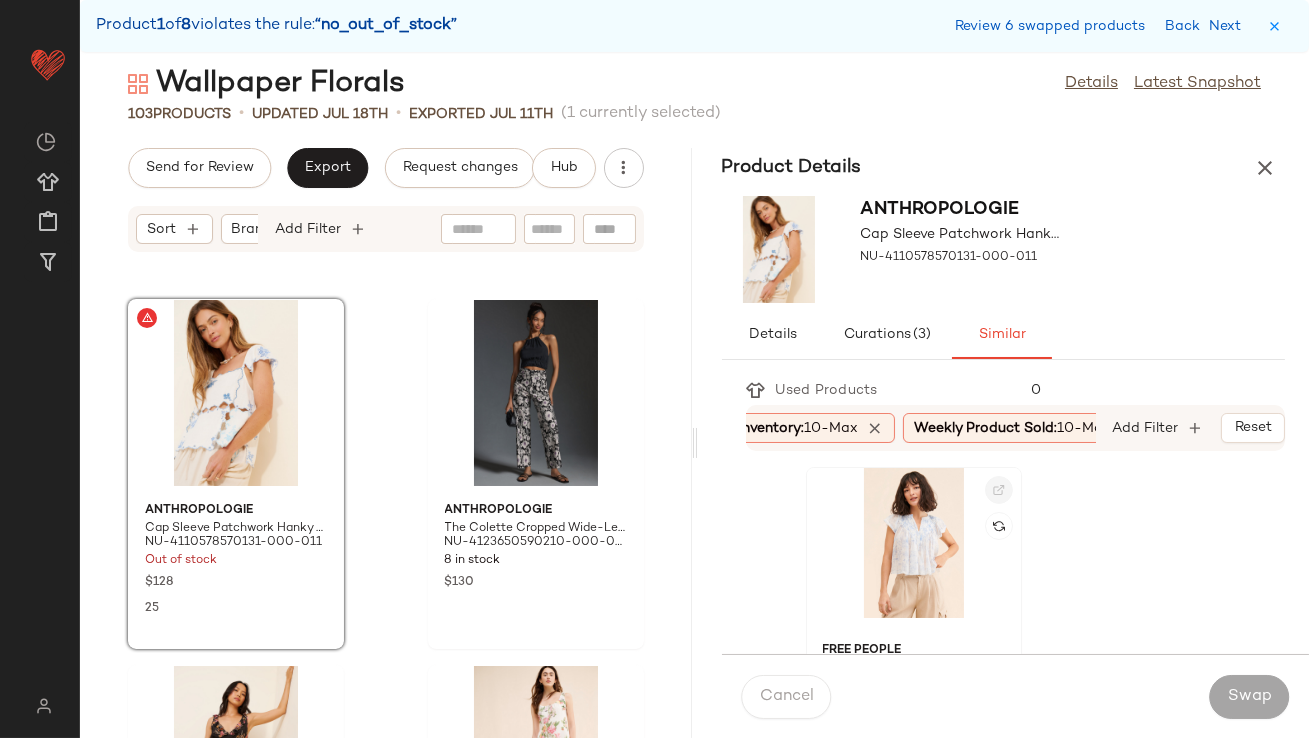 click at bounding box center [999, 490] 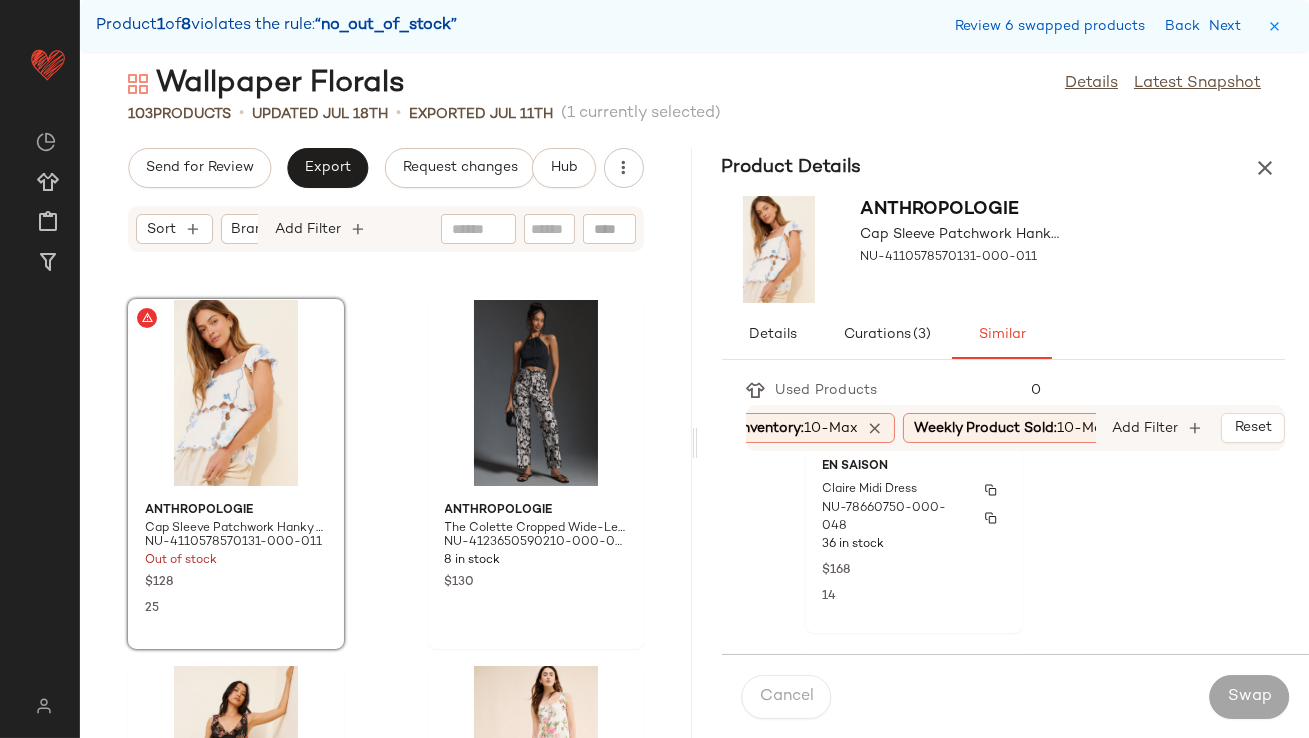 scroll, scrollTop: 2543, scrollLeft: 0, axis: vertical 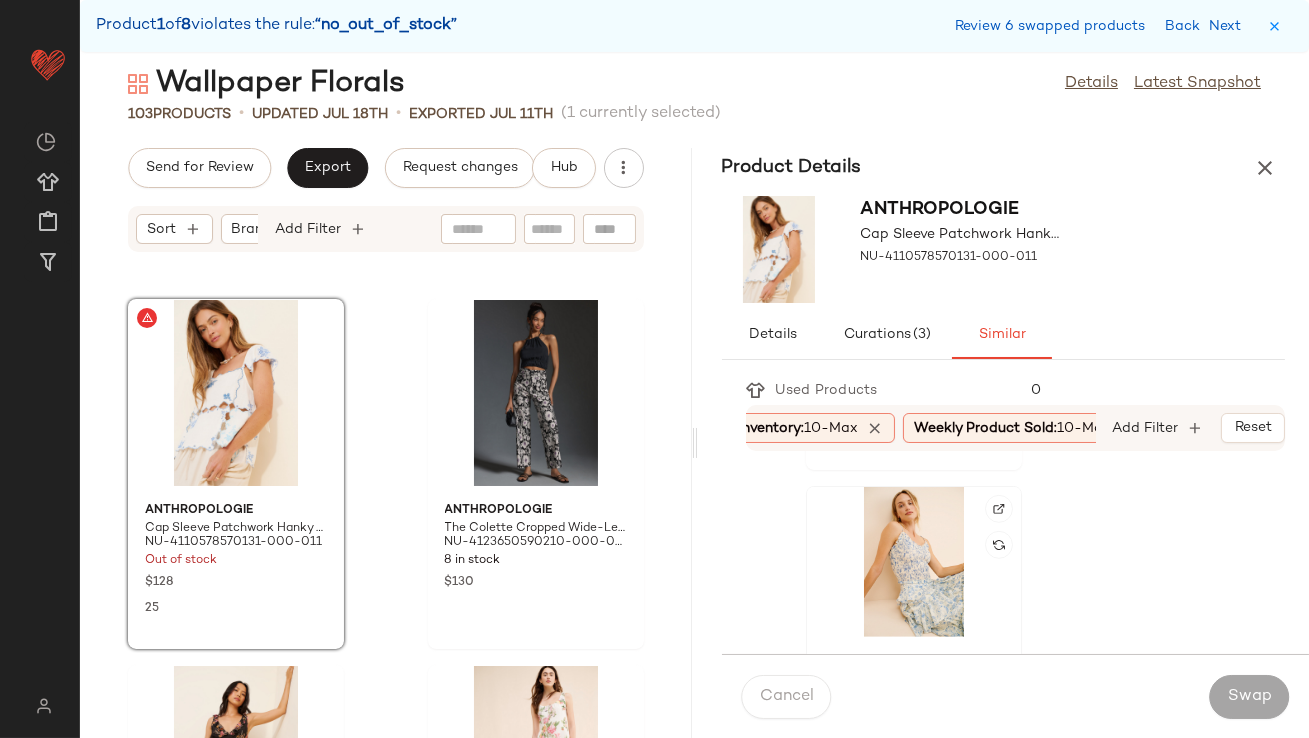 click 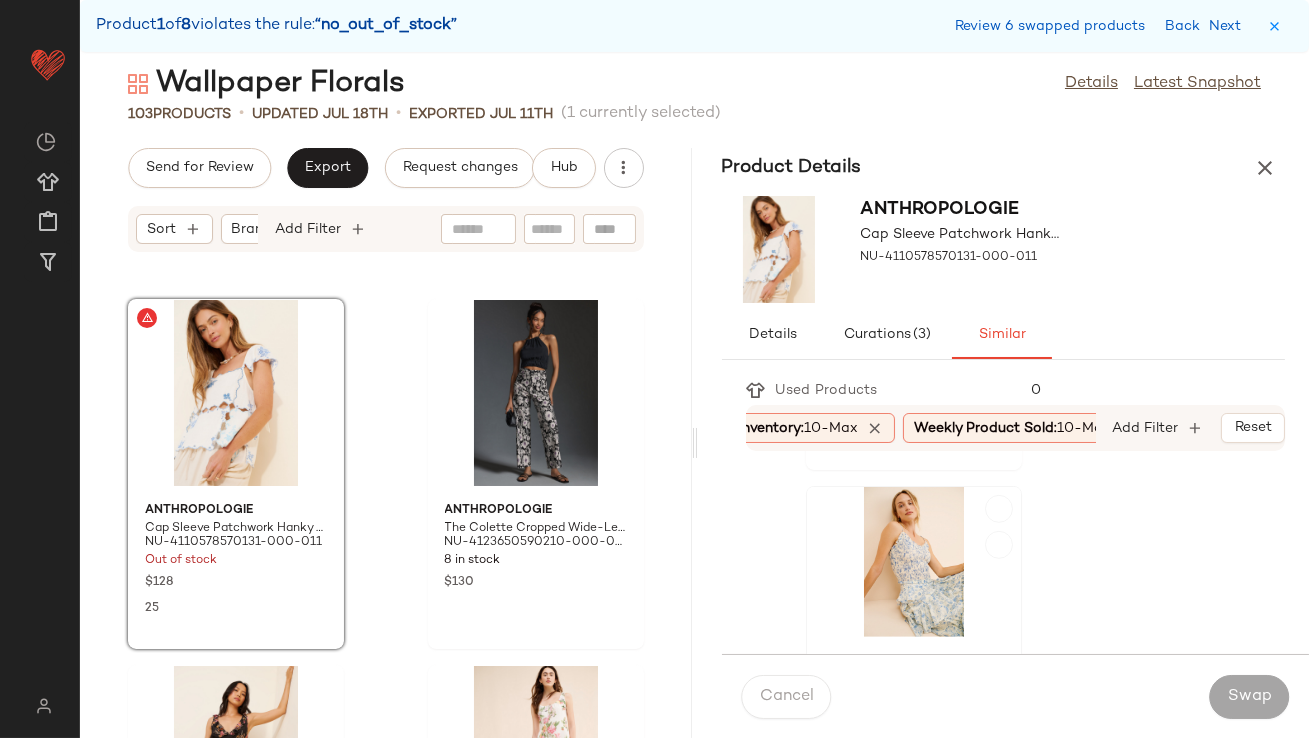 click 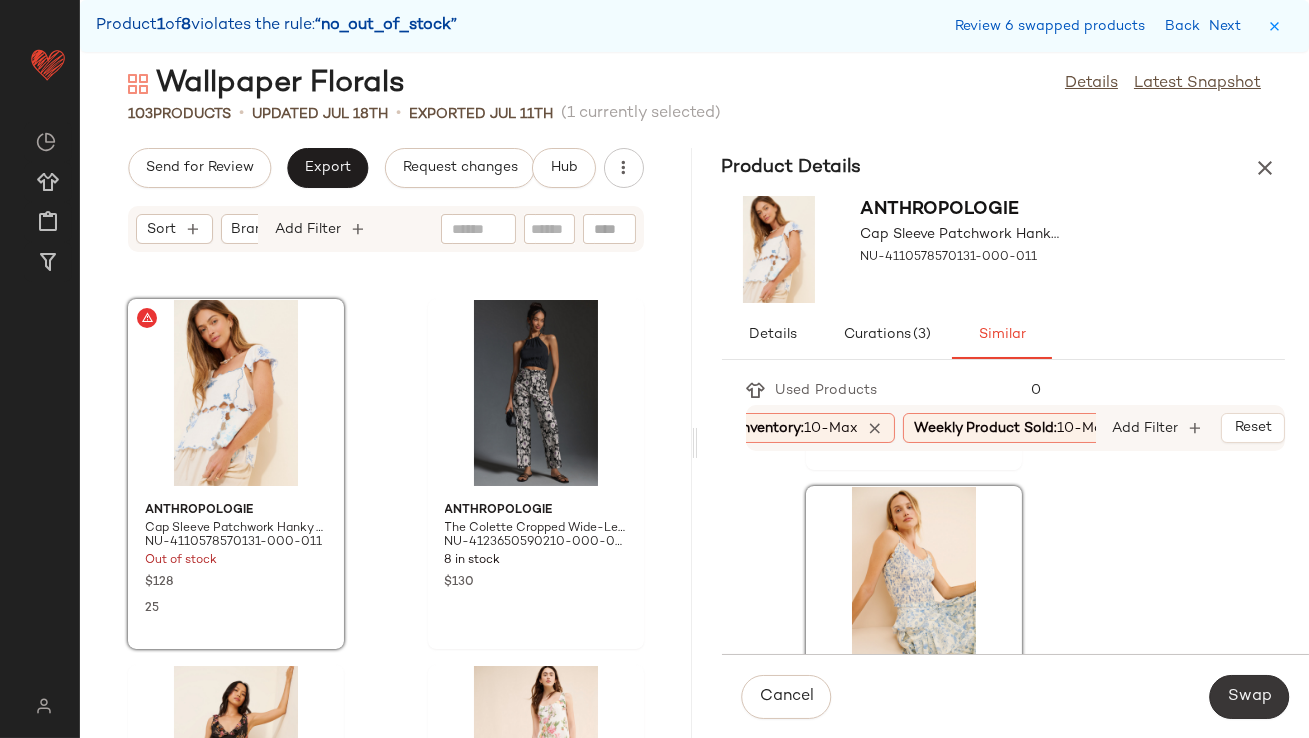 click on "Swap" 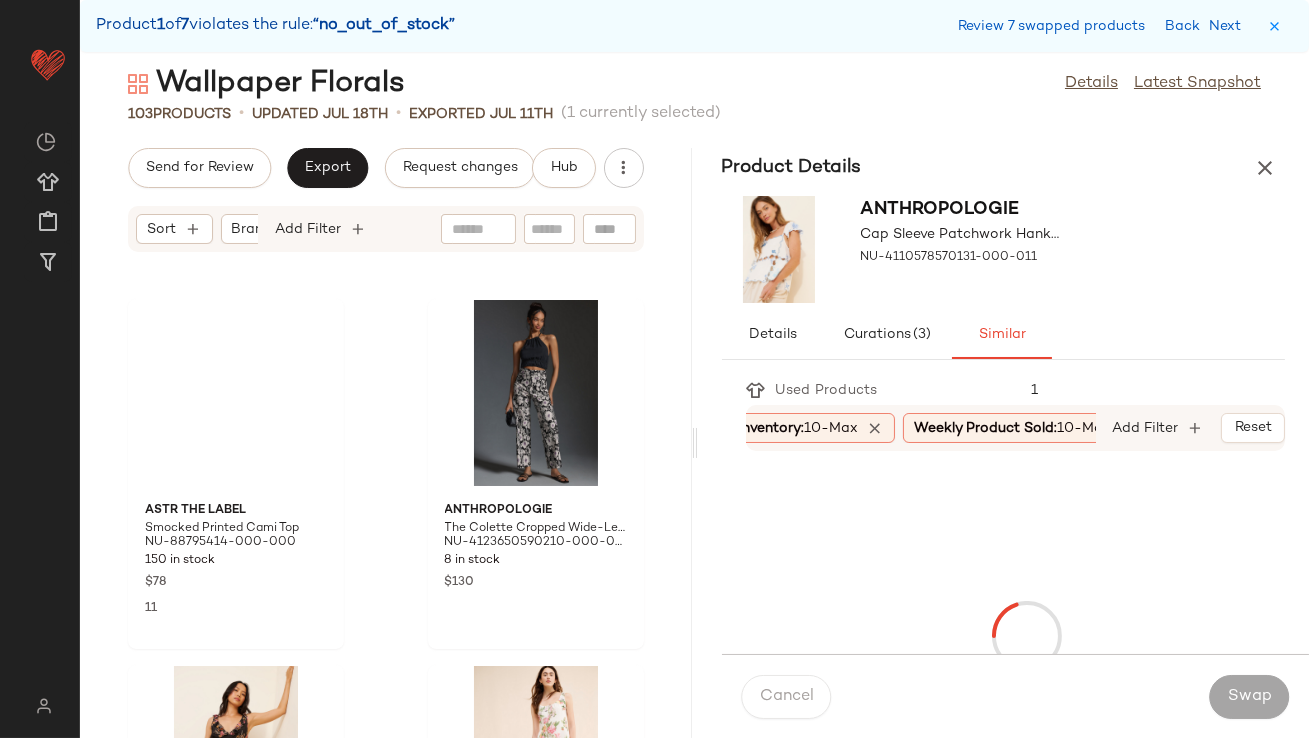 scroll, scrollTop: 11711, scrollLeft: 0, axis: vertical 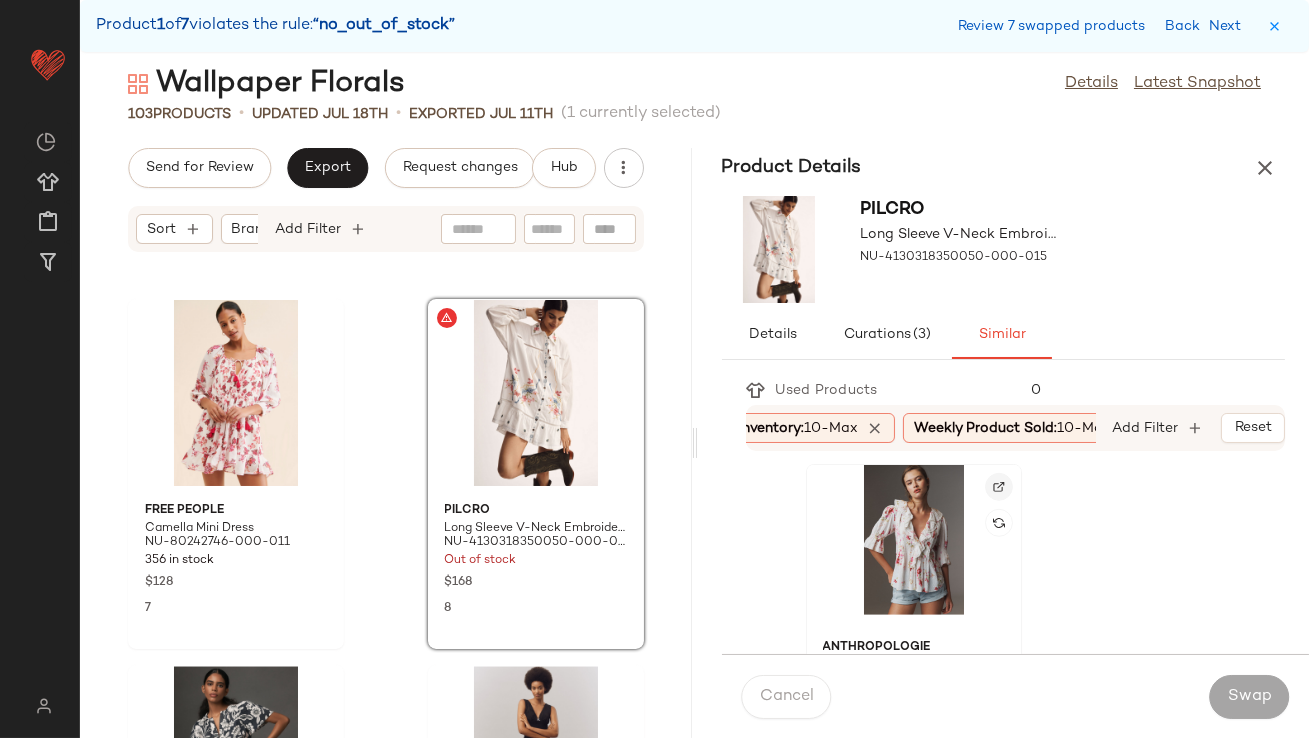 click 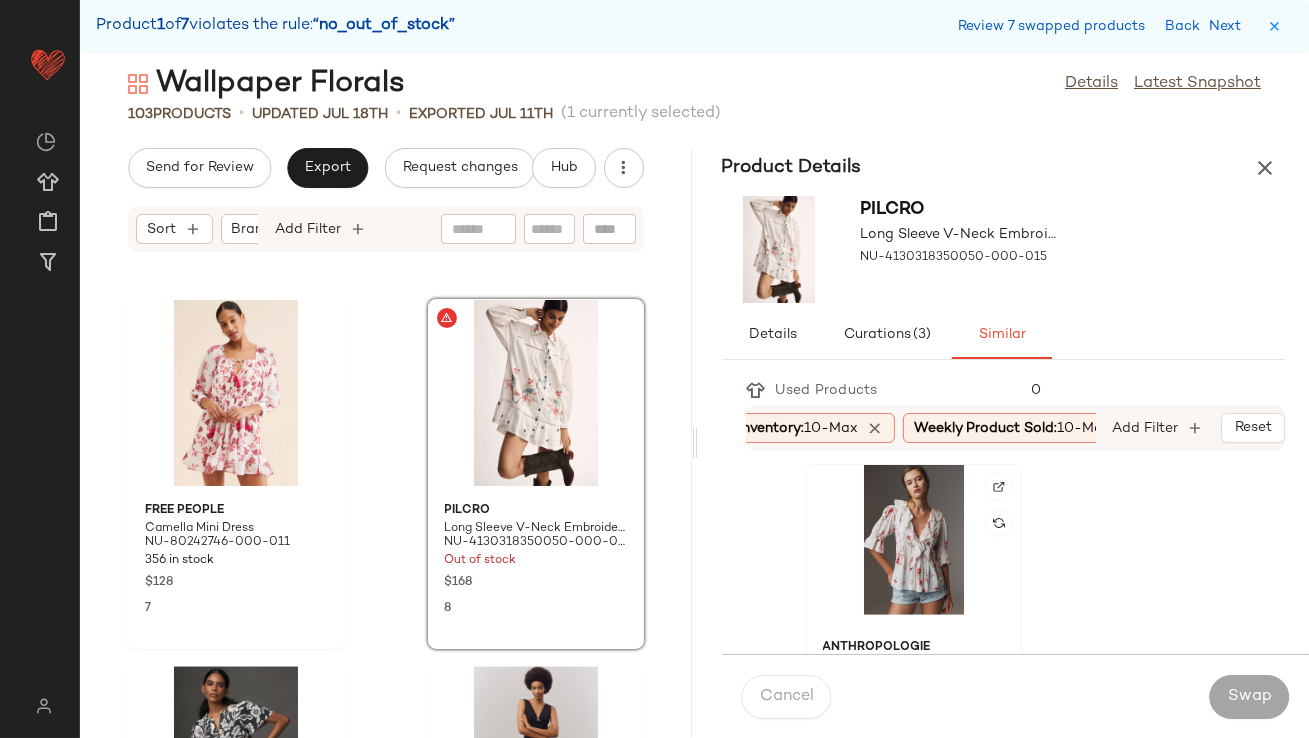 click 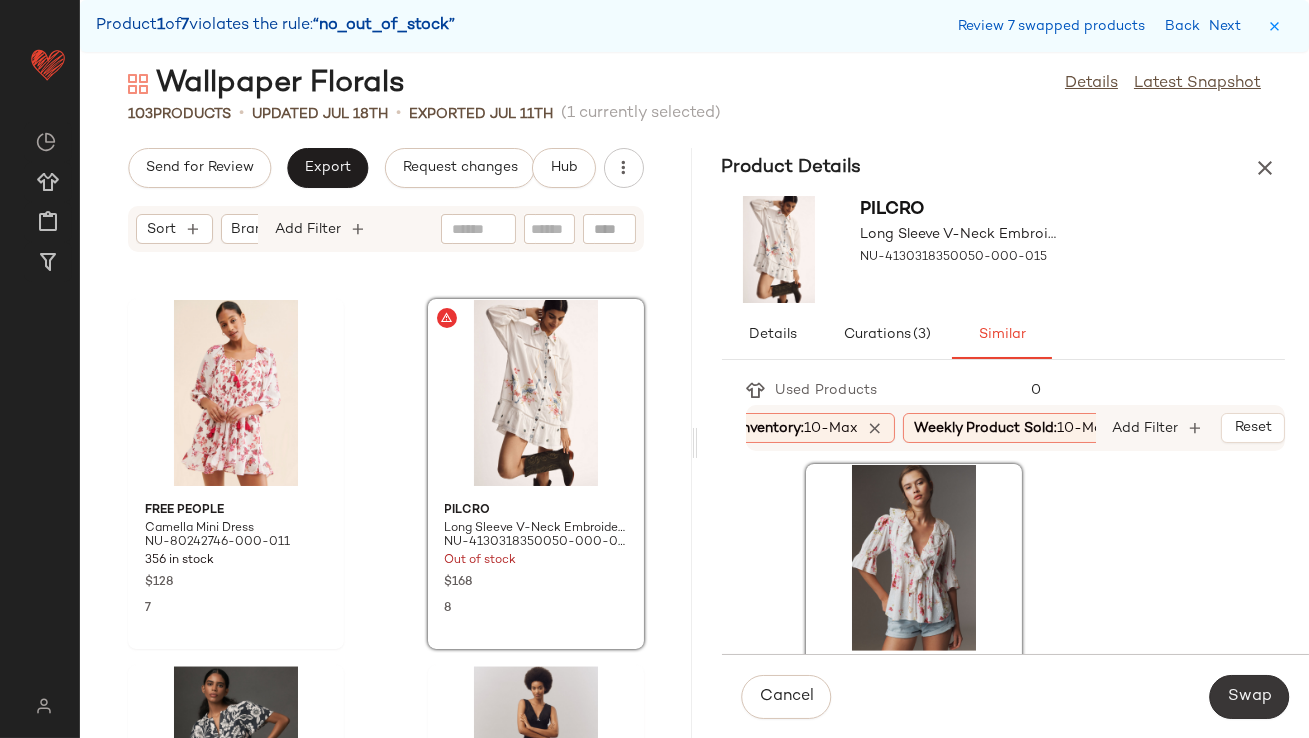 click on "Swap" 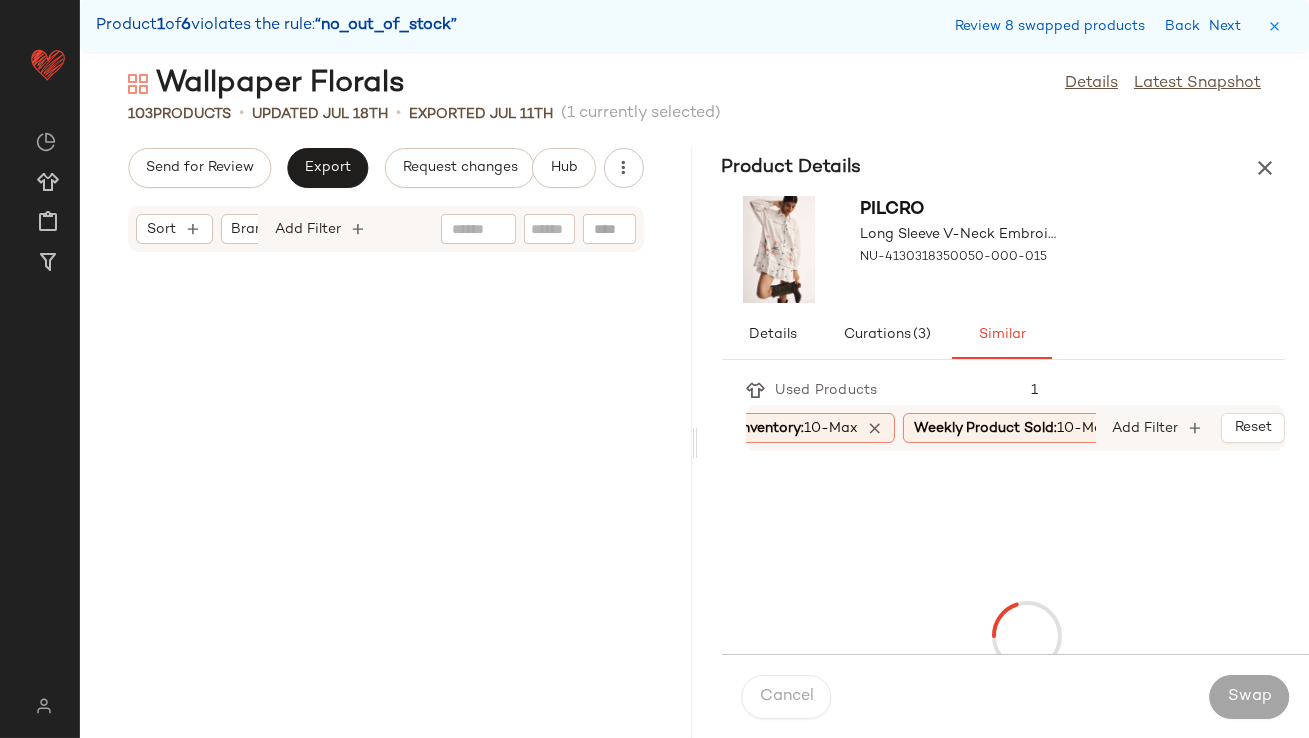 scroll, scrollTop: 12444, scrollLeft: 0, axis: vertical 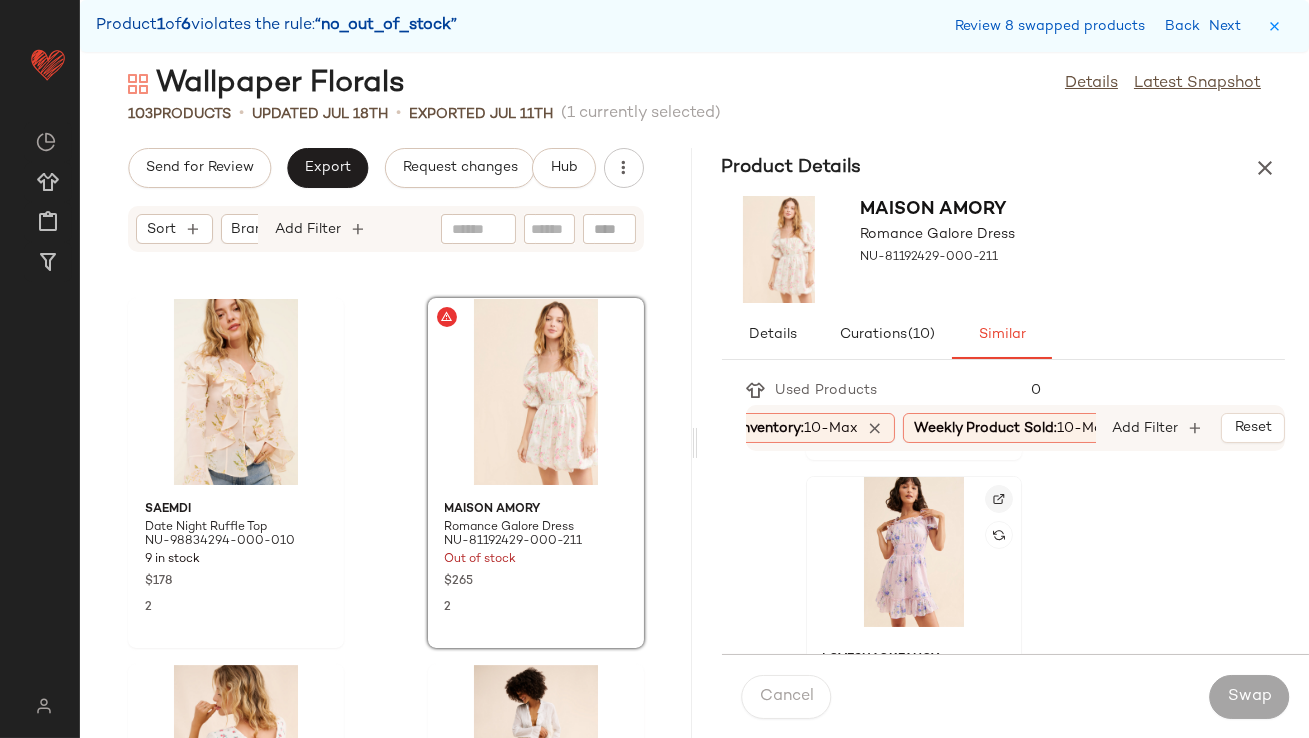 click 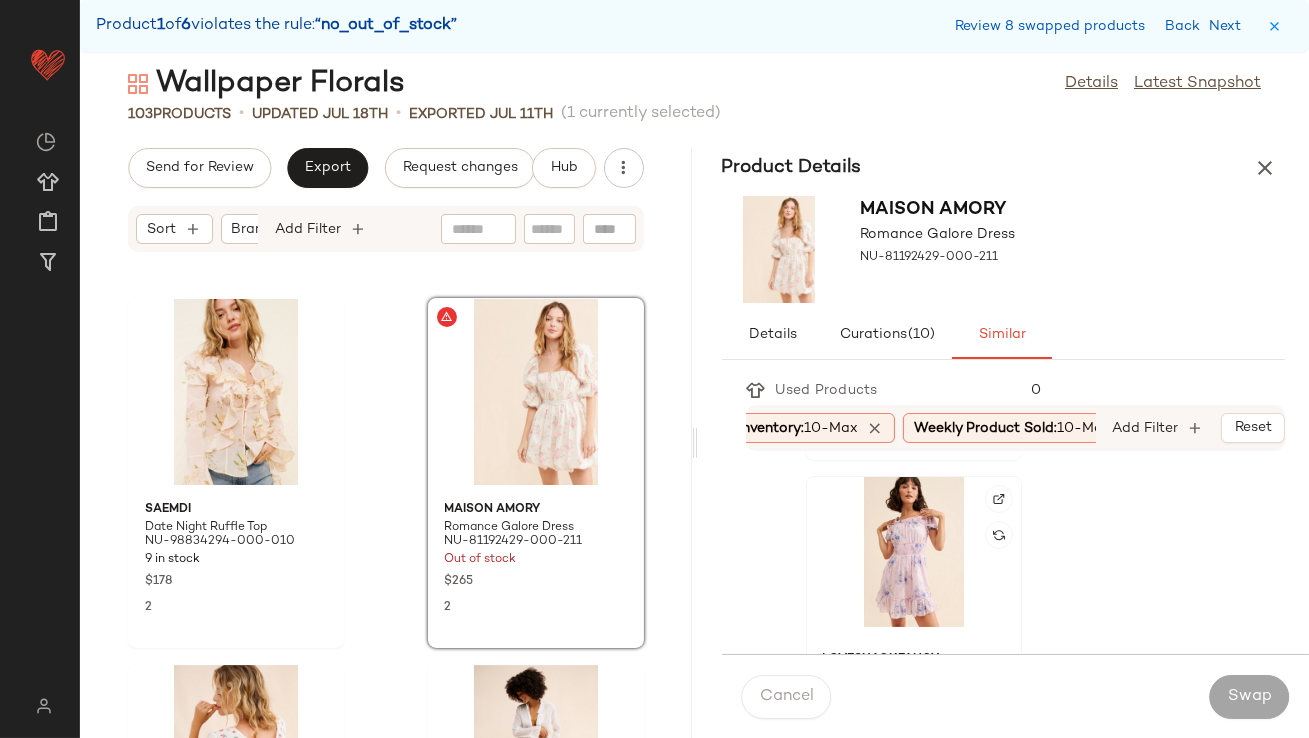 click 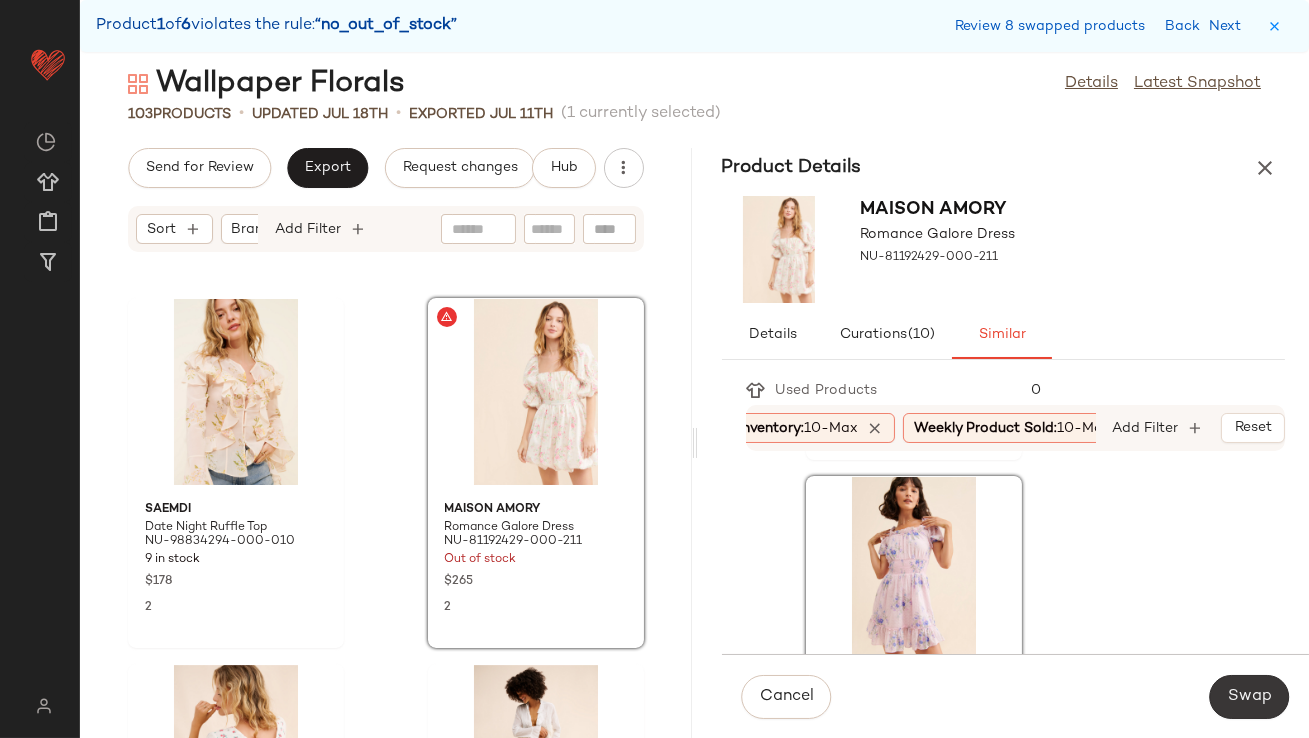 click on "Swap" 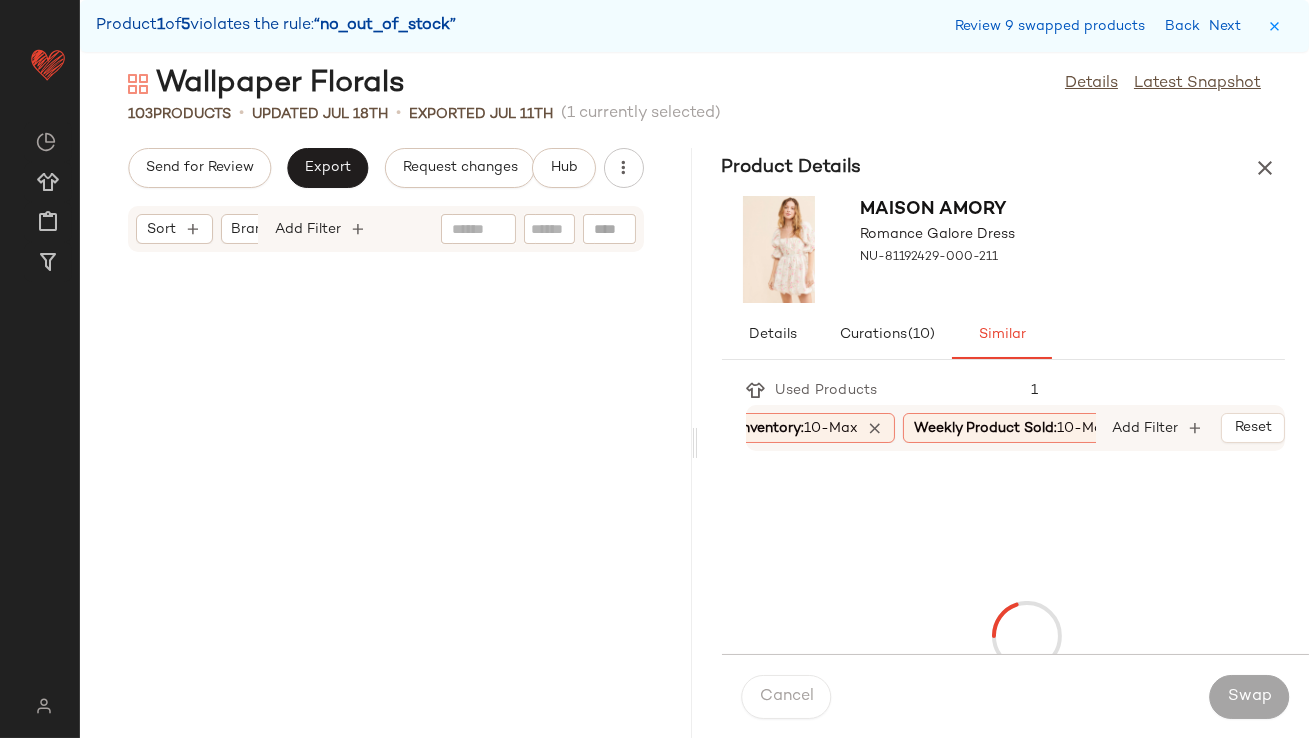 scroll, scrollTop: 13908, scrollLeft: 0, axis: vertical 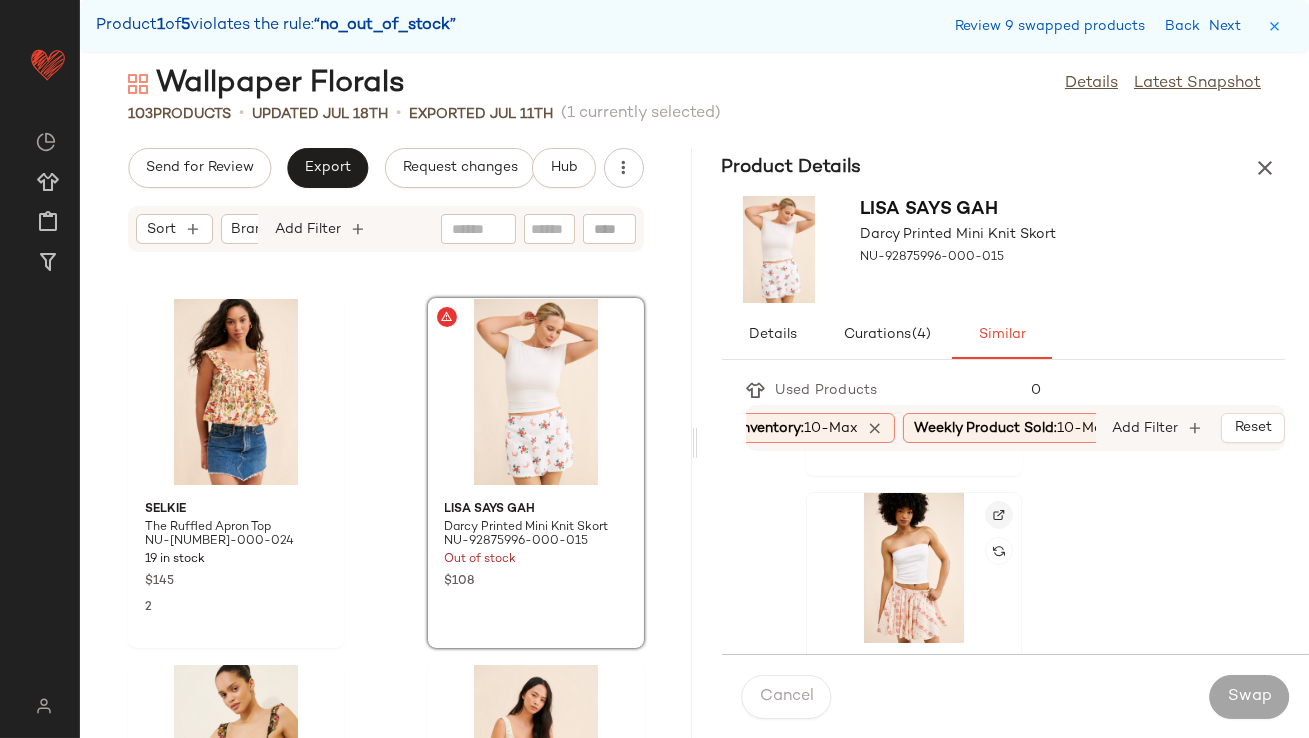 click 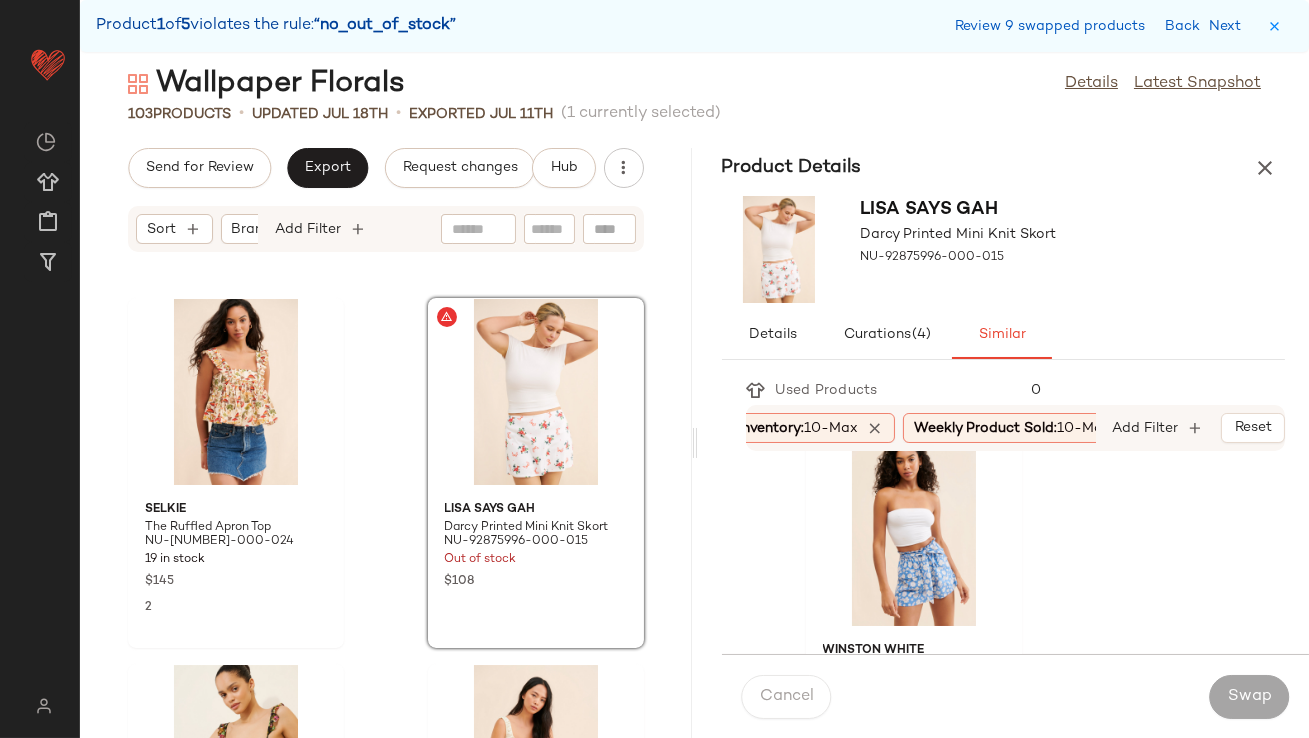 scroll, scrollTop: 1138, scrollLeft: 0, axis: vertical 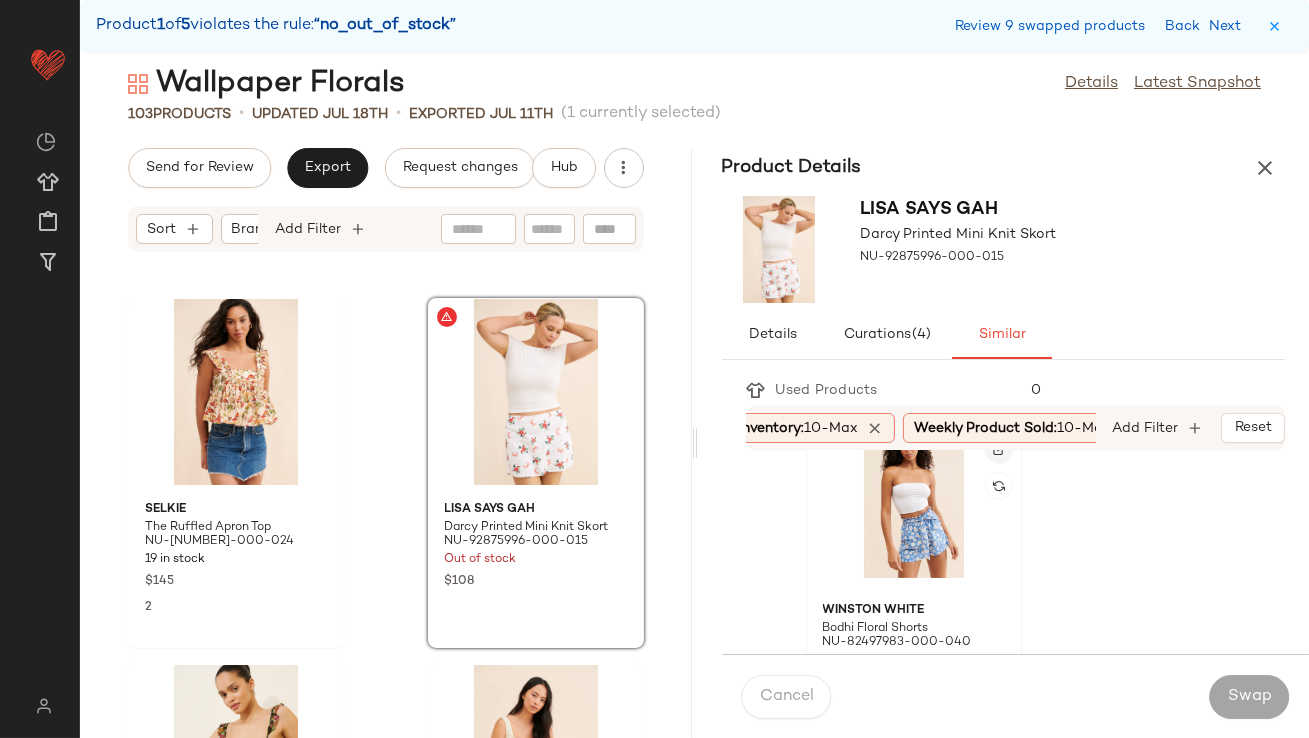 click 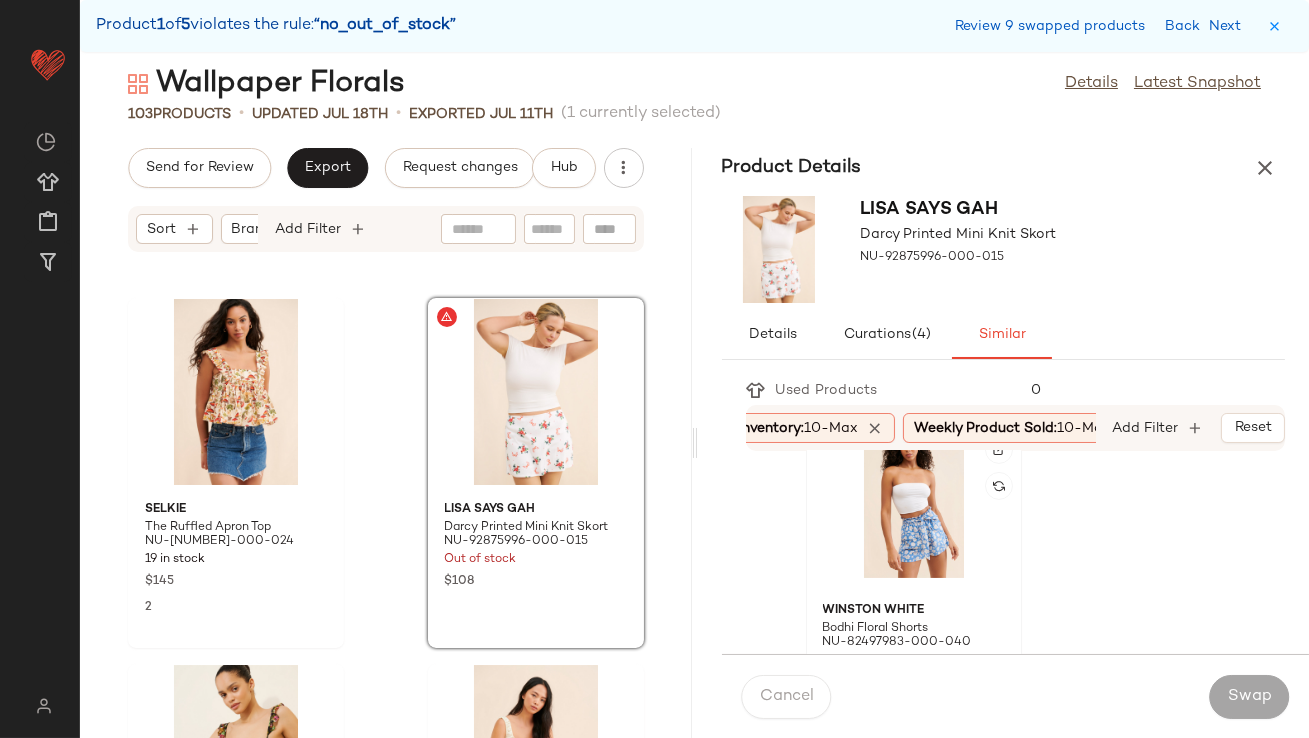 click 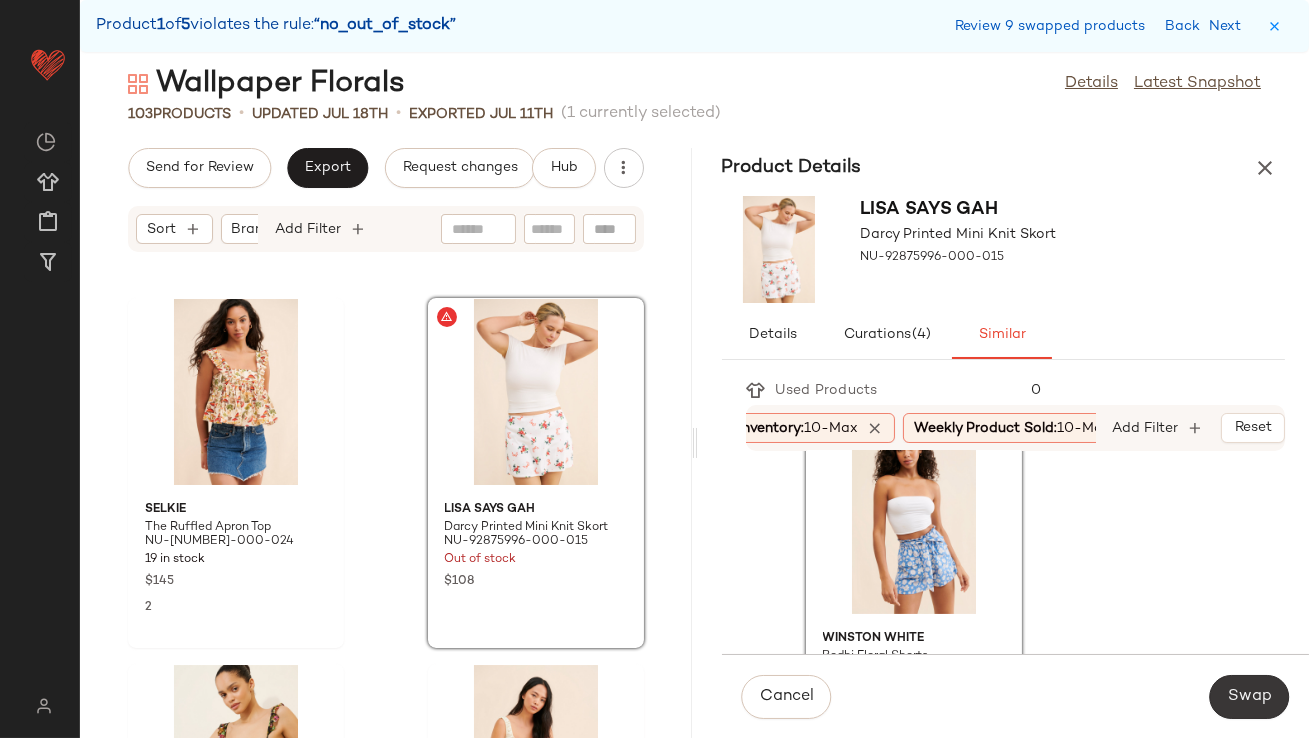 click on "Swap" at bounding box center [1249, 697] 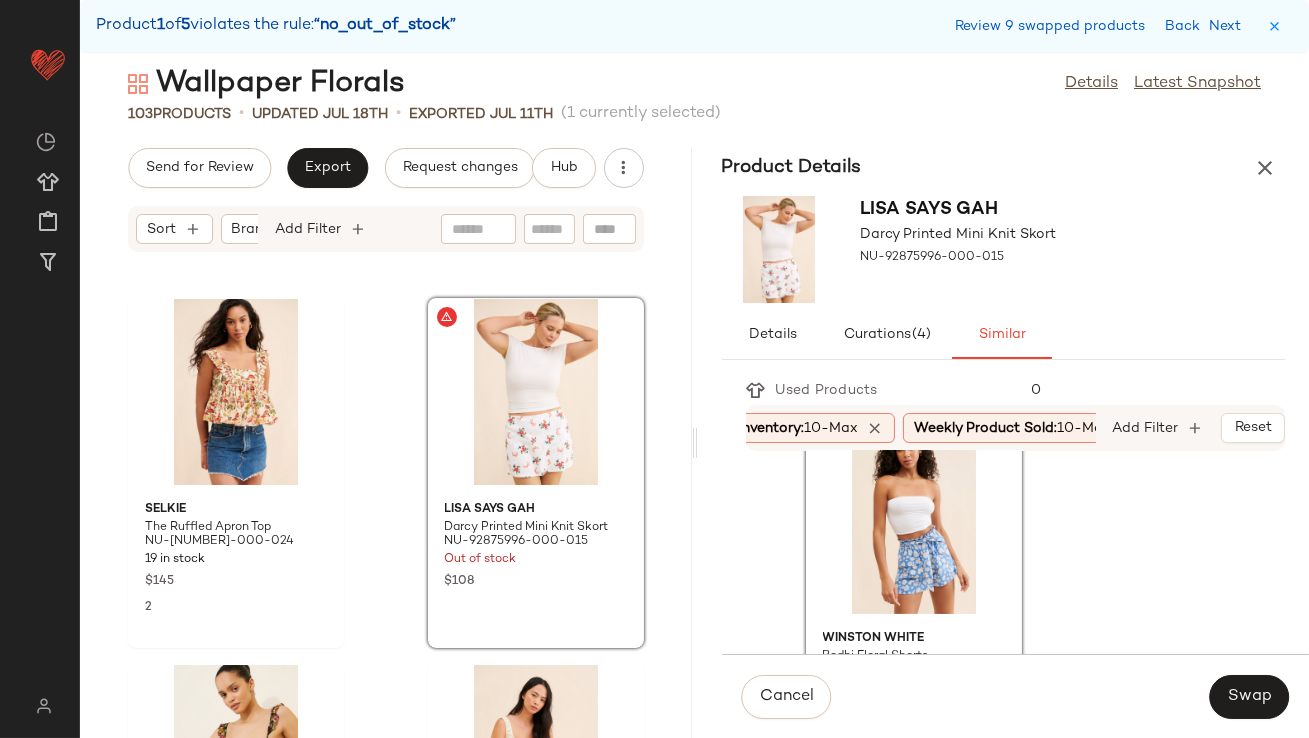 scroll, scrollTop: 15371, scrollLeft: 0, axis: vertical 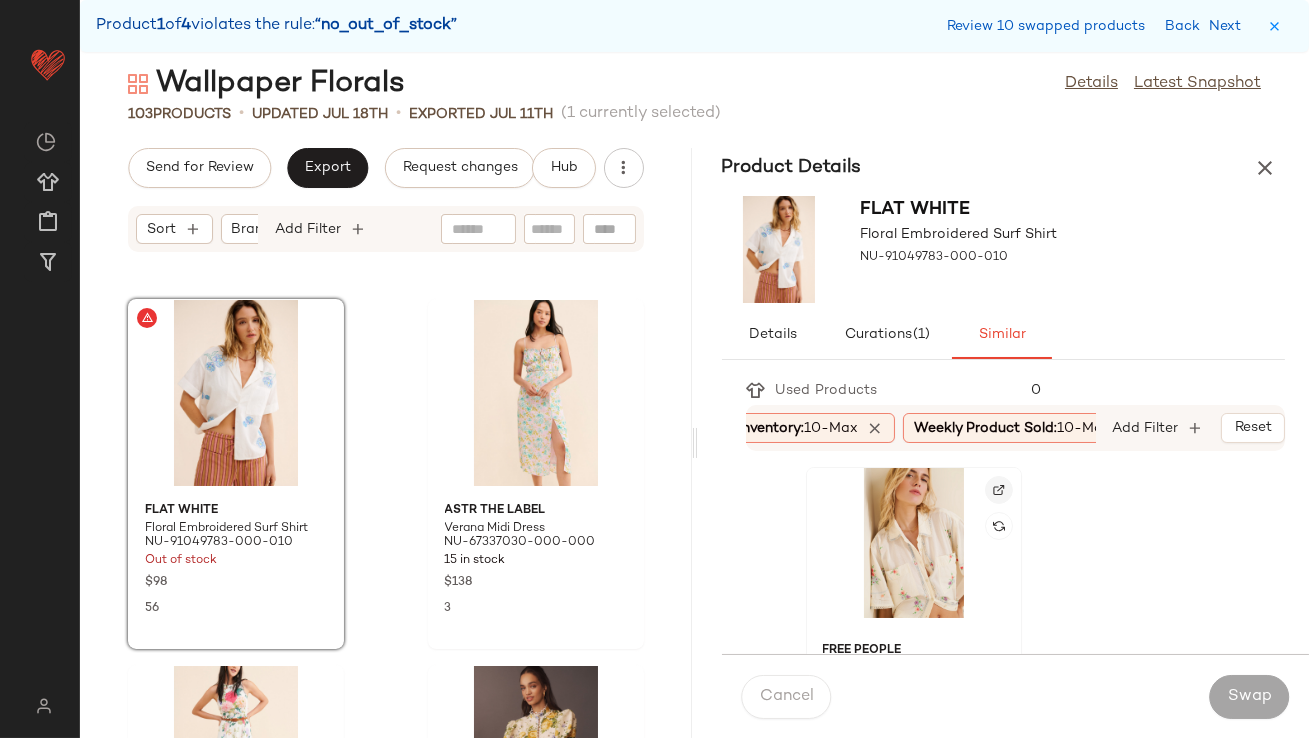 click 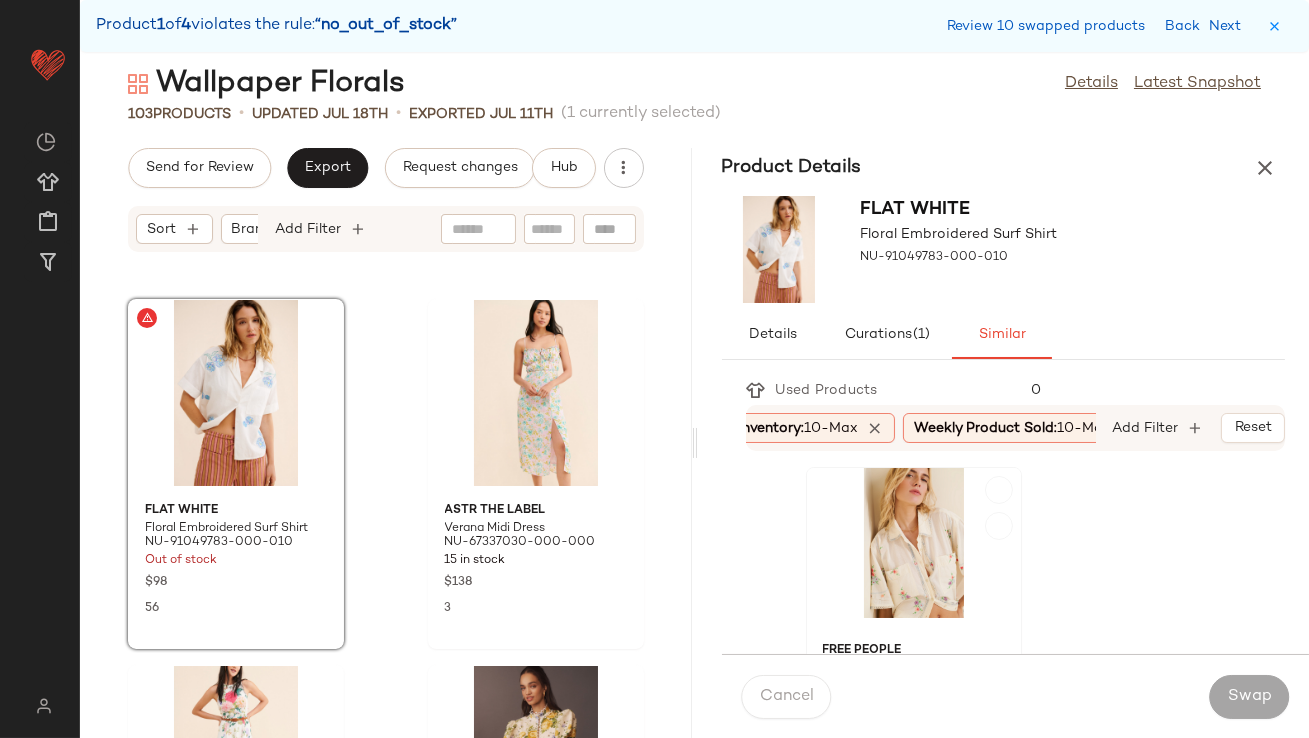 click 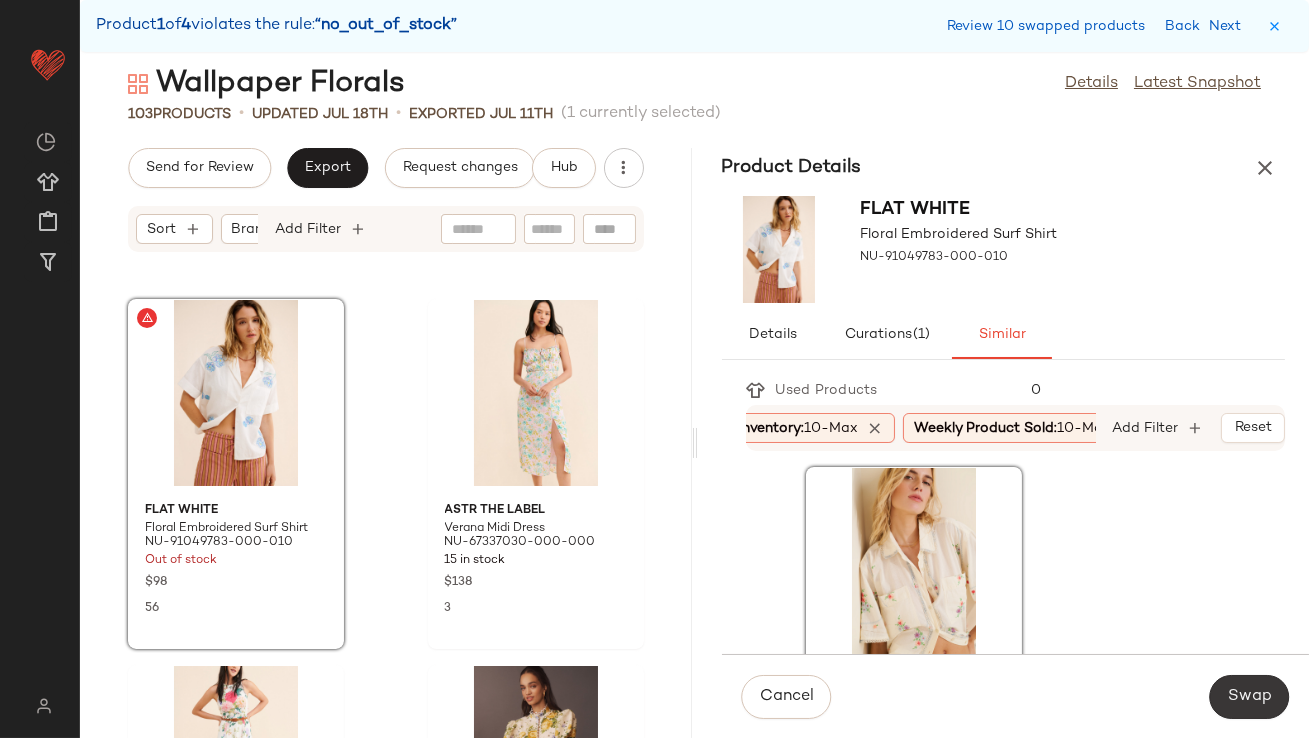 click on "Swap" at bounding box center [1249, 697] 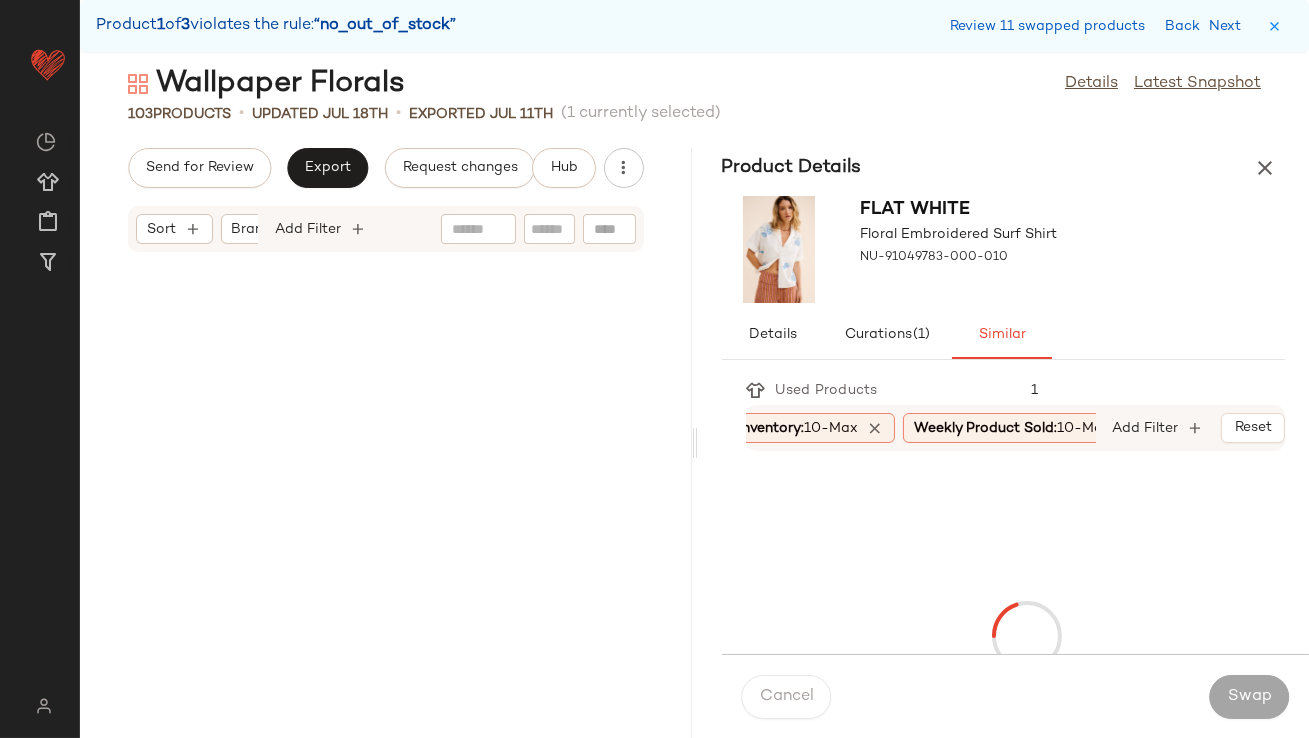 scroll, scrollTop: 16104, scrollLeft: 0, axis: vertical 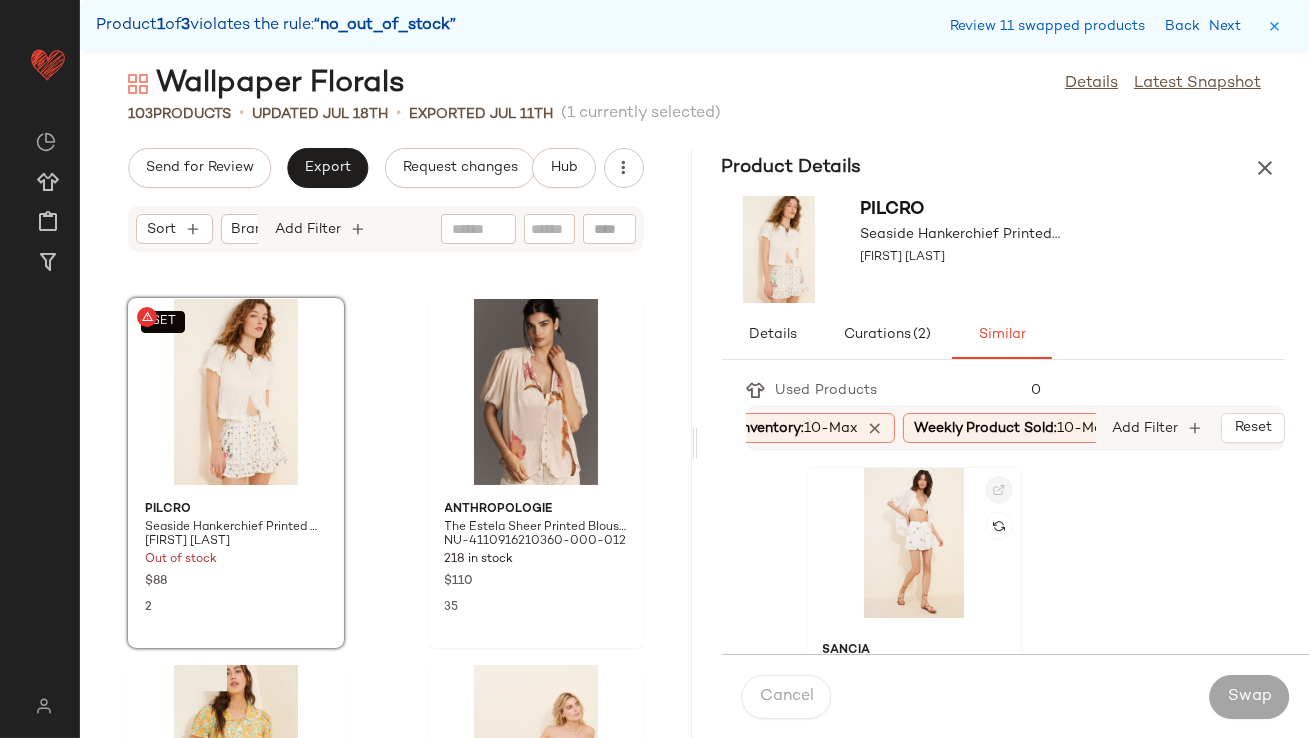 click 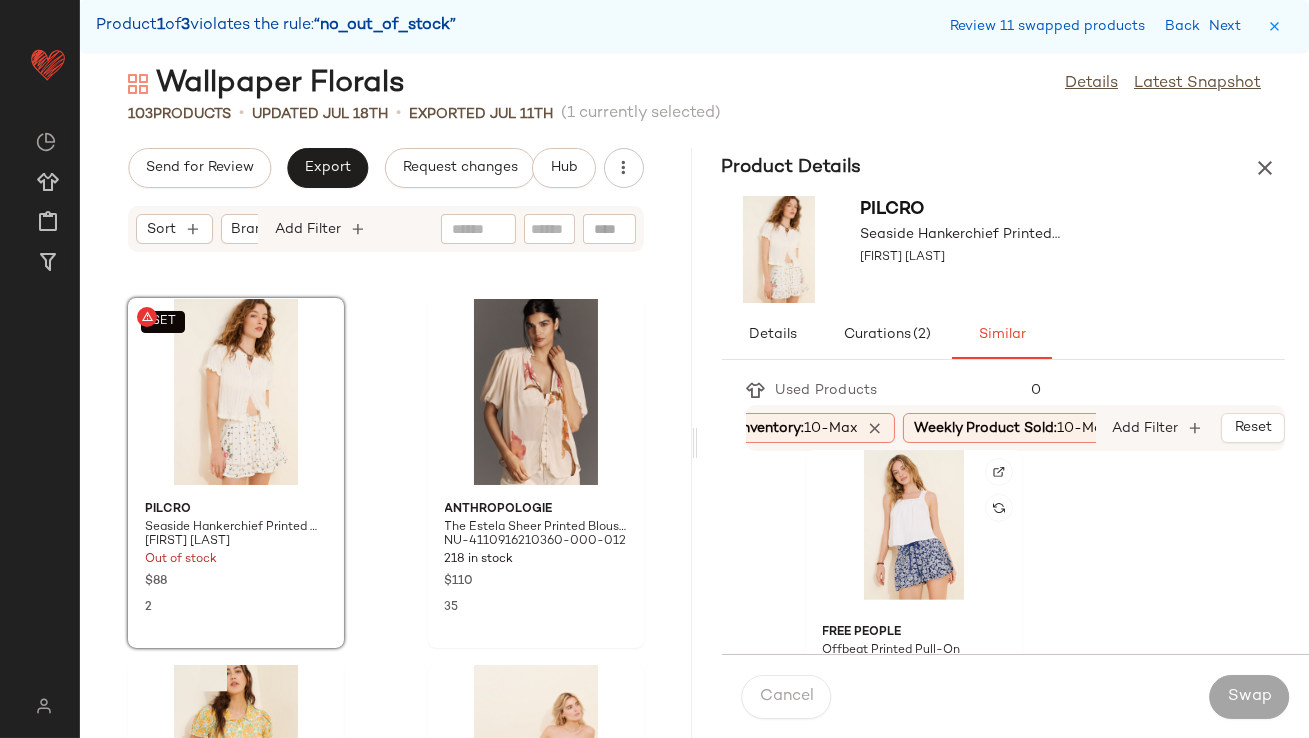 scroll, scrollTop: 1838, scrollLeft: 0, axis: vertical 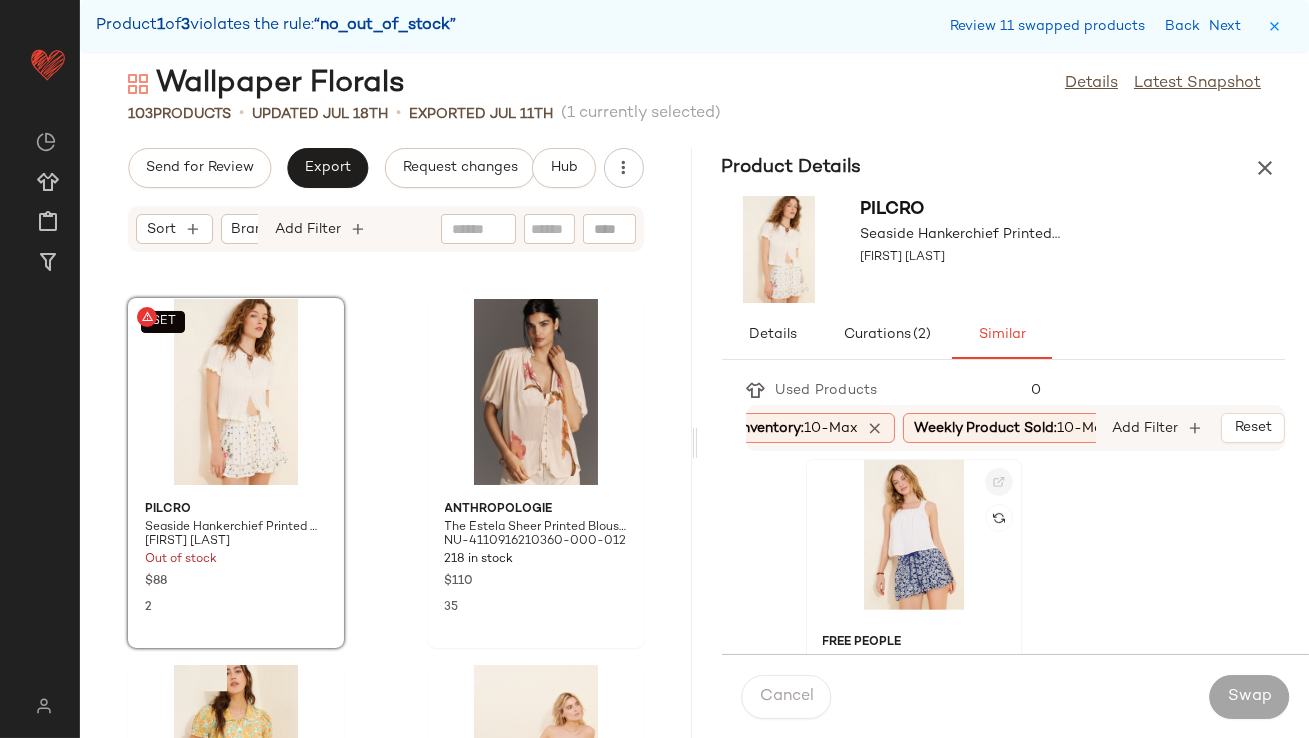 click at bounding box center (999, 482) 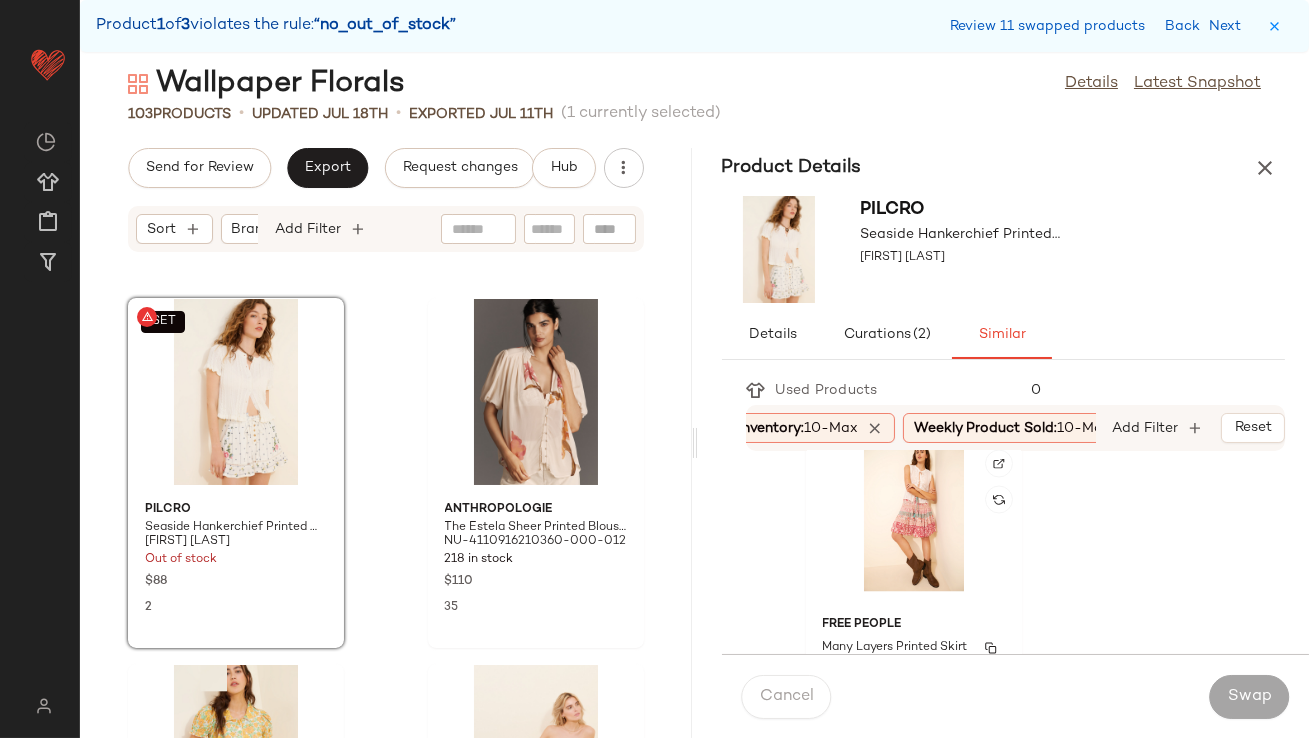scroll, scrollTop: 6958, scrollLeft: 0, axis: vertical 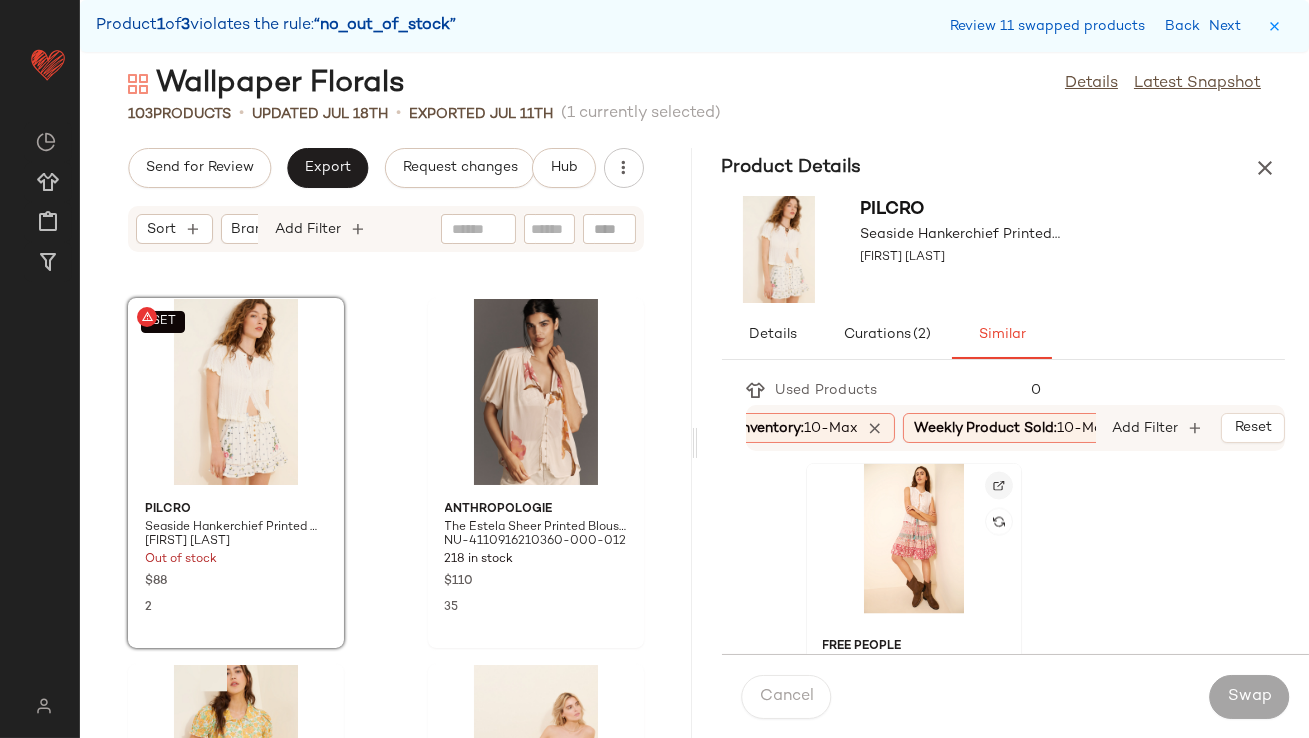 click at bounding box center [999, 486] 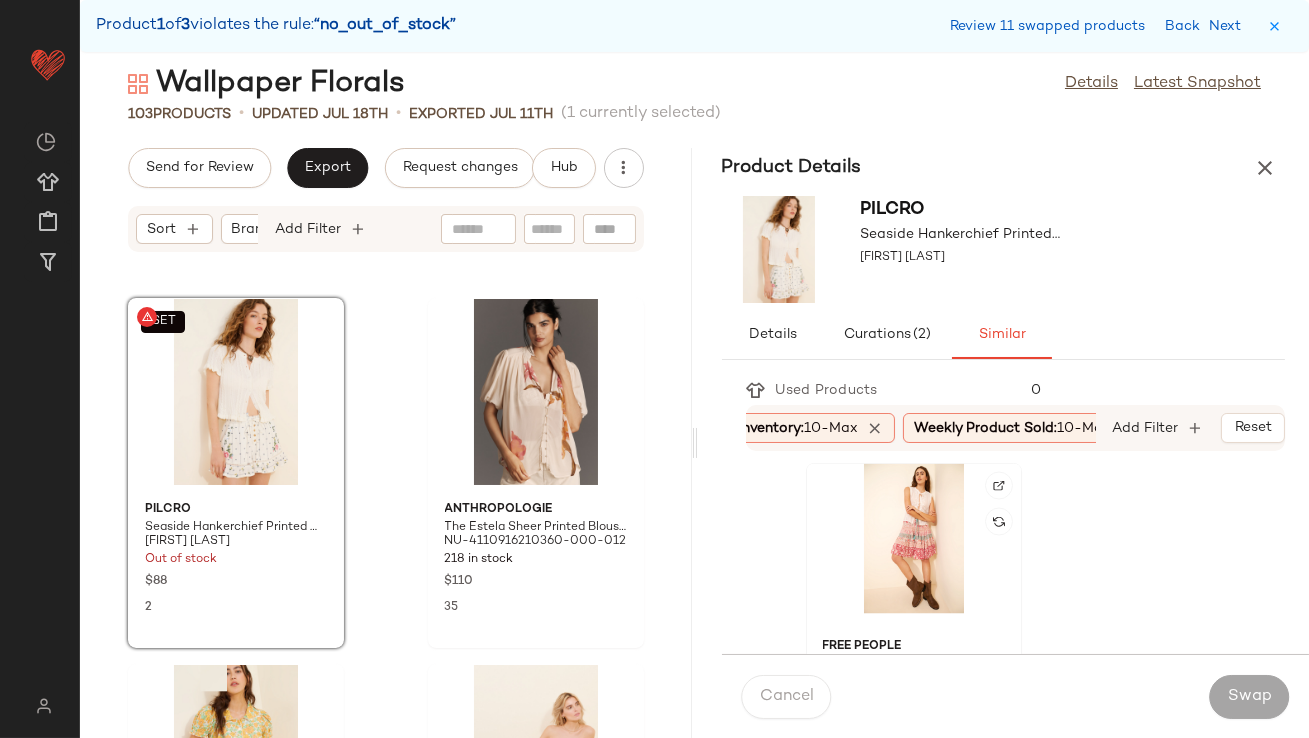 click 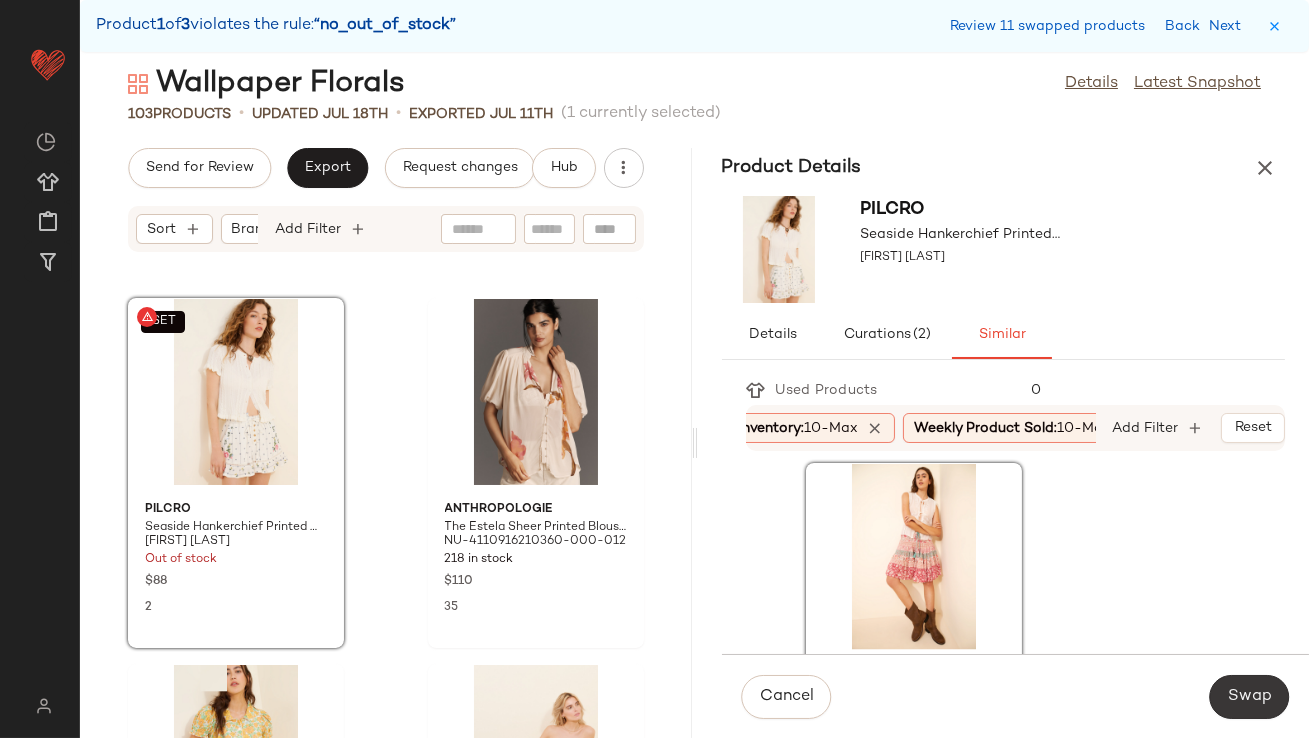 click on "Swap" at bounding box center [1249, 697] 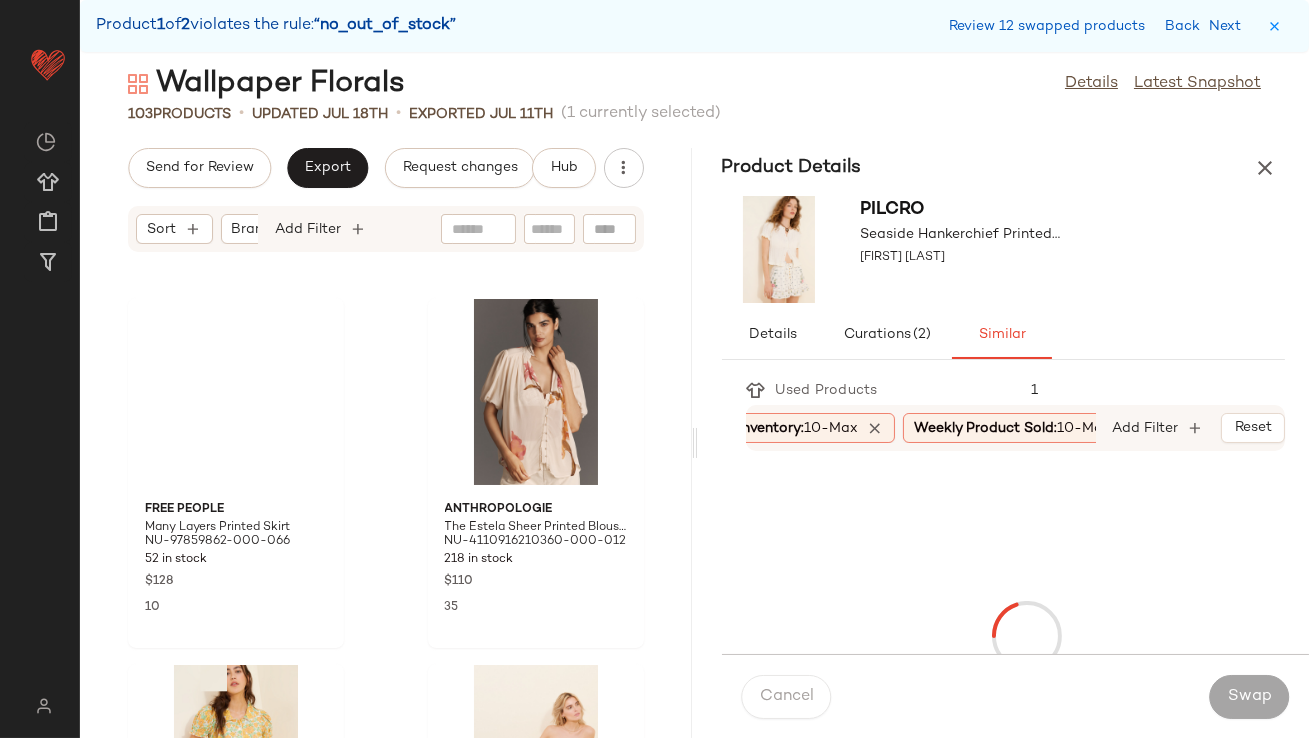 scroll, scrollTop: 16835, scrollLeft: 0, axis: vertical 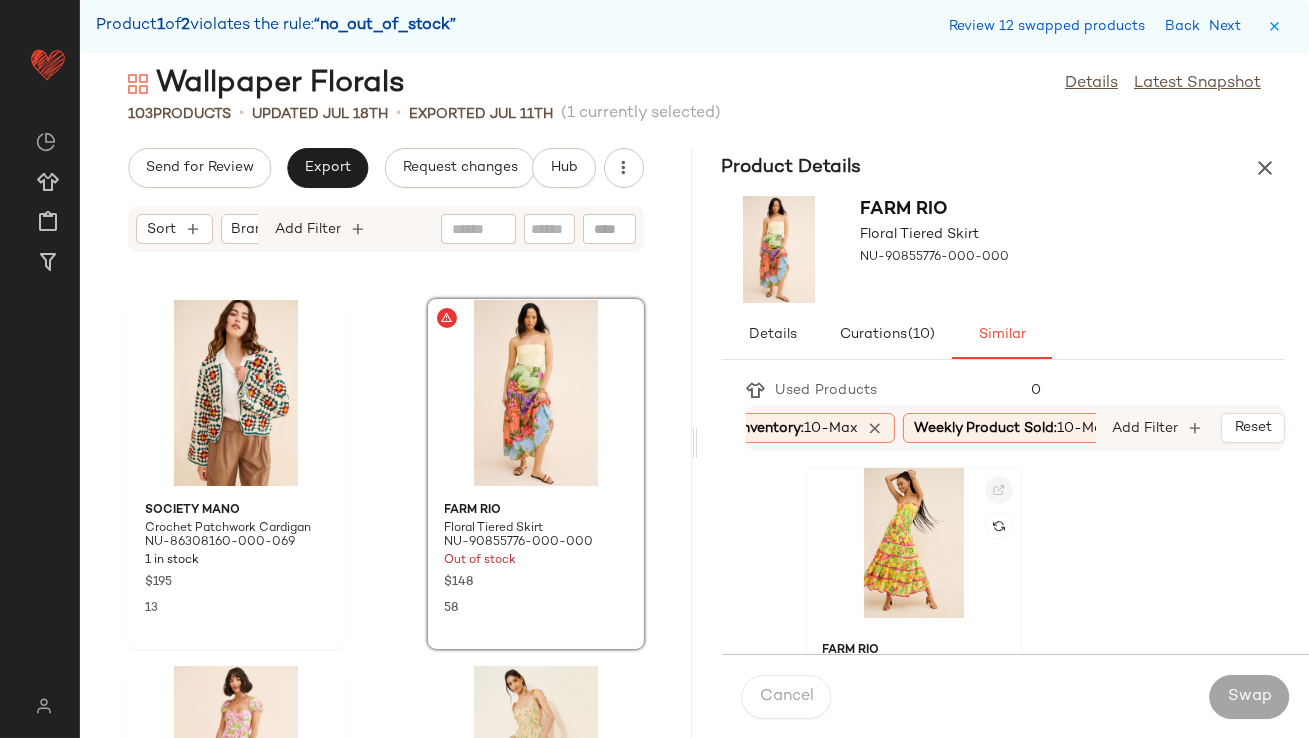 click at bounding box center [999, 490] 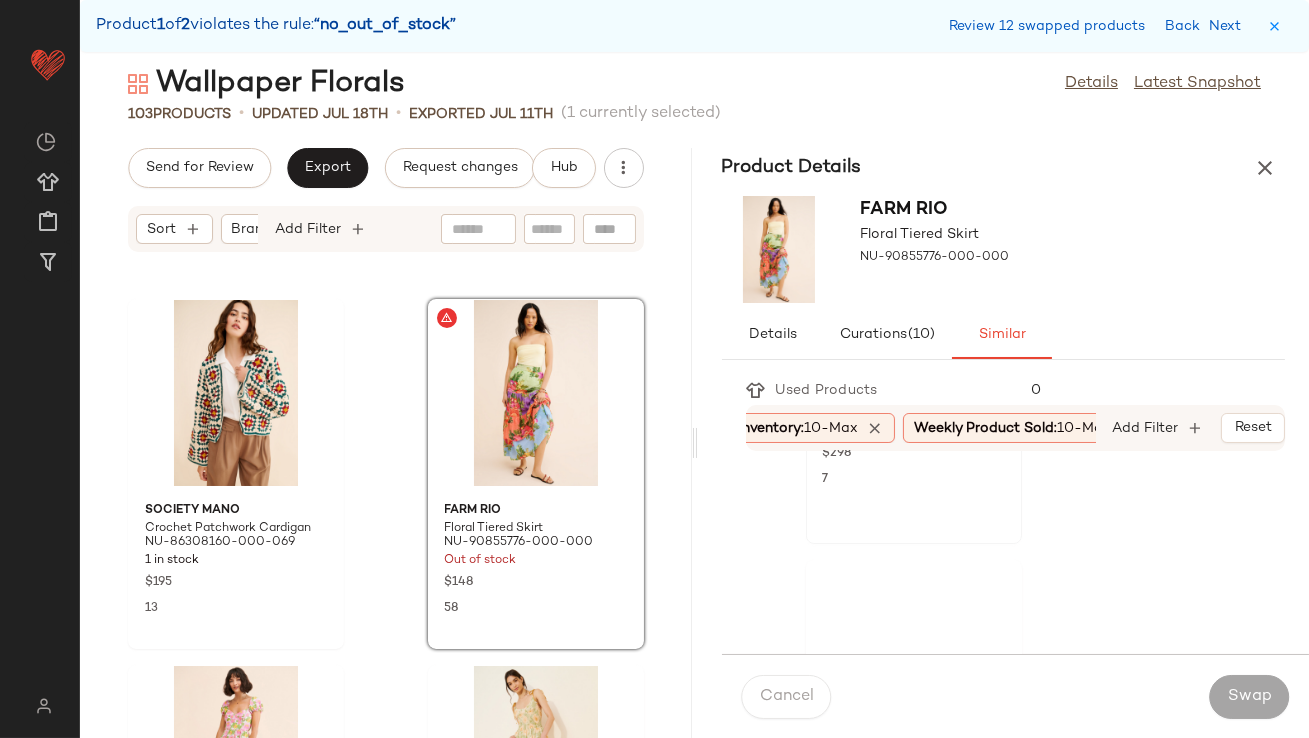 scroll, scrollTop: 347, scrollLeft: 0, axis: vertical 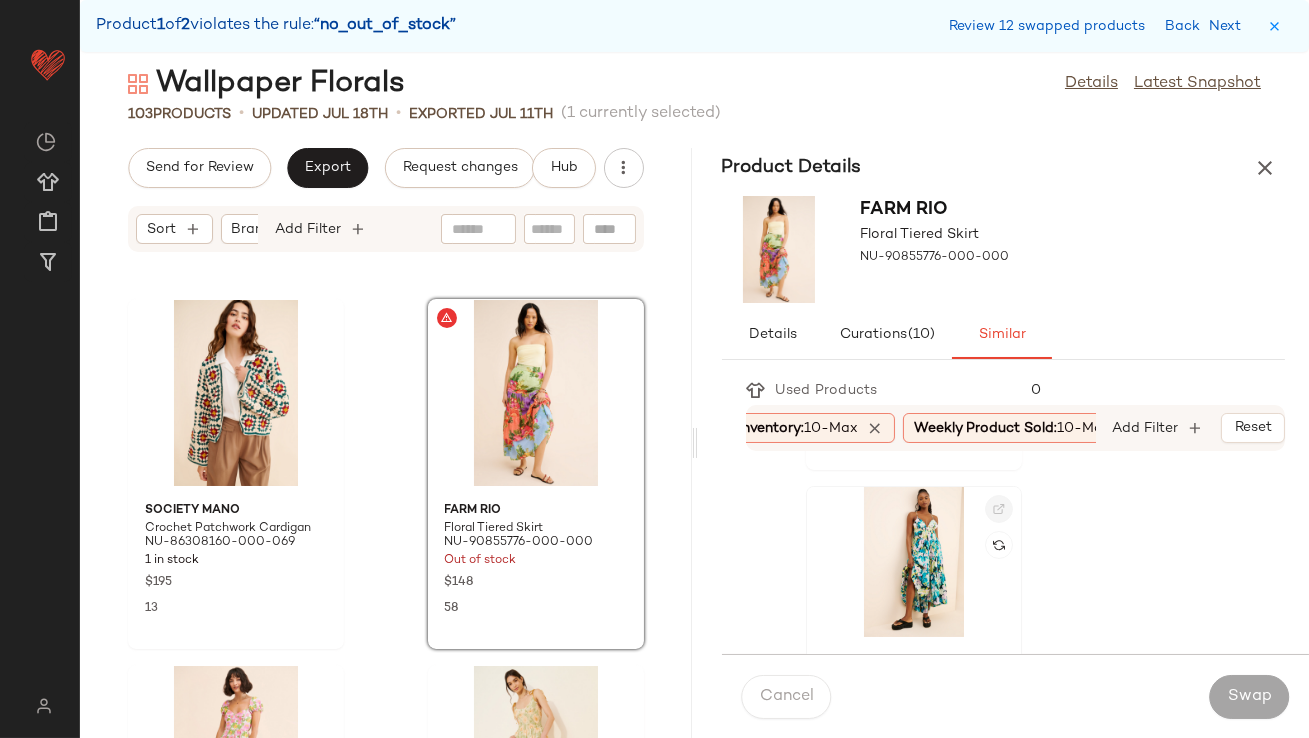 click 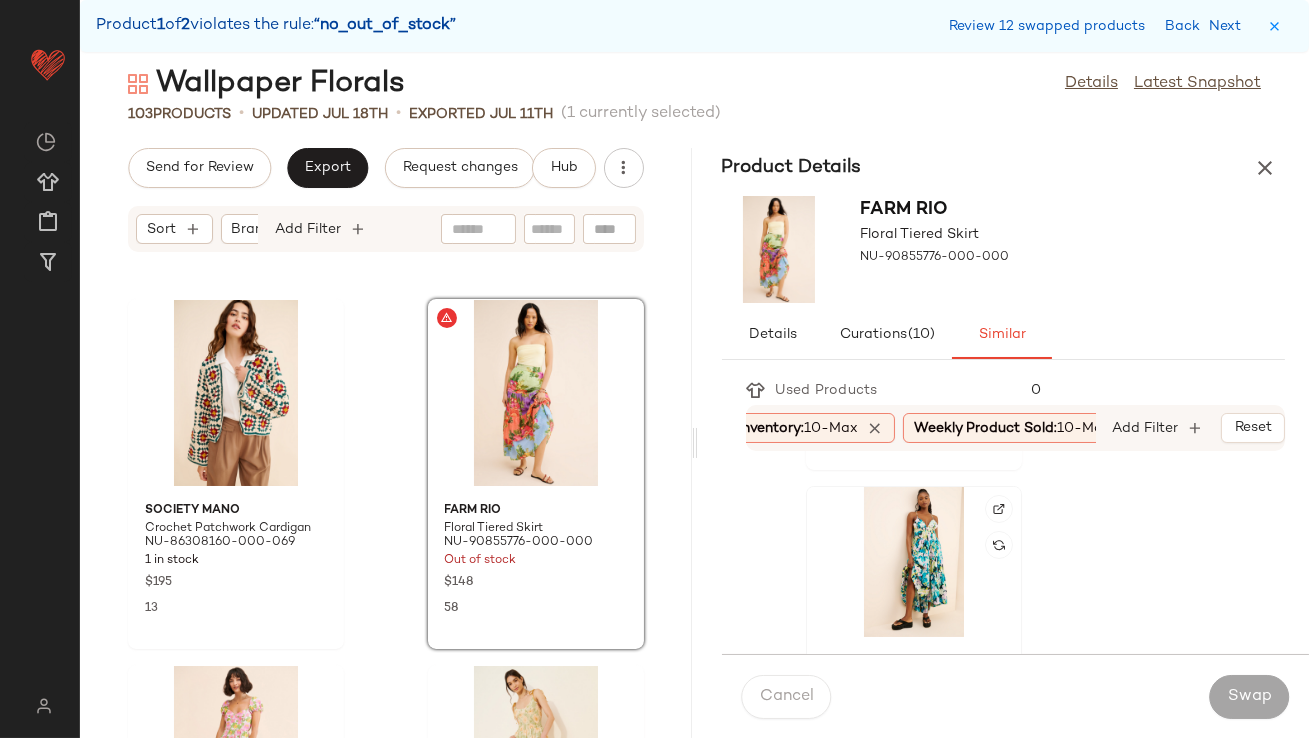 click 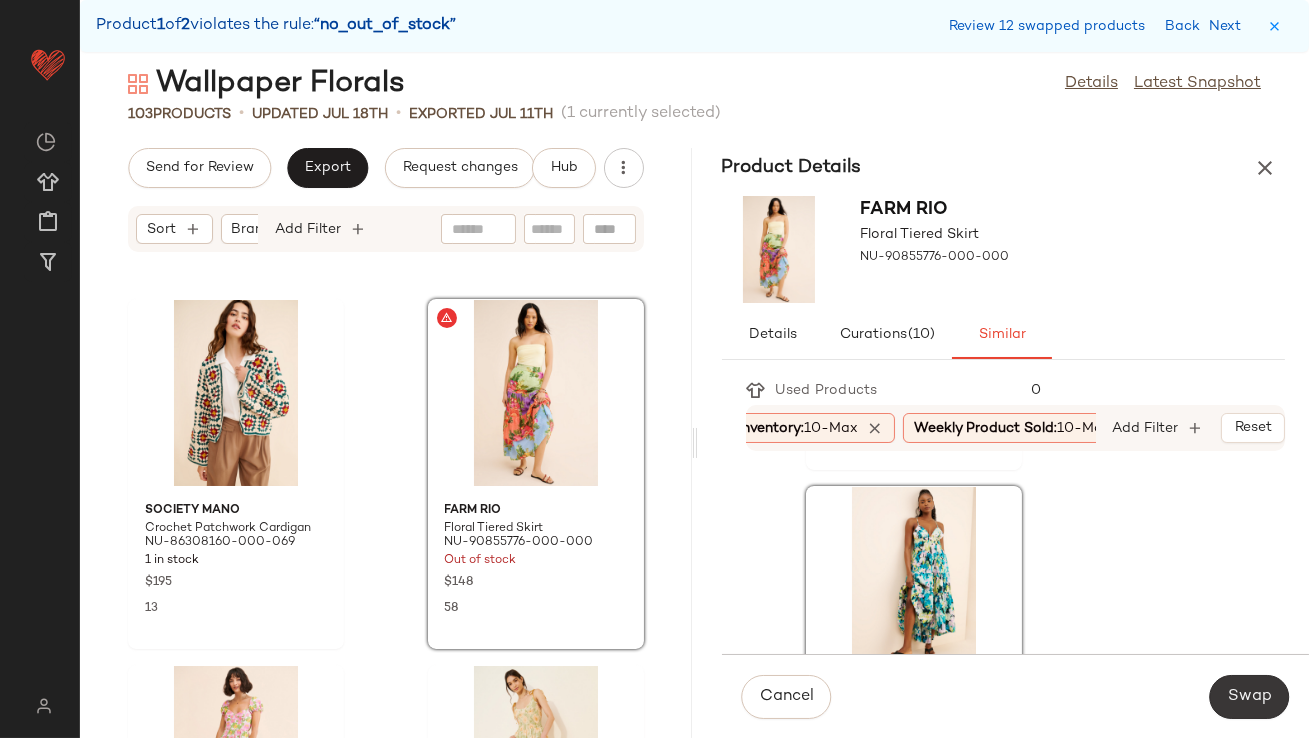 click on "Swap" at bounding box center [1249, 697] 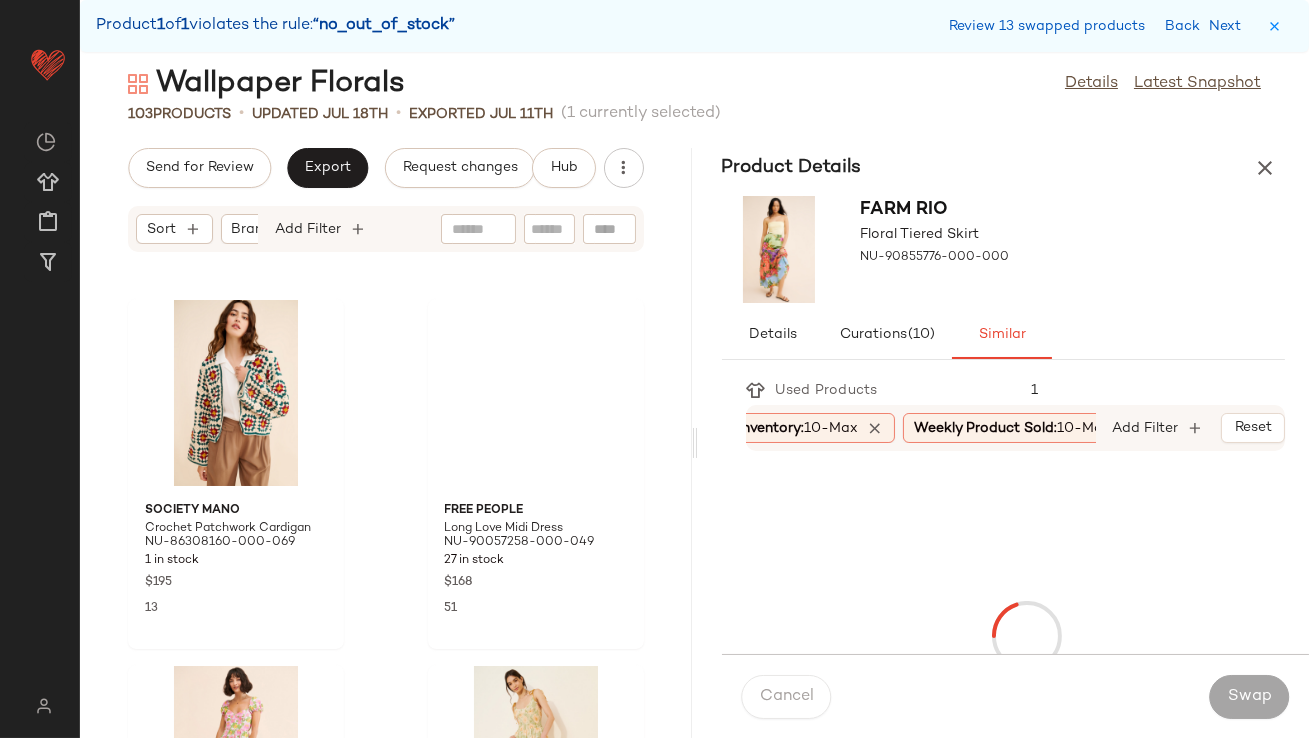 scroll, scrollTop: 18575, scrollLeft: 0, axis: vertical 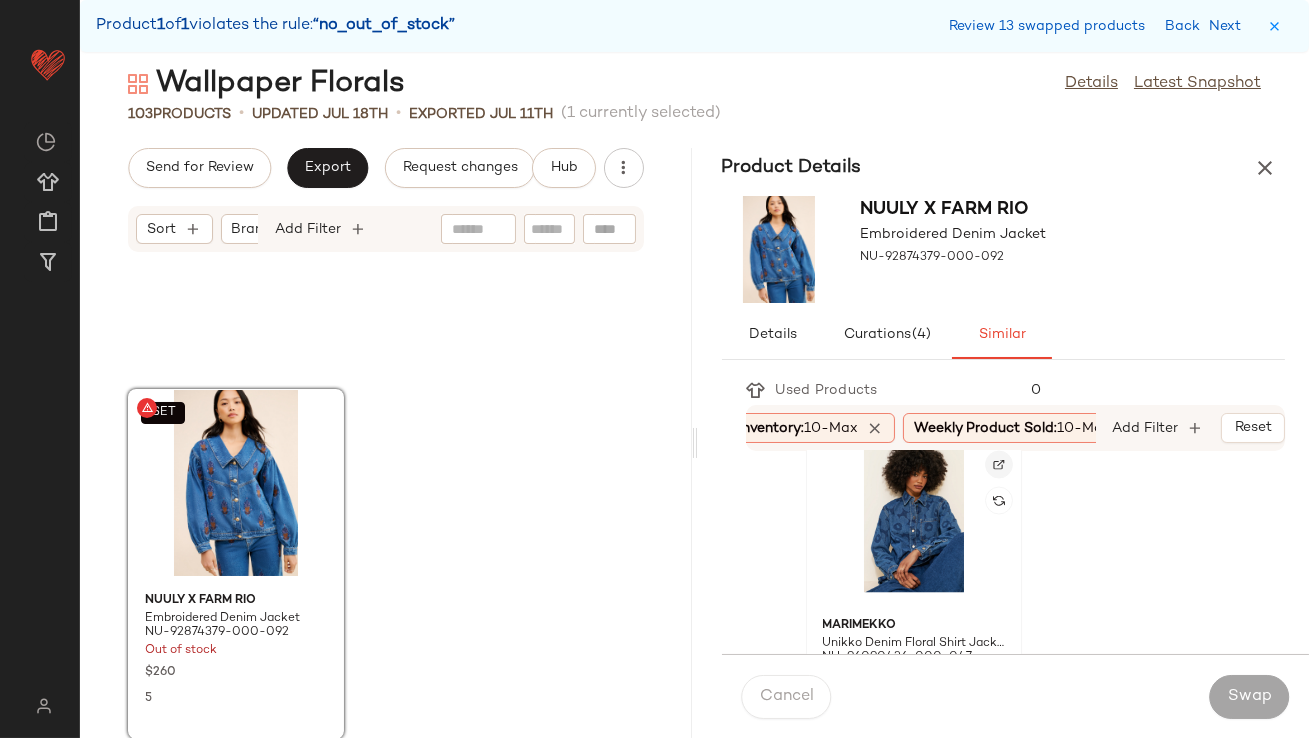 click 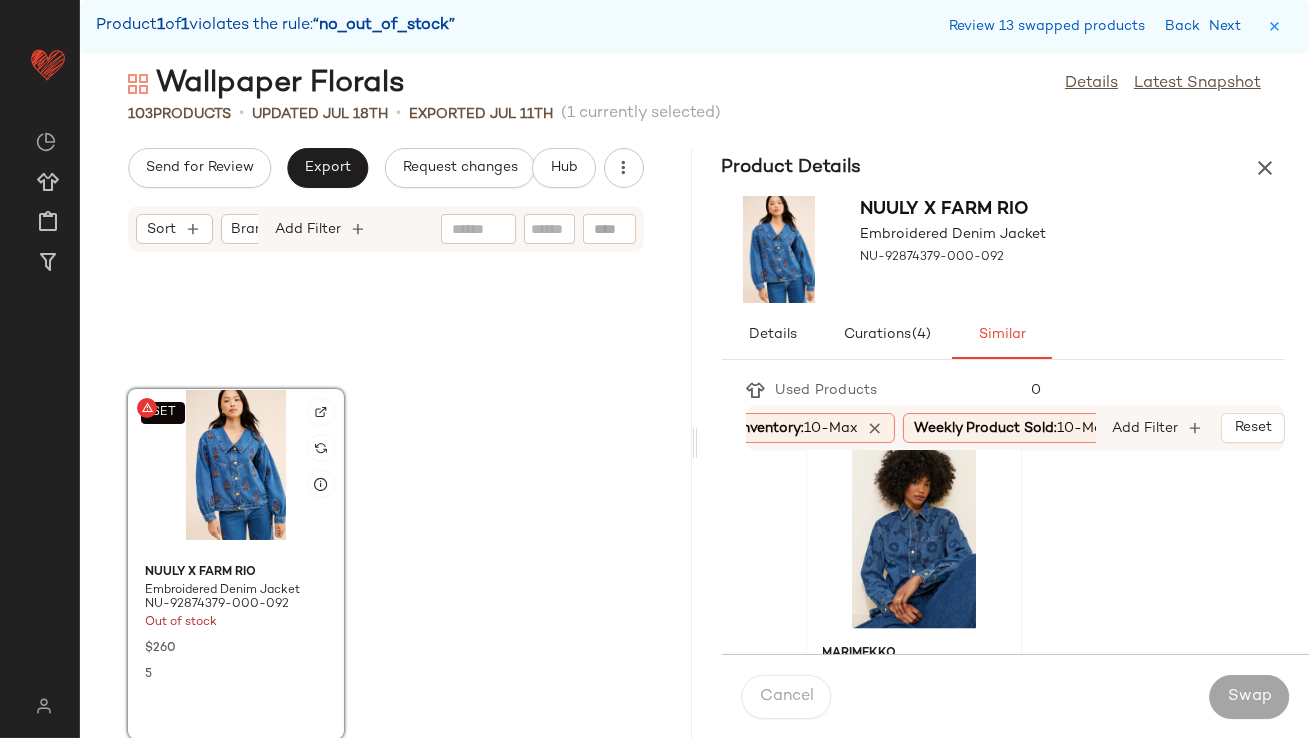 click on "SET" 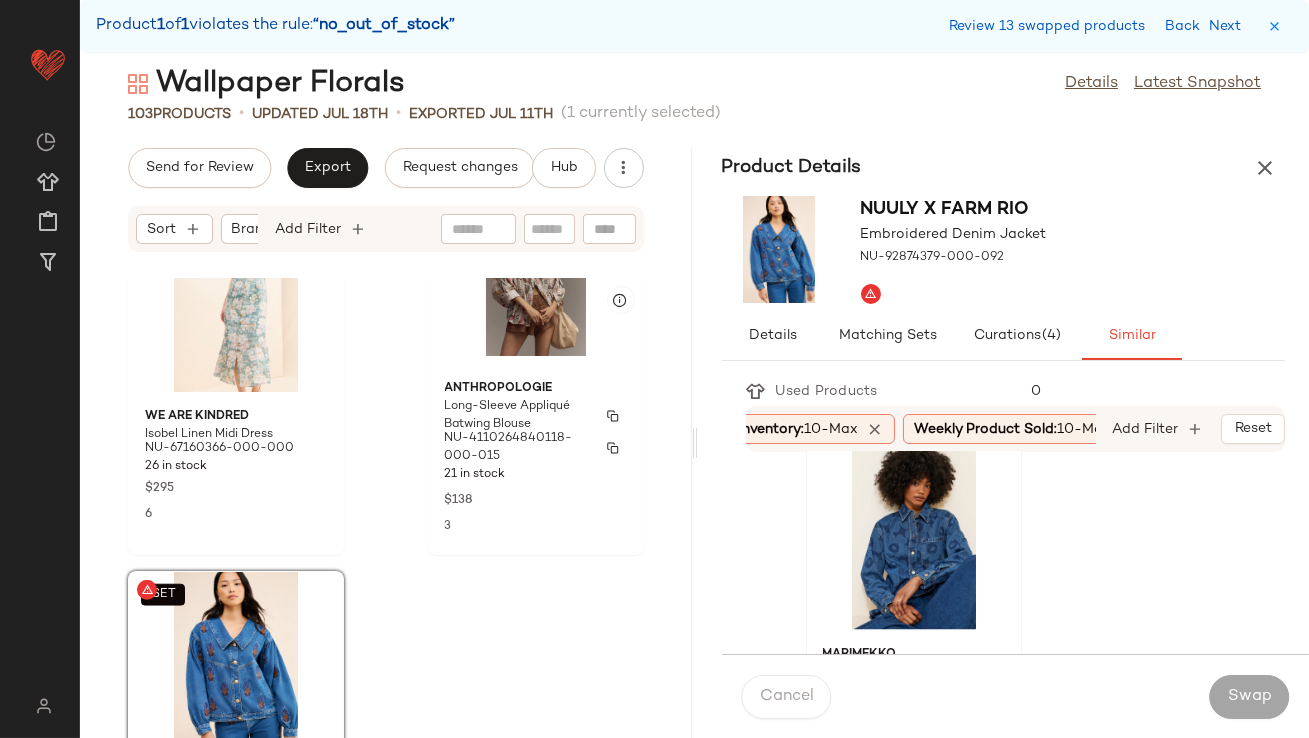 scroll, scrollTop: 18391, scrollLeft: 0, axis: vertical 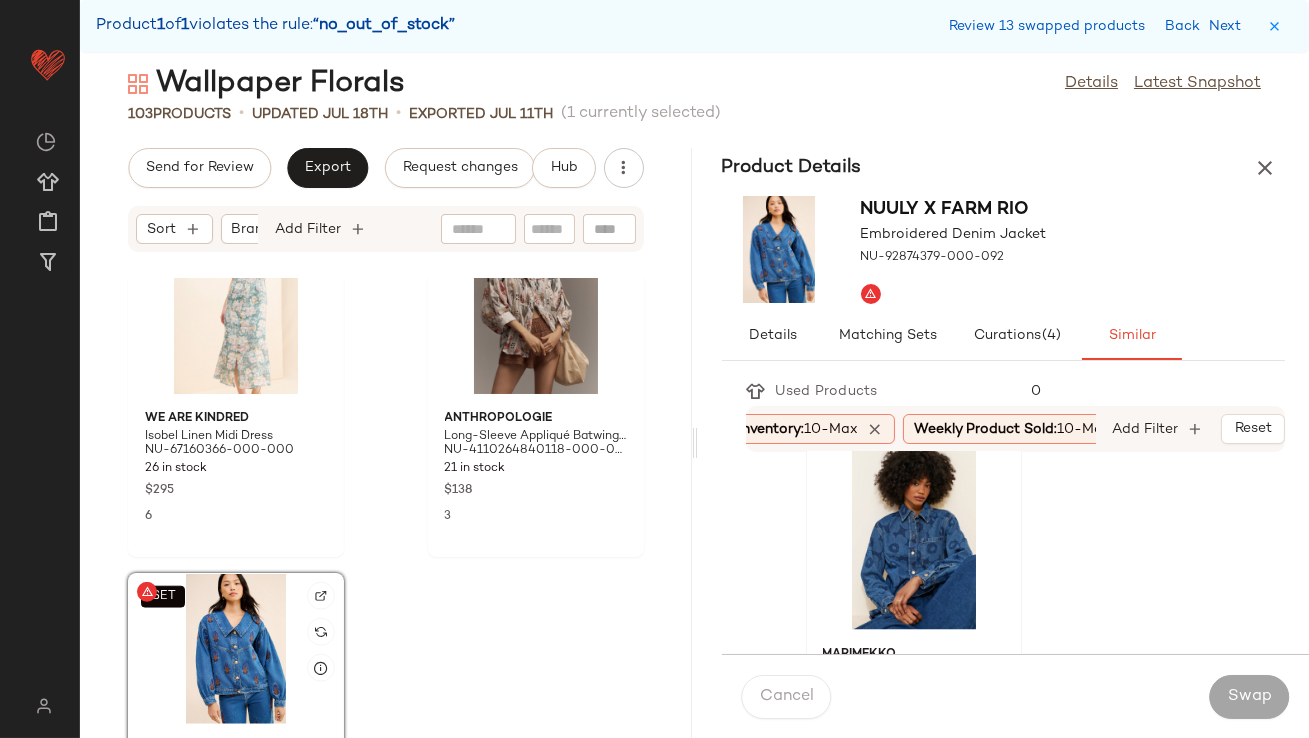 click on "SET" 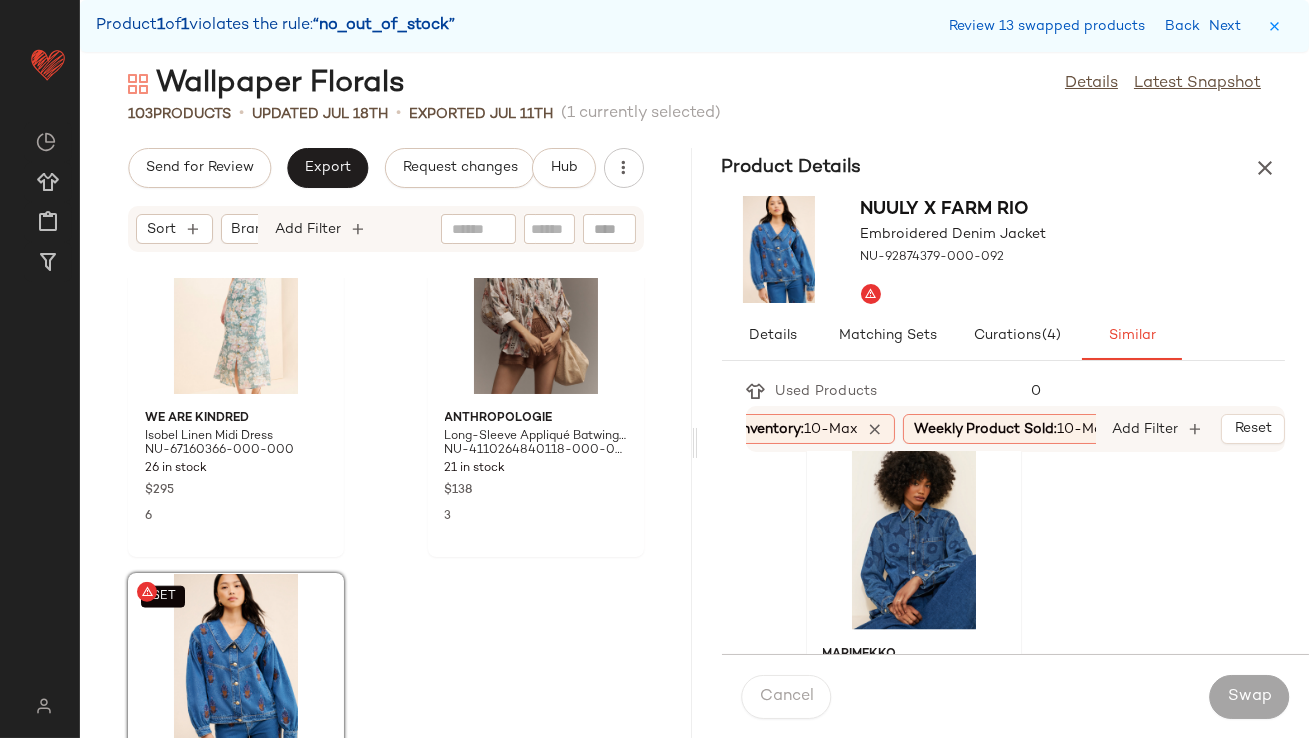 click at bounding box center (1265, 168) 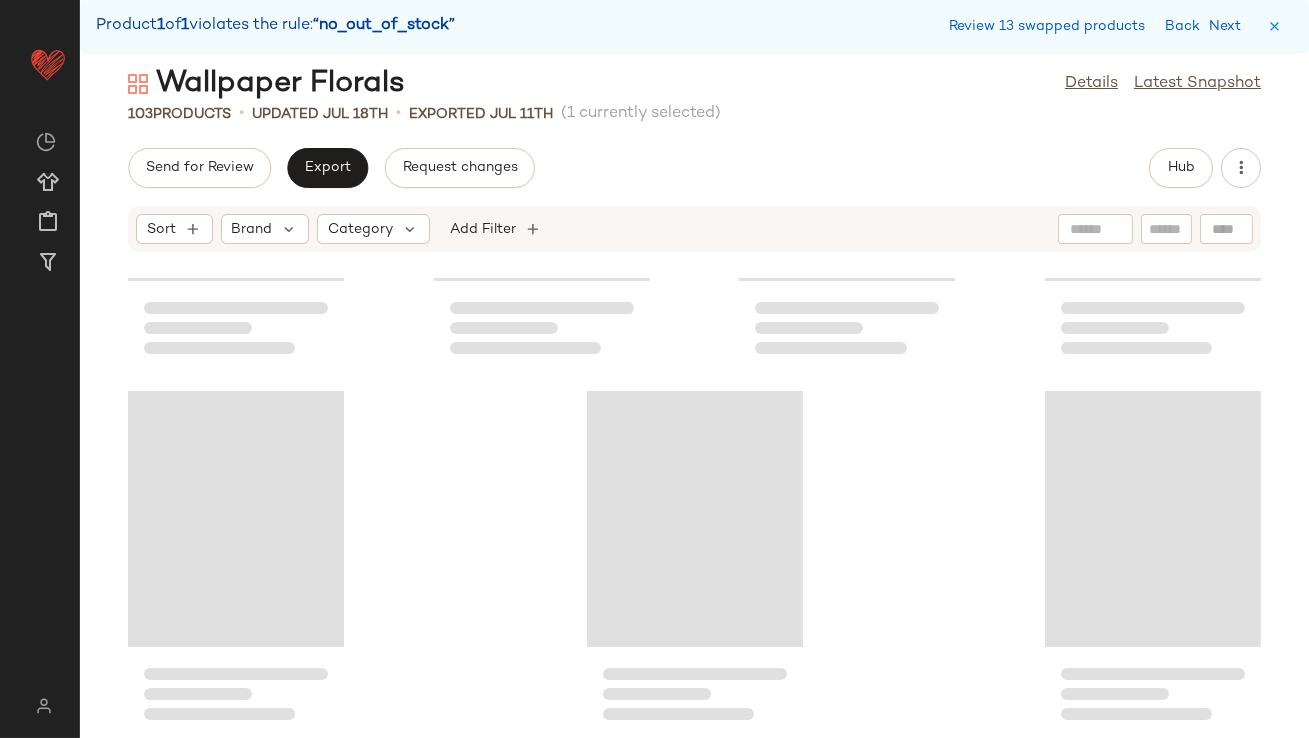 scroll, scrollTop: 9060, scrollLeft: 0, axis: vertical 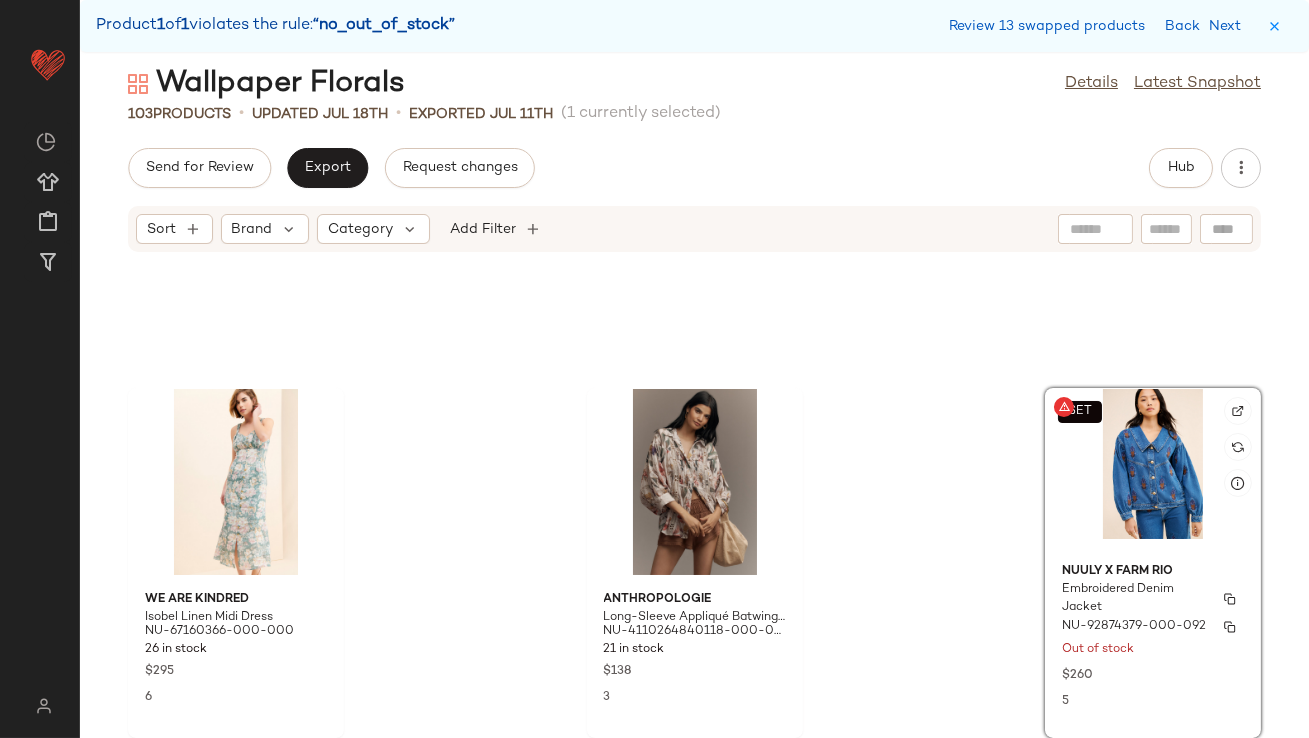 click on "Nuuly x Farm Rio Embroidered Denim Jacket NU-[NUMBER]-000-092 Out of stock $[NUMBER] [NUMBER]" 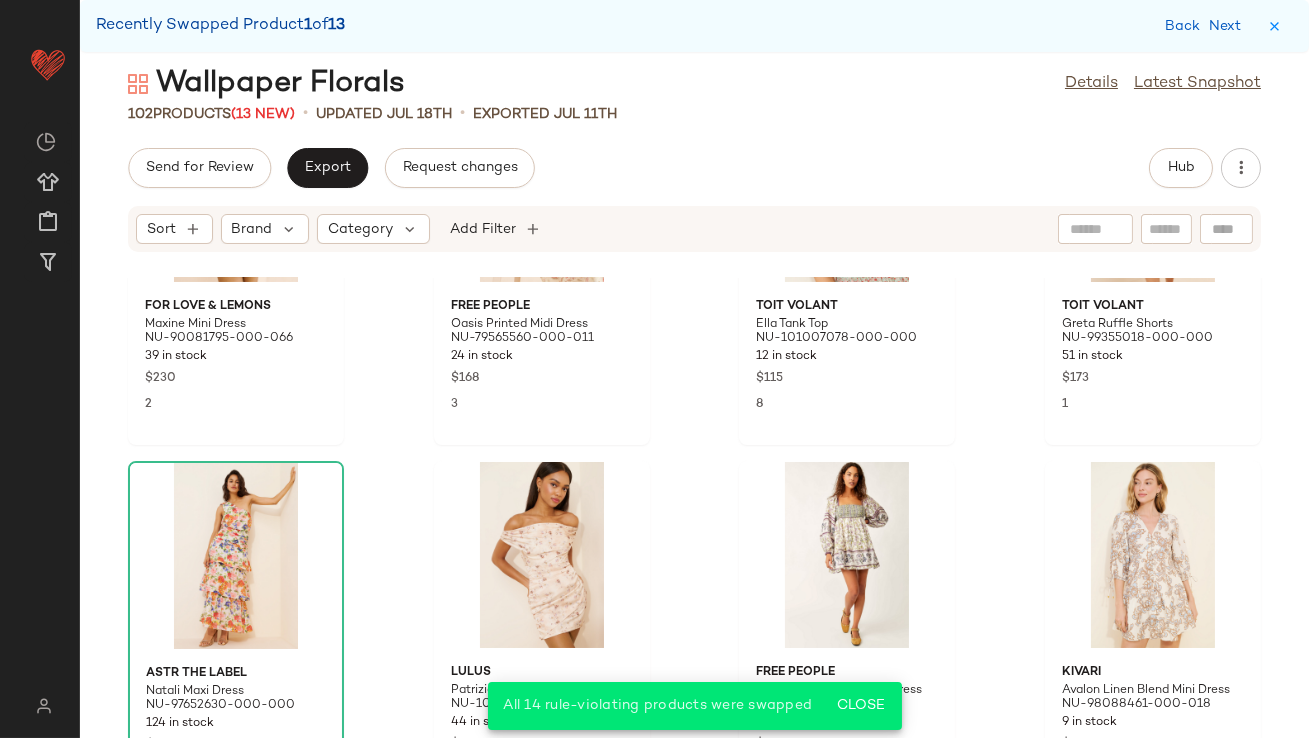 scroll, scrollTop: 0, scrollLeft: 0, axis: both 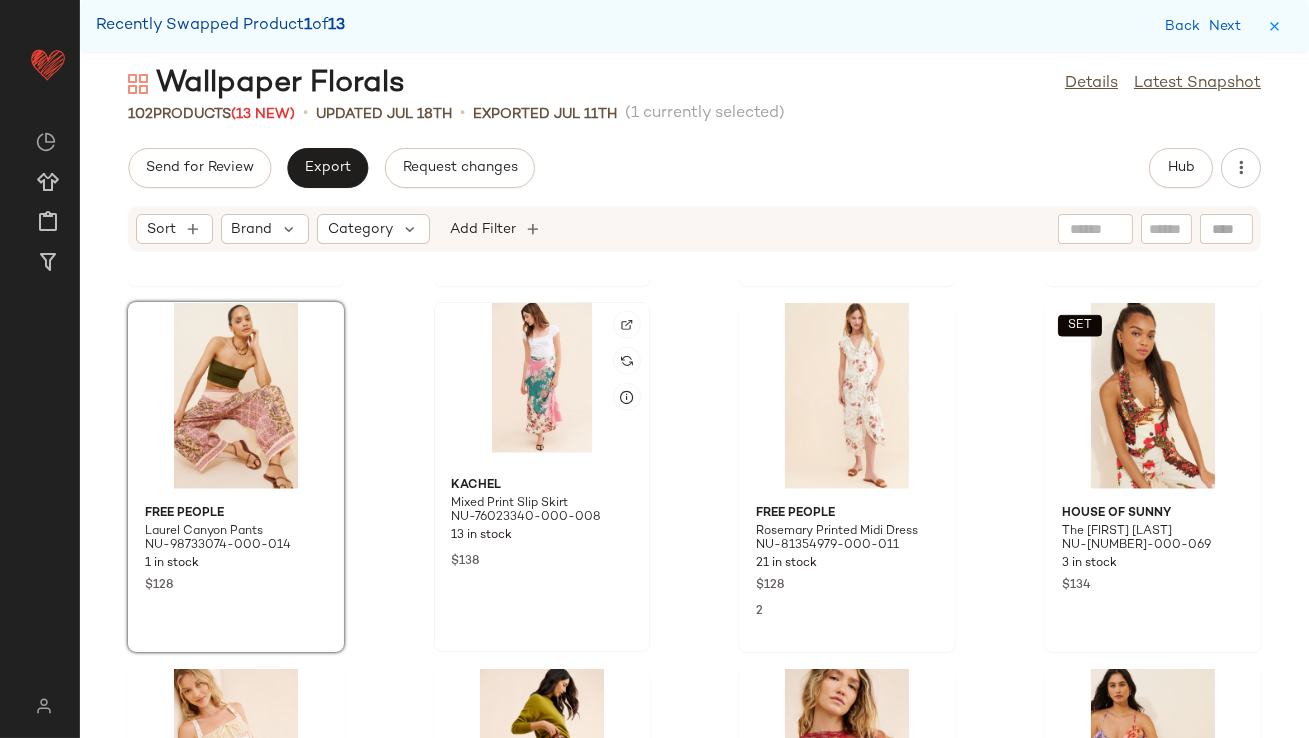 click 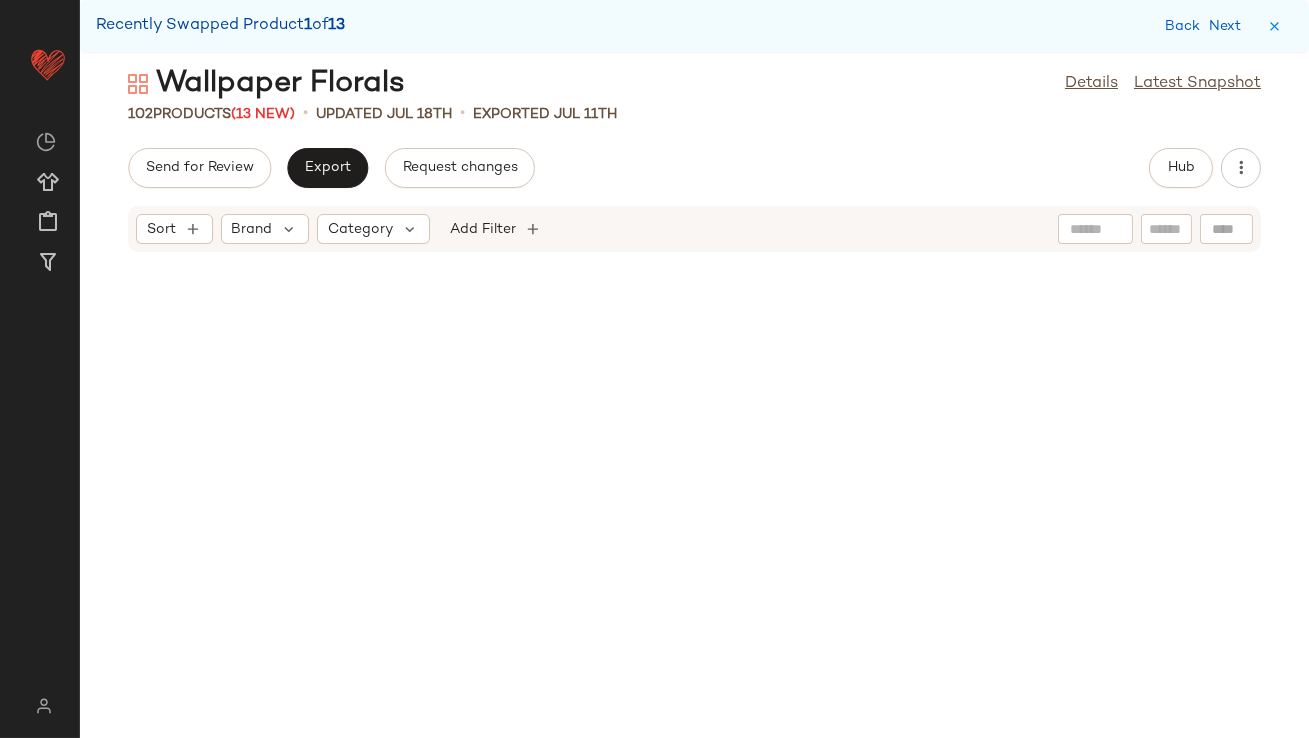 scroll, scrollTop: 0, scrollLeft: 0, axis: both 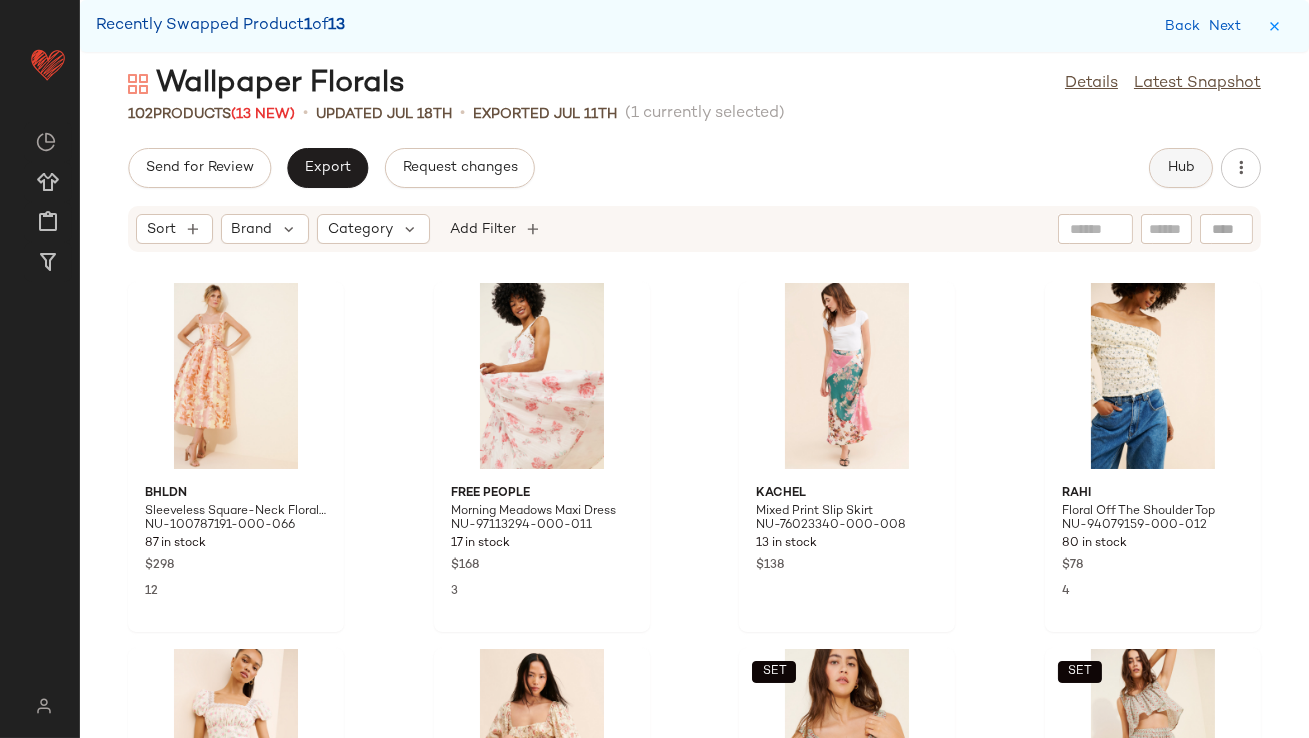 click on "Hub" at bounding box center (1181, 168) 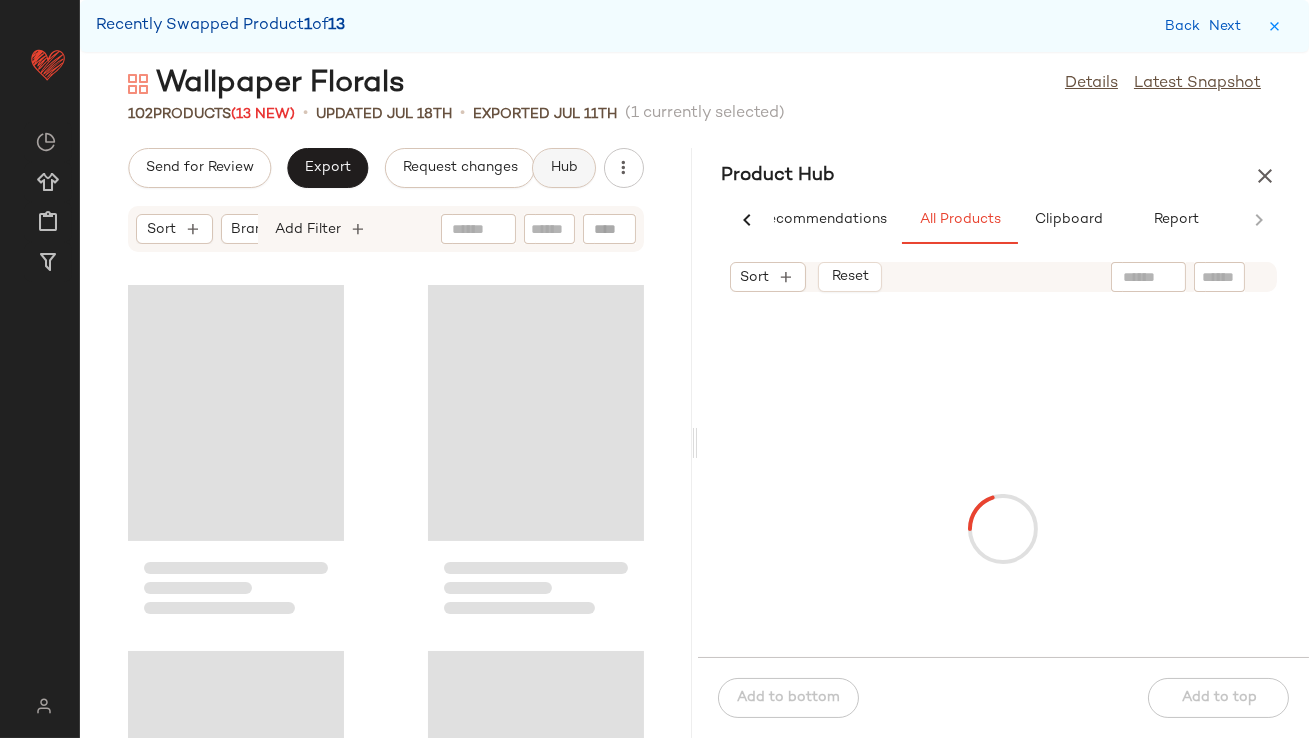 scroll, scrollTop: 0, scrollLeft: 48, axis: horizontal 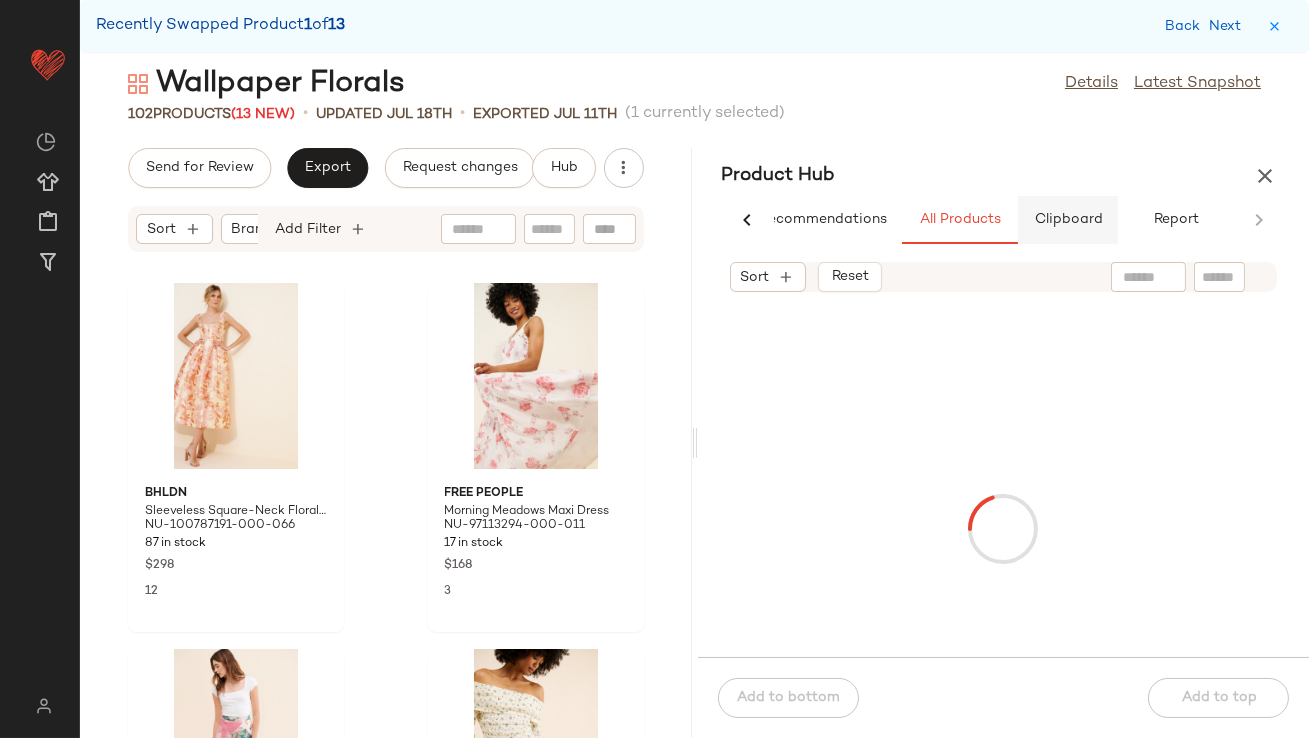 click on "Clipboard" 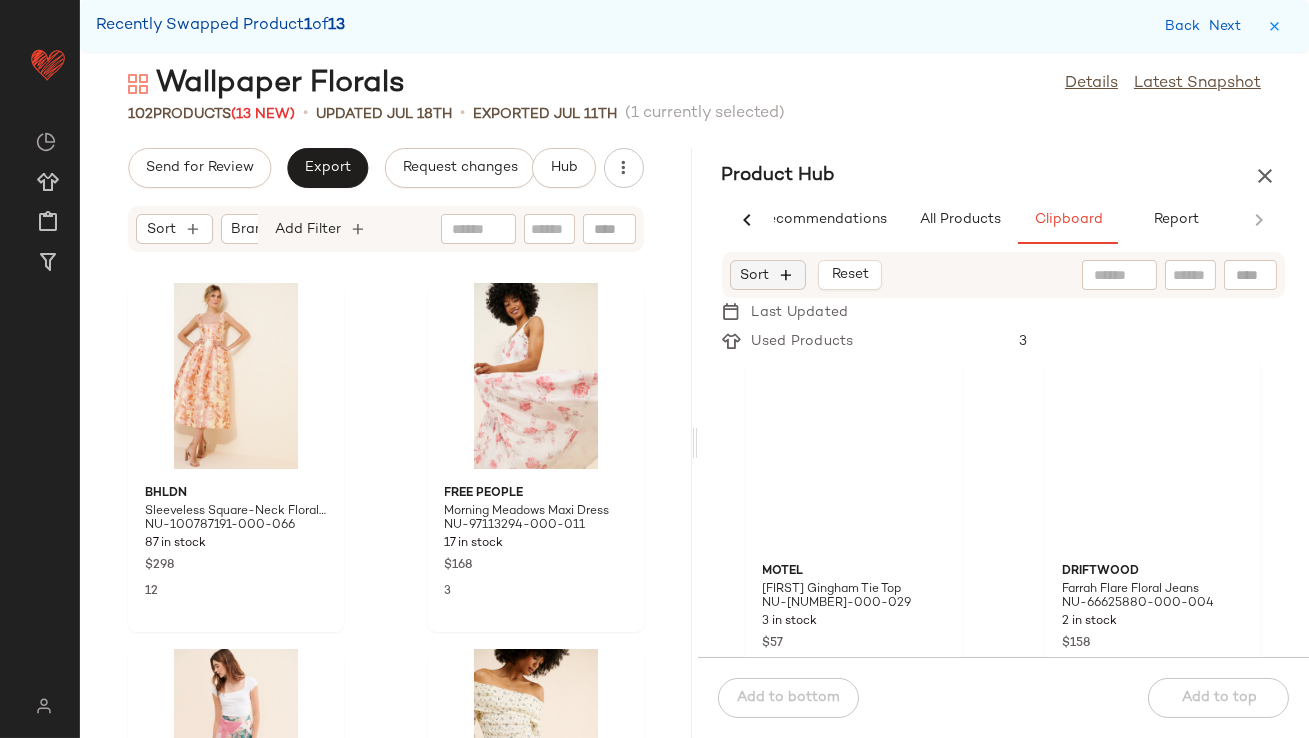 click at bounding box center [787, 275] 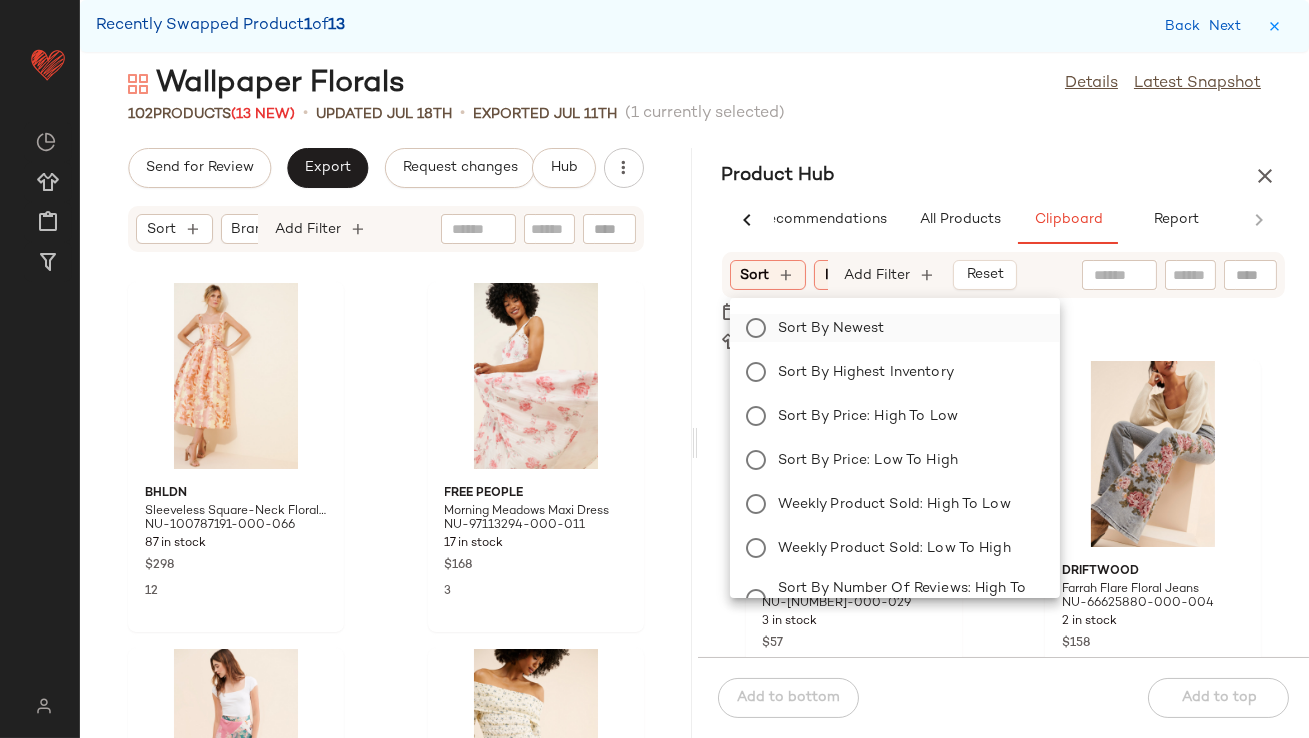 click on "Sort by Newest" 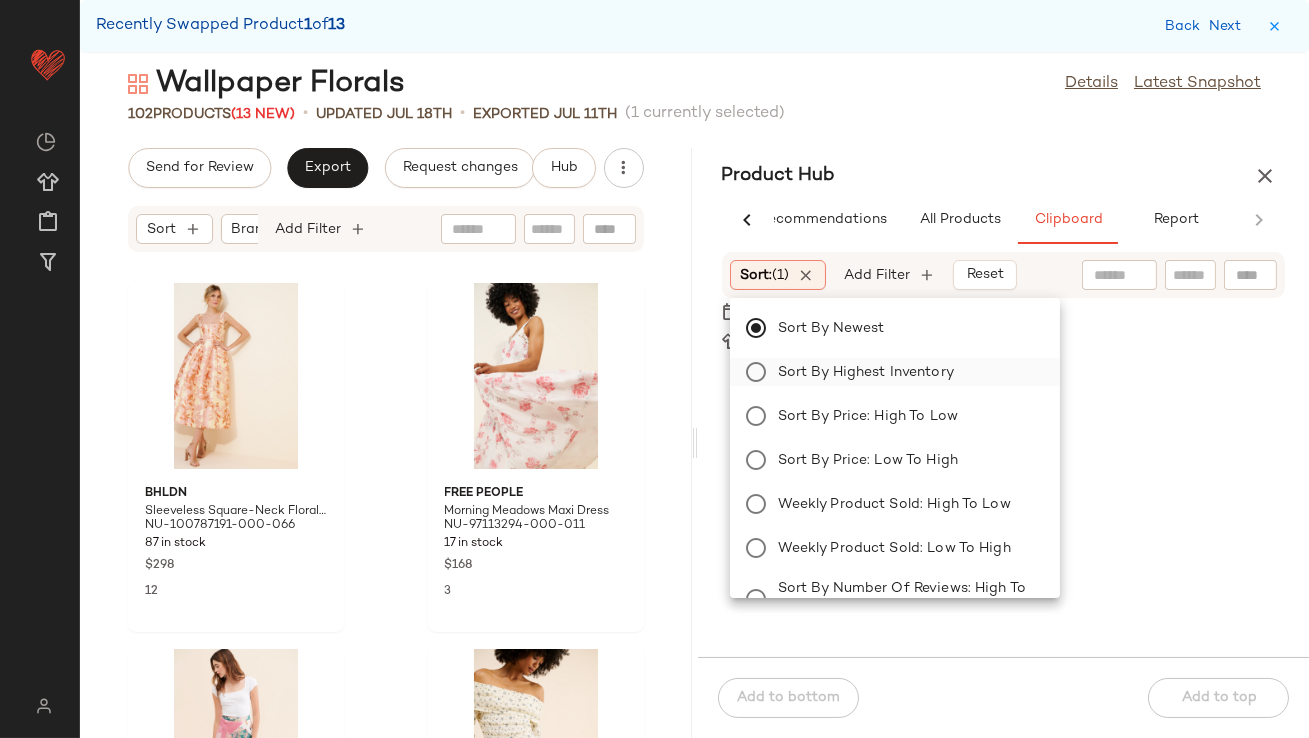 click on "Sort by Highest Inventory" 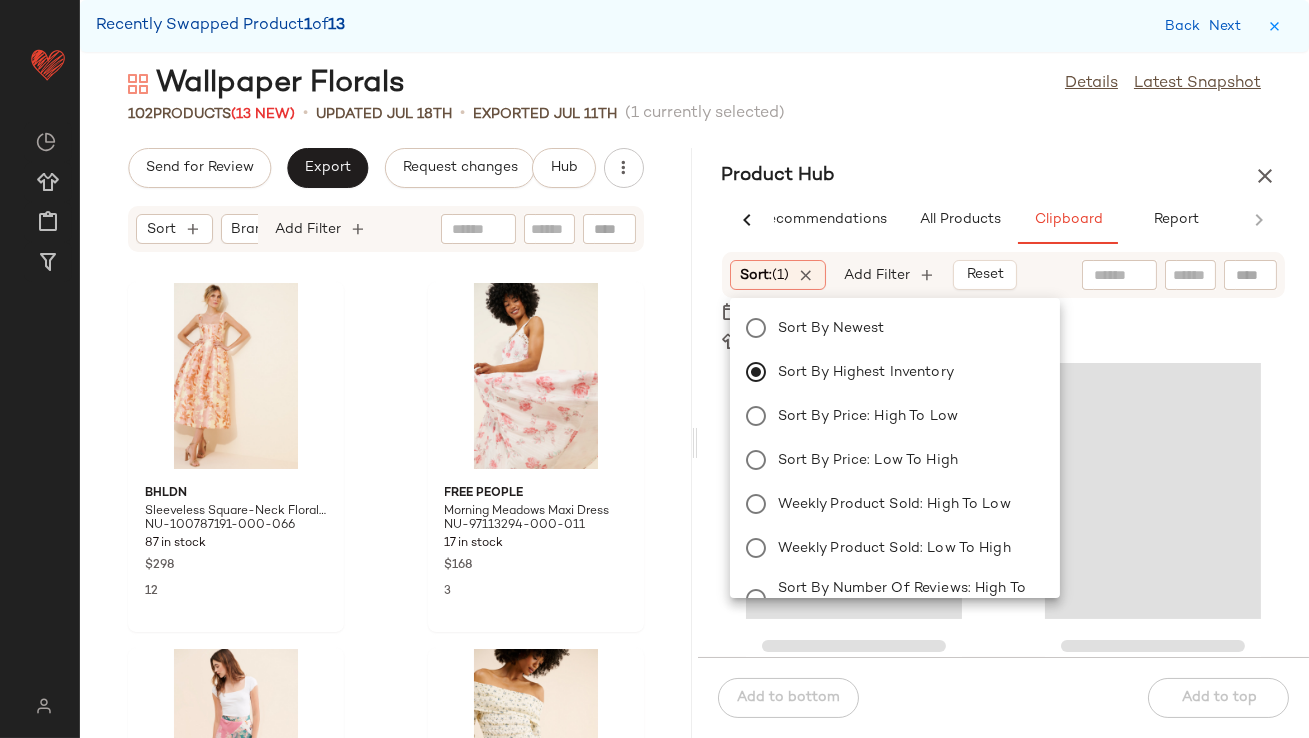 click on "Wallpaper Florals Details Curations (1) Similar BHLDN Sleeveless Square-Neck Floral Fit & Flare Midi Dress NU-[NUMBER]-000-066 [NUMBER] in stock $[NUMBER] [NUMBER] Free People Morning Meadows Maxi Dress NU-[NUMBER]-000-011 [NUMBER] in stock $[NUMBER] [NUMBER] Kachel Mixed Print Slip Skirt NU-[NUMBER]-000-008 [NUMBER] in stock $[NUMBER] [NUMBER] RAHI Floral Off The Shoulder Top NU-[NUMBER]-000-012 [NUMBER] in stock $[NUMBER] [NUMBER] For Love & Lemons Maxine Mini Dress NU-[NUMBER]-000-066 [NUMBER] in stock $[NUMBER] [NUMBER] Free People Oasis Printed Midi Dress NU-[NUMBER]-000-011 [NUMBER] in stock $[NUMBER] [NUMBER] SET Toit Volant Ella Tank Top NU-[NUMBER]-000-000 [NUMBER] in stock $[NUMBER] [NUMBER] SET Toit Volant Greta Ruffle Shorts NU-[NUMBER]-000-000 [NUMBER] in stock $[NUMBER] [NUMBER] Product Hub AI Recommendations All Products Clipboard Report Sort Brand Category In Curation?: No Creation Date: Last [NUMBER] days Total Inventory: [NUMBER]-Max ([NUMBER]) [NUMBER]" at bounding box center [694, 401] 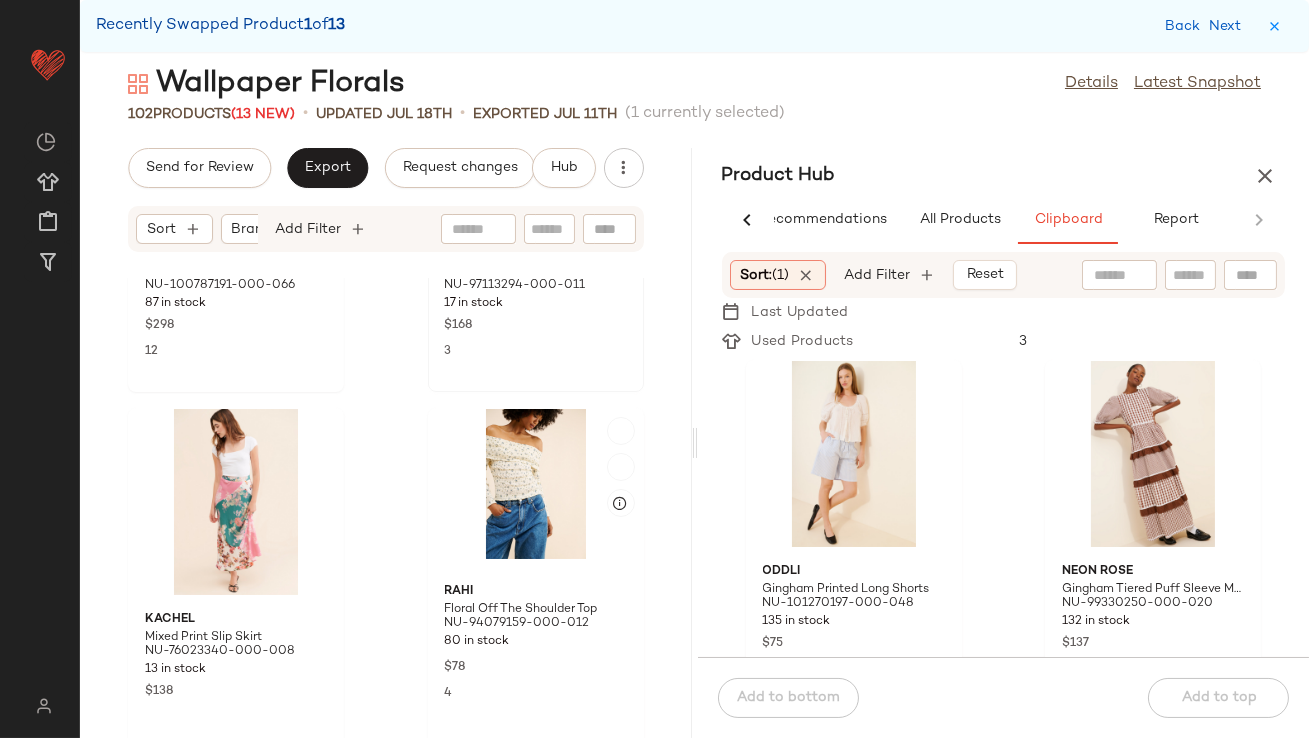 scroll, scrollTop: 478, scrollLeft: 0, axis: vertical 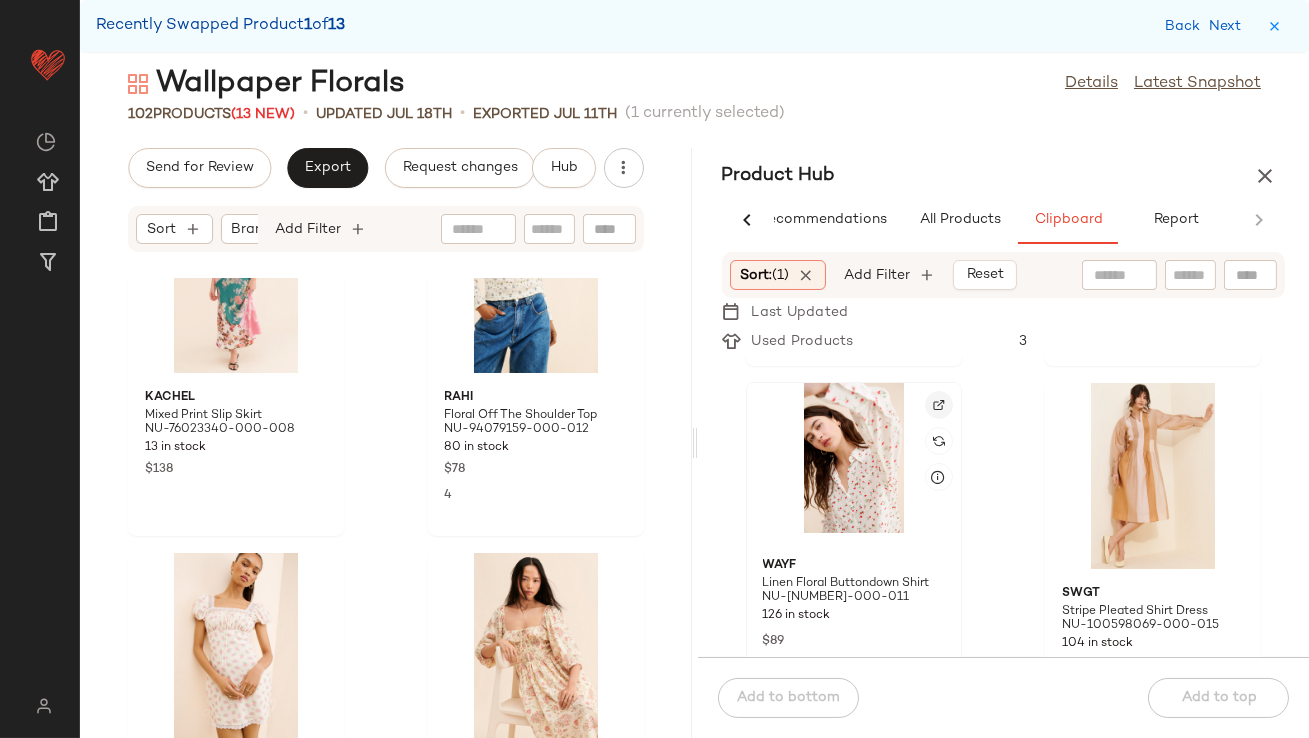 click 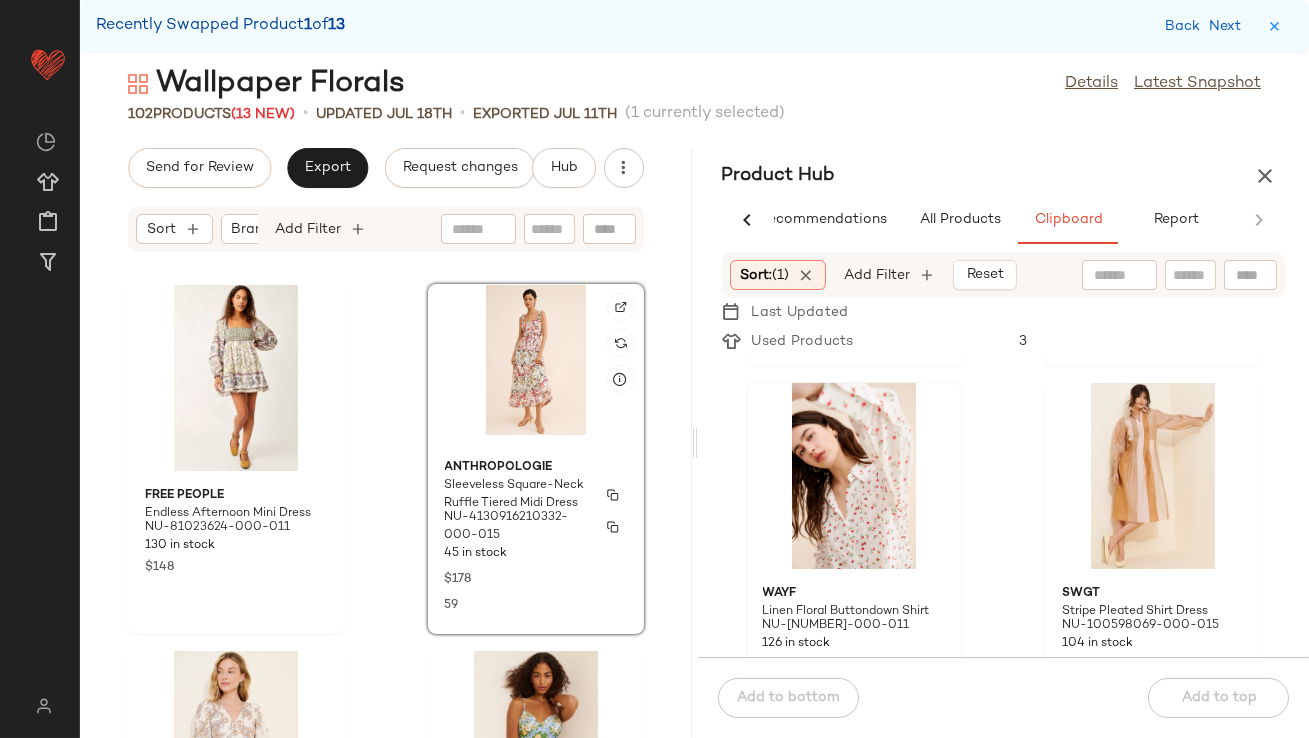 scroll, scrollTop: 2260, scrollLeft: 0, axis: vertical 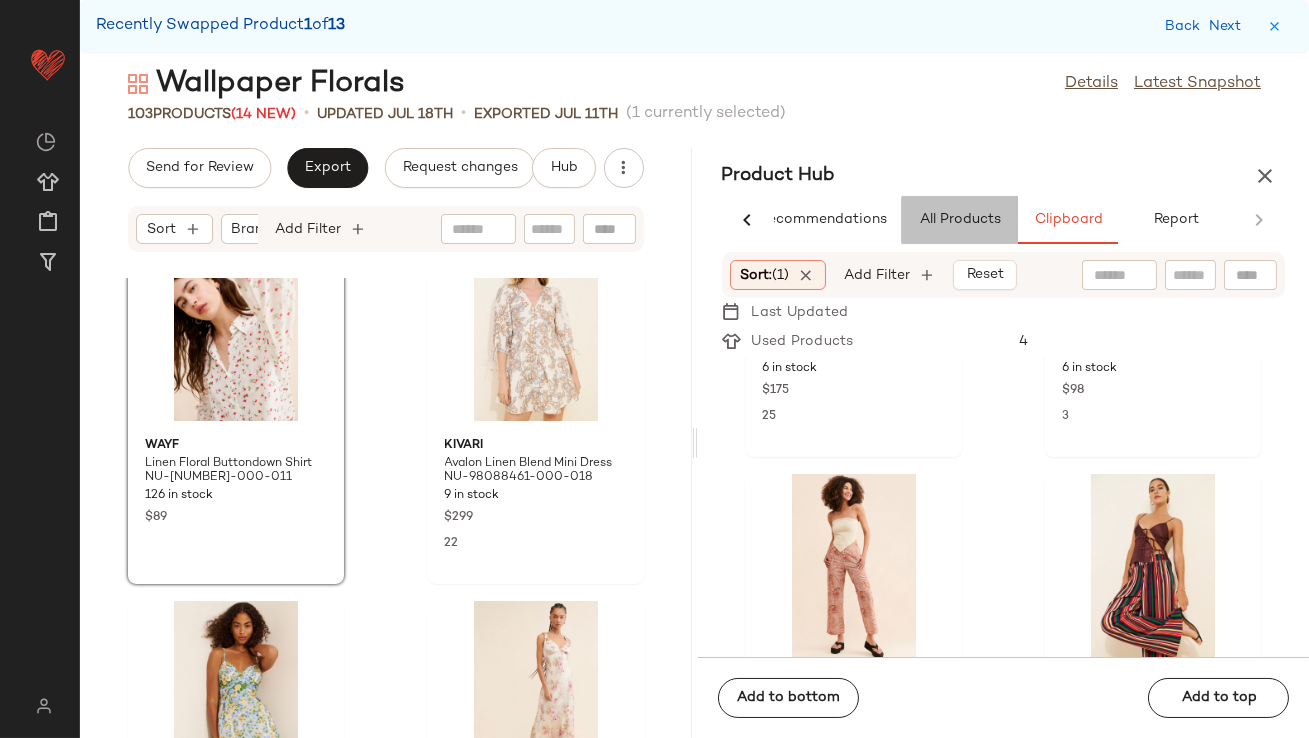 click on "All Products" 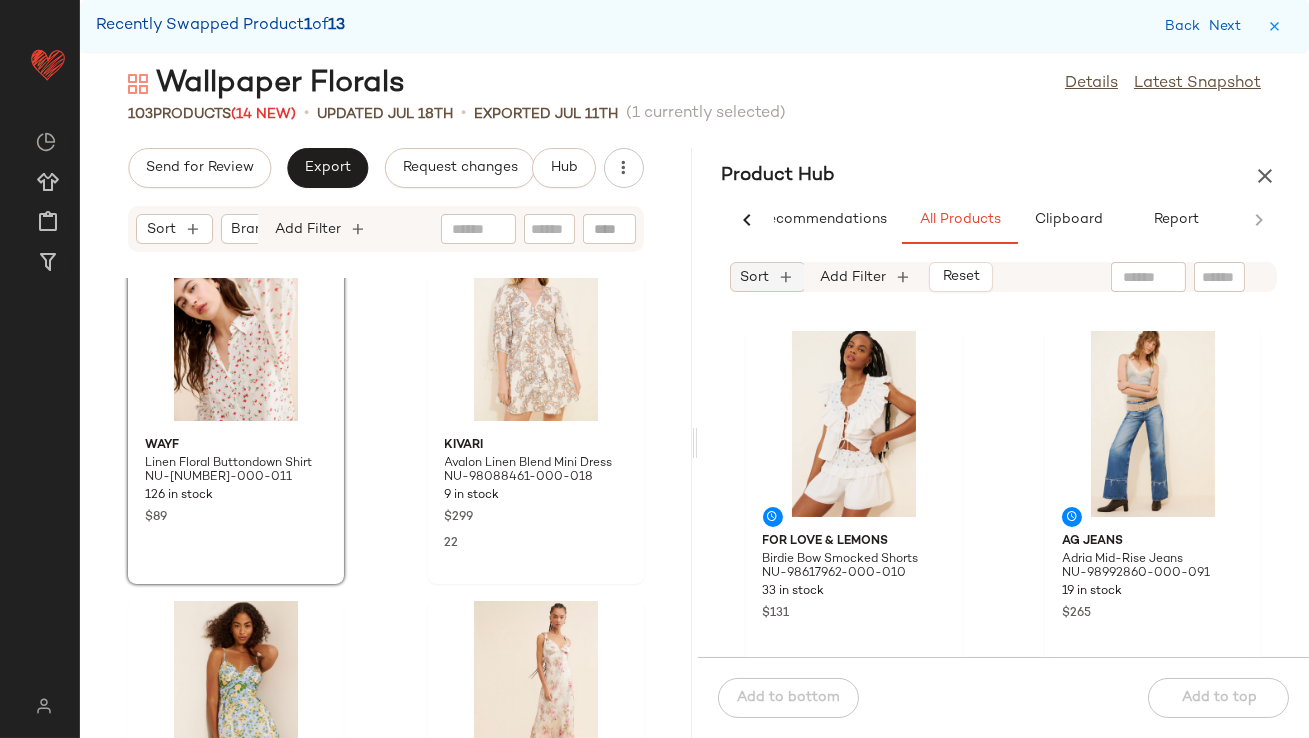 click on "Sort" 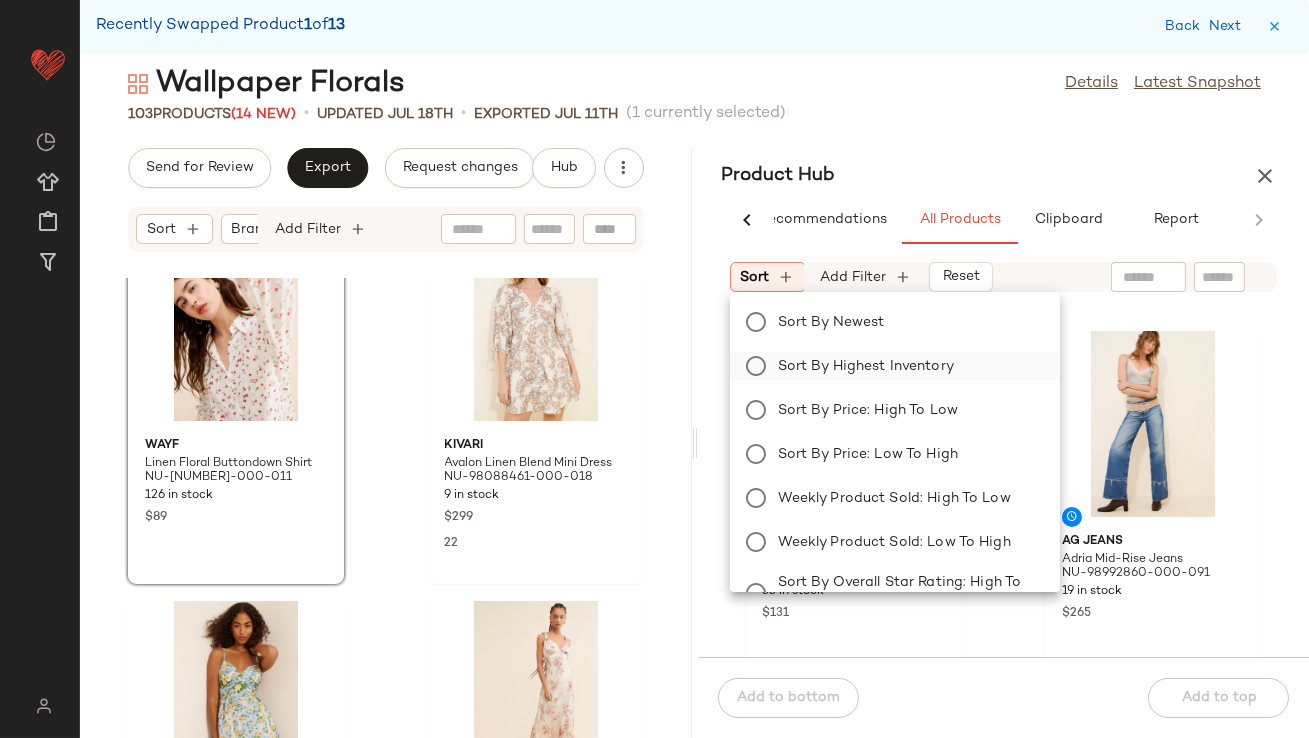 click on "Sort by Highest Inventory" 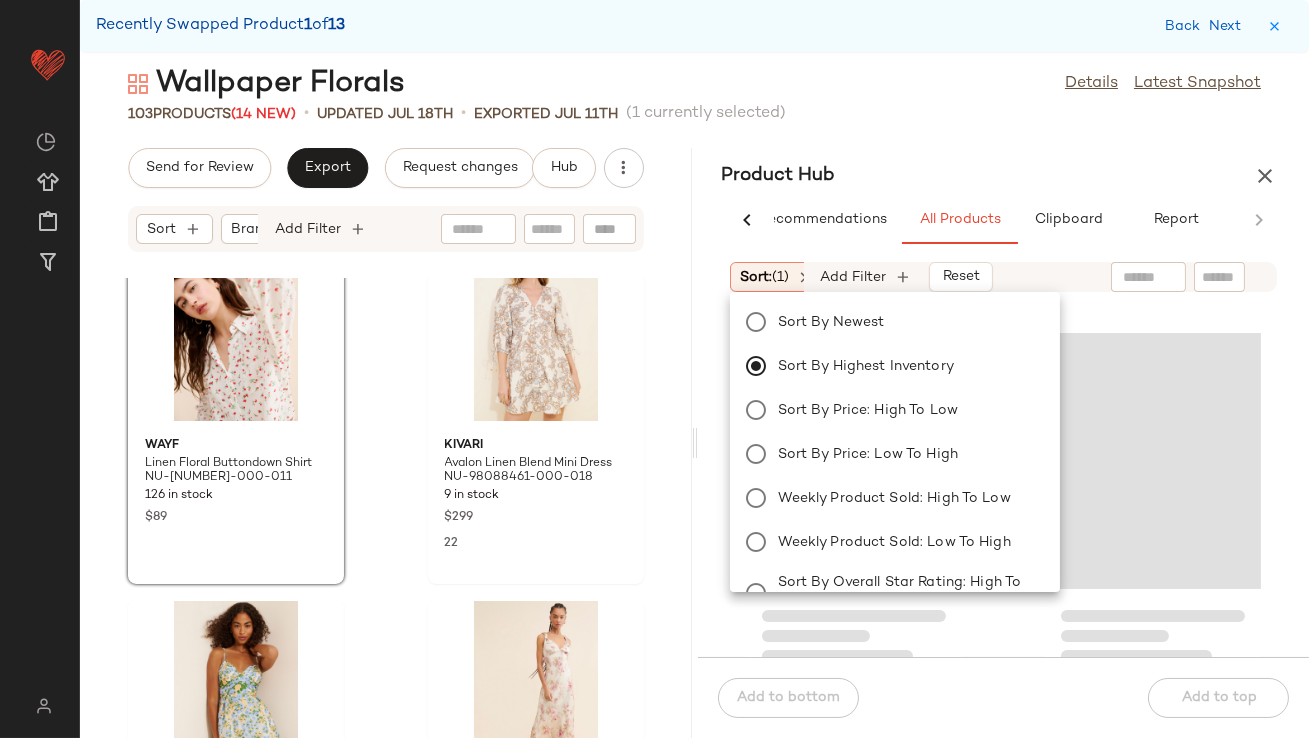 click on "[NUMBER] Products ([NUMBER] New) • updated [MONTH] [DAY]th • Exported [MONTH] [DAY]th ([NUMBER] currently selected)" 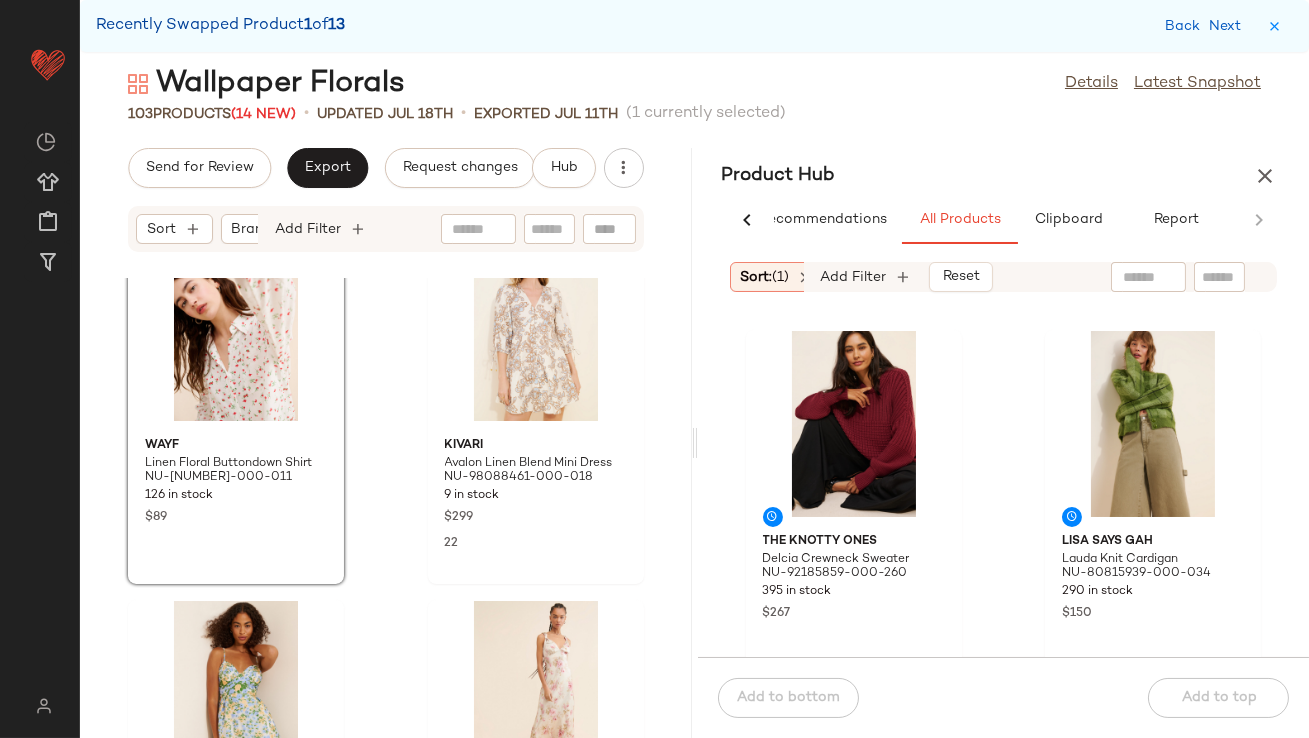 click on "Sort:   (1)" at bounding box center (765, 277) 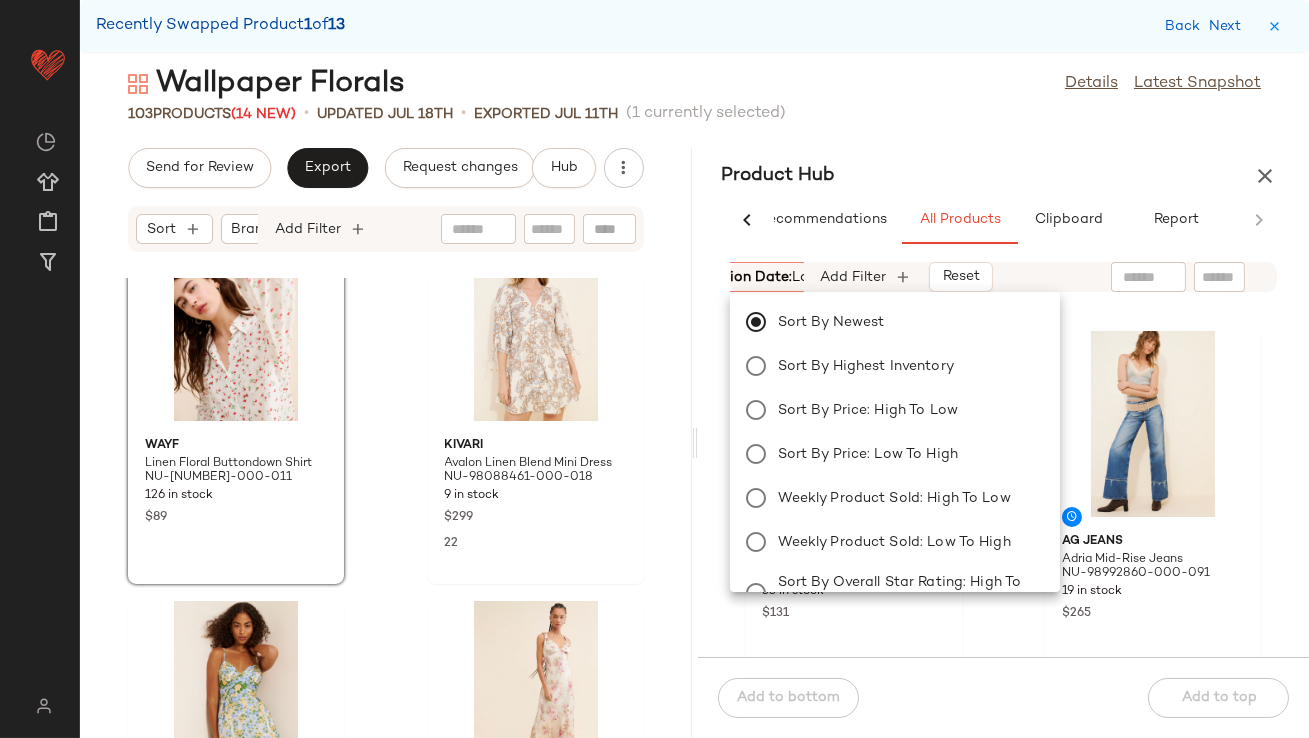 scroll, scrollTop: 0, scrollLeft: 502, axis: horizontal 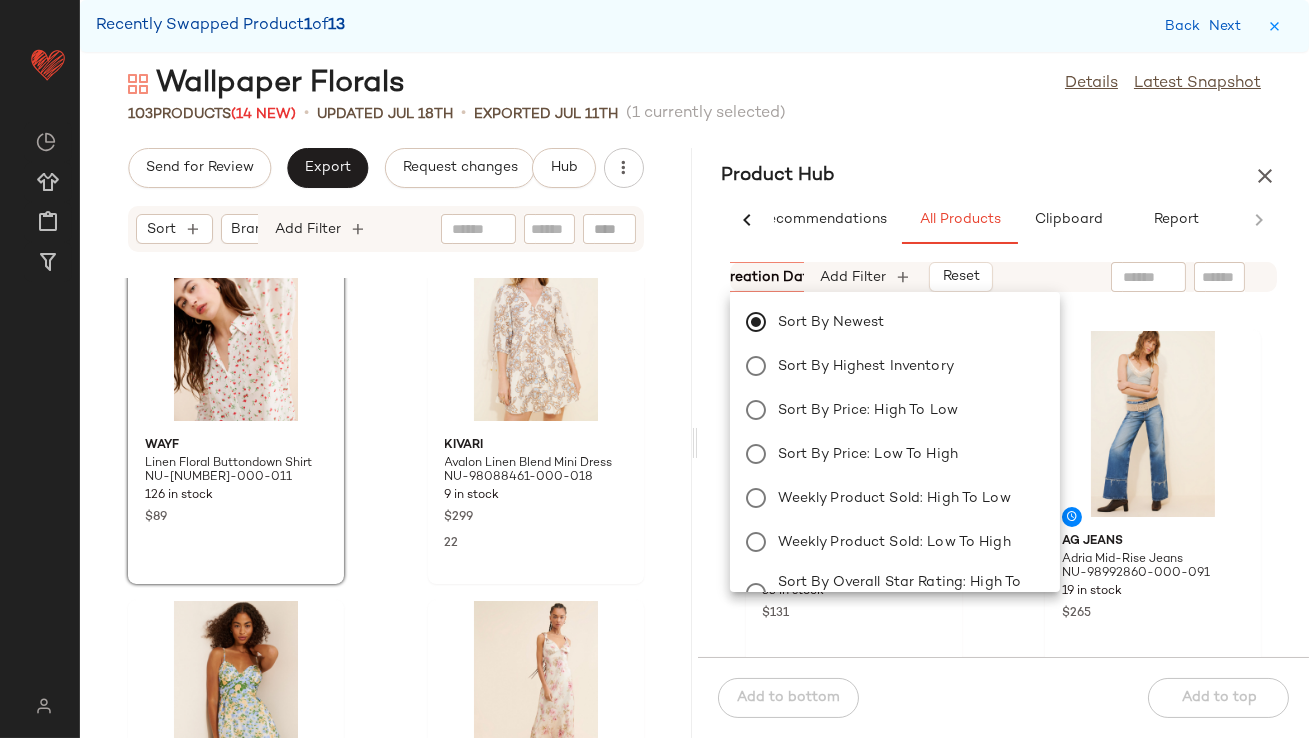 click on "Product Hub" at bounding box center (1004, 176) 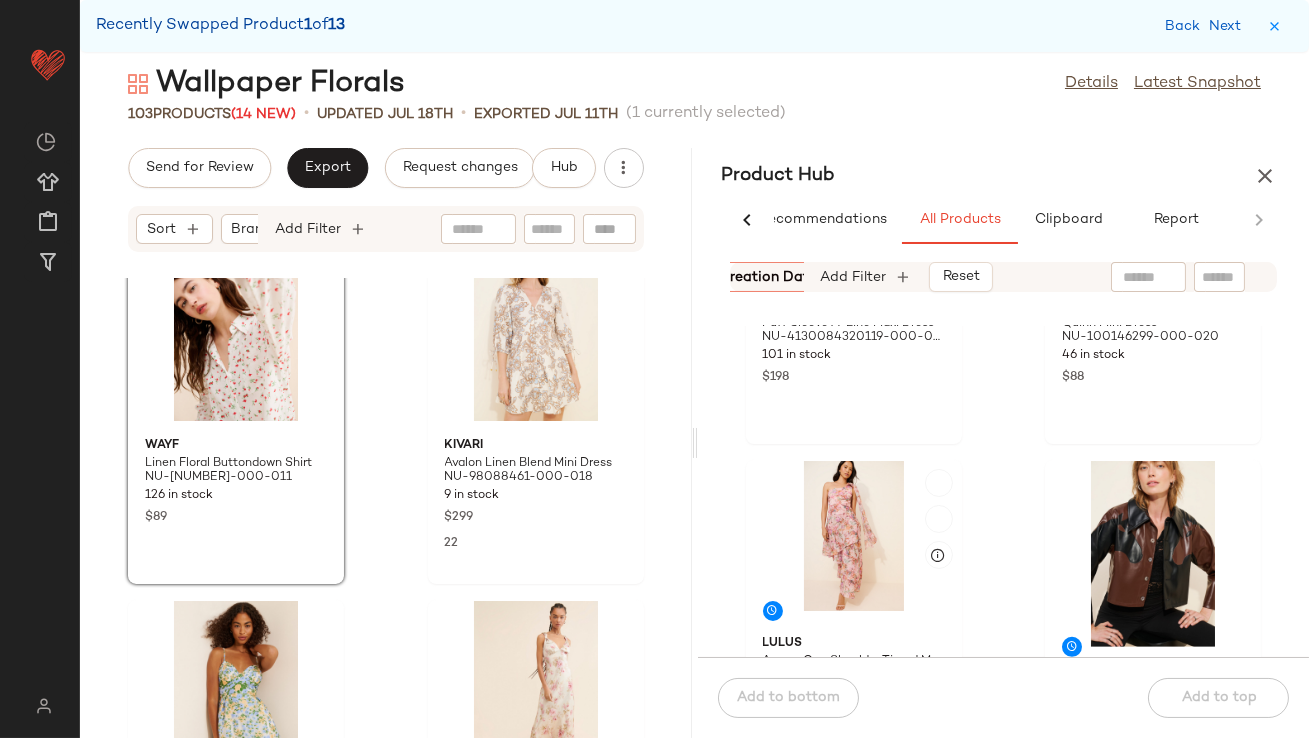 scroll, scrollTop: 2540, scrollLeft: 0, axis: vertical 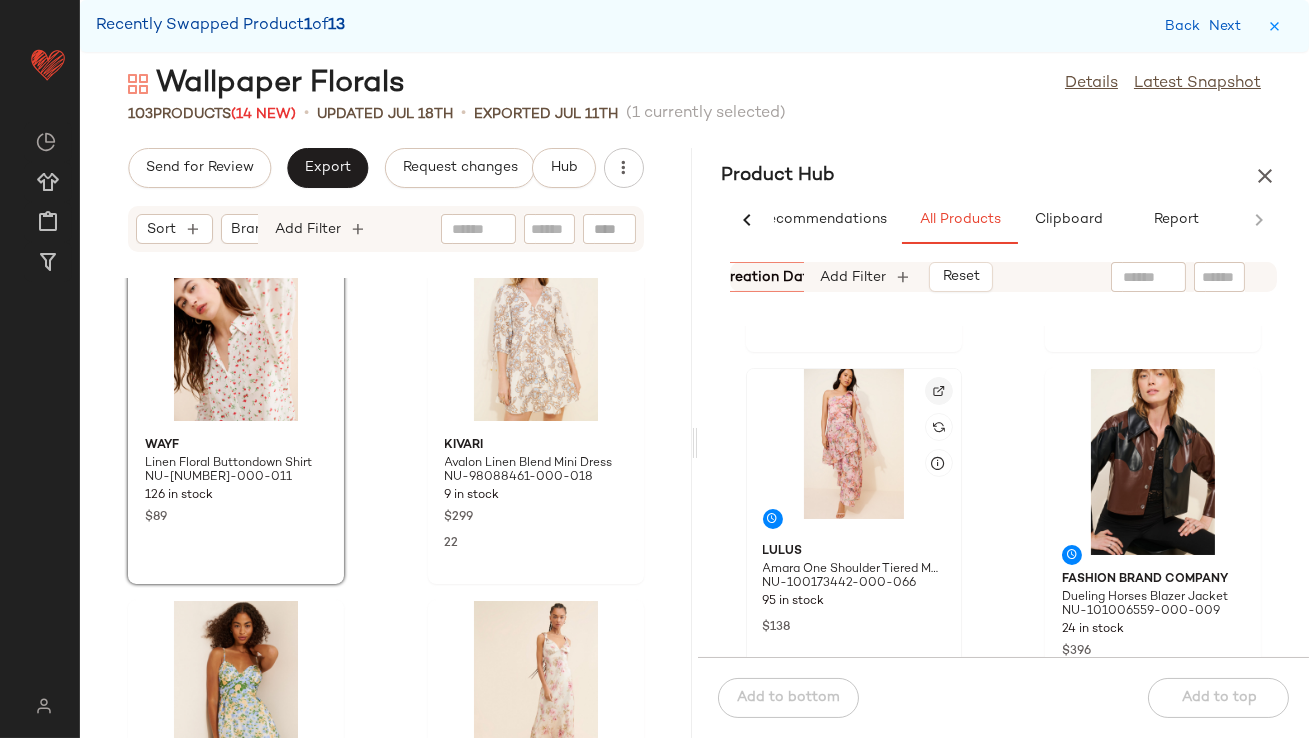 click at bounding box center [939, 391] 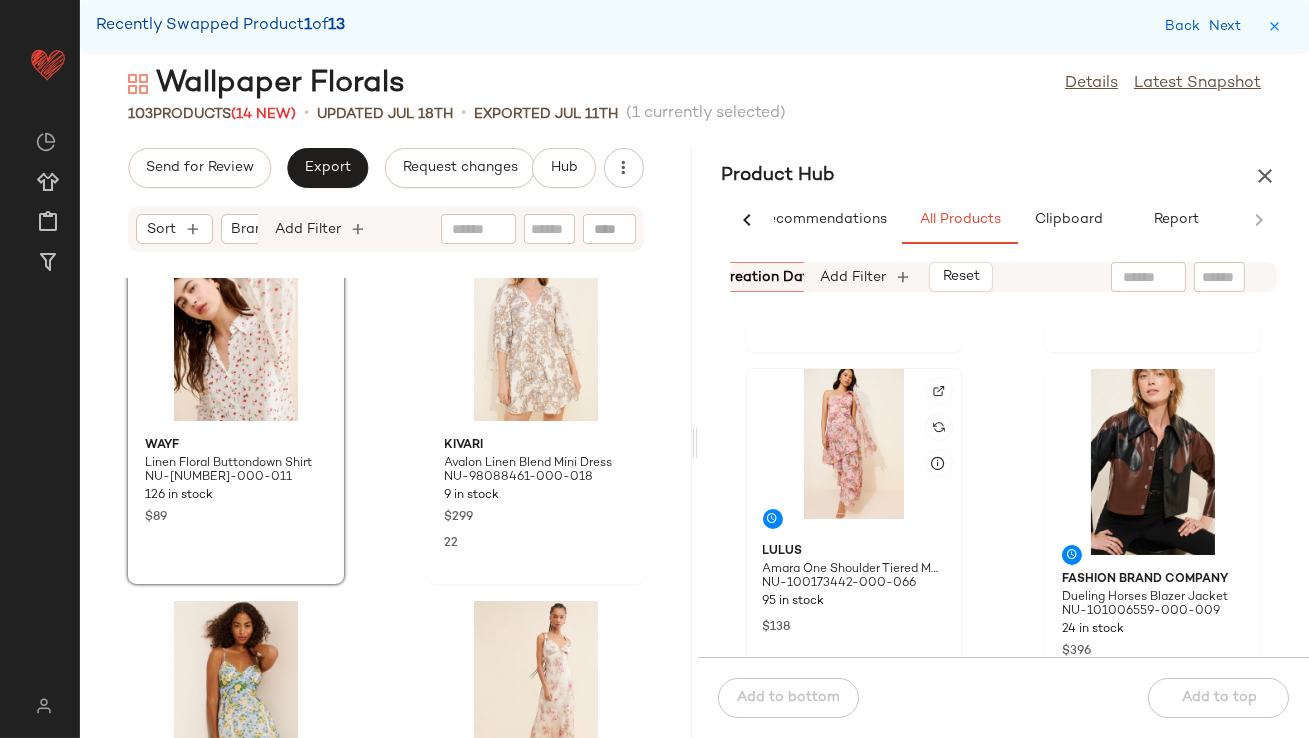 scroll, scrollTop: 2539, scrollLeft: 0, axis: vertical 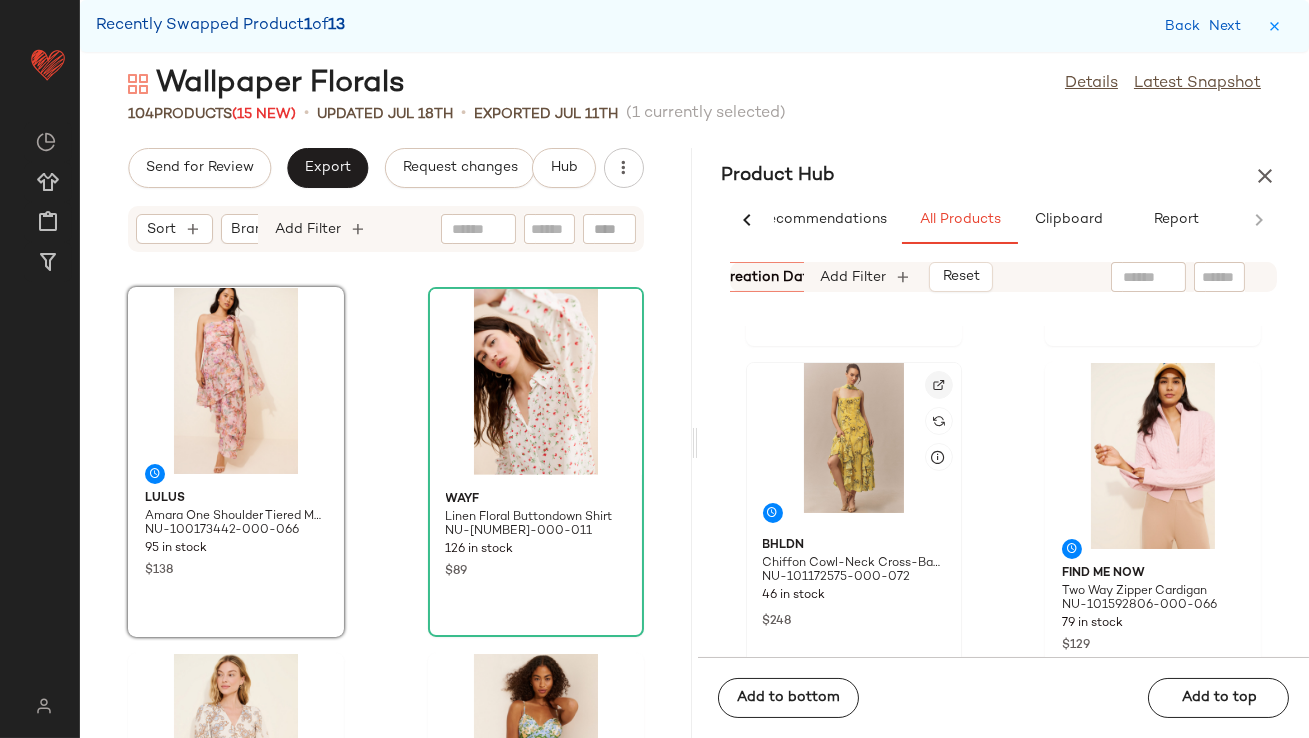 click at bounding box center [939, 385] 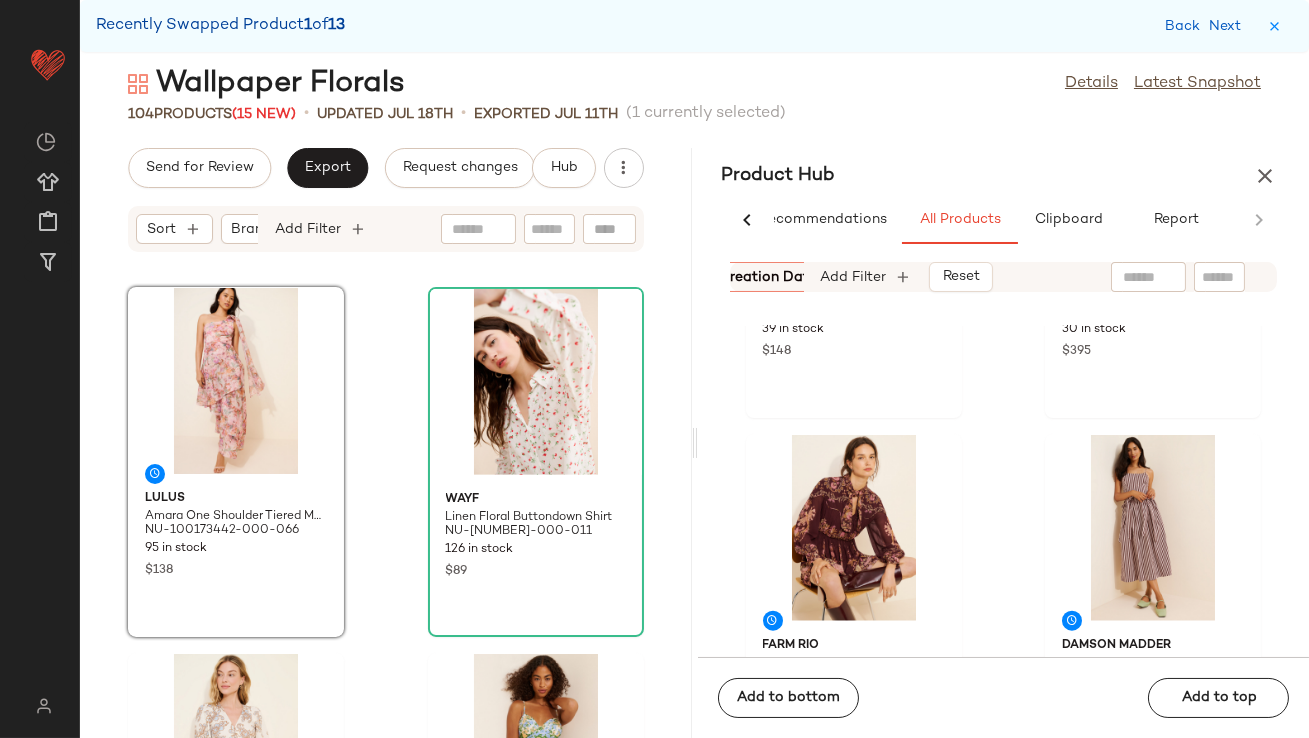 scroll, scrollTop: 4749, scrollLeft: 0, axis: vertical 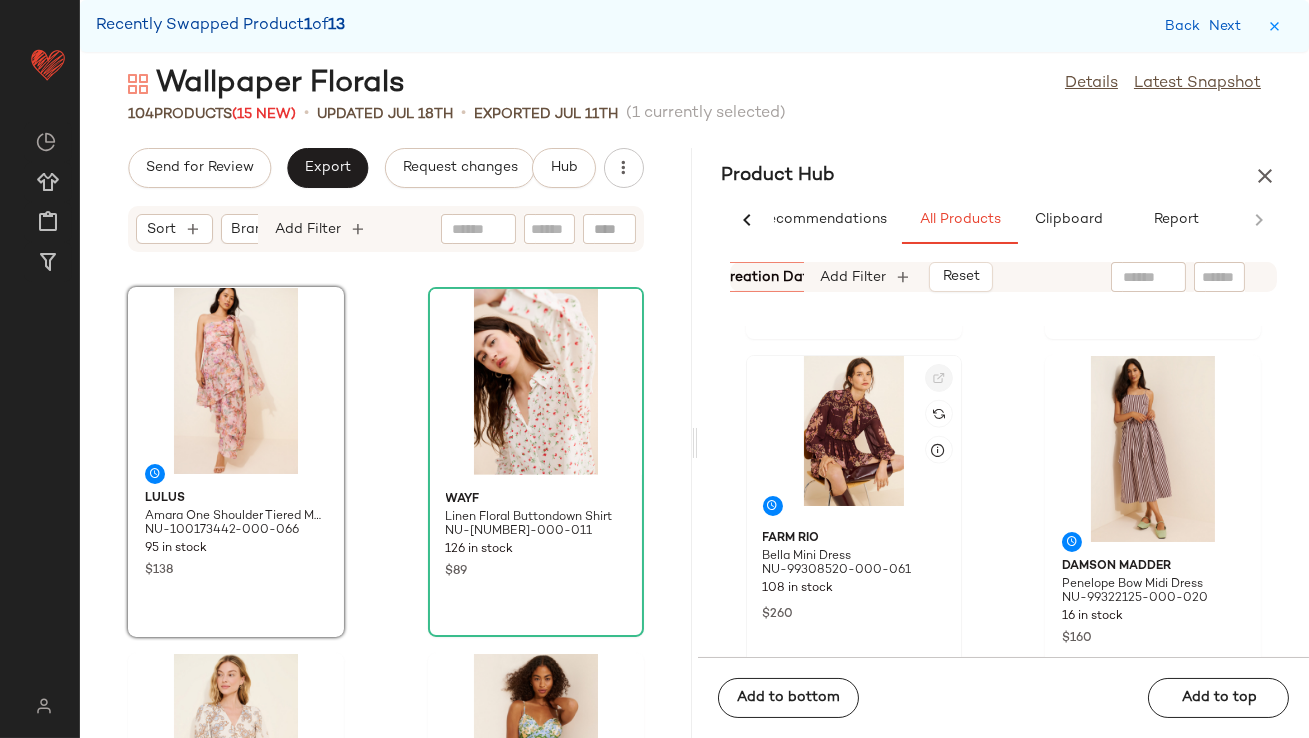 click 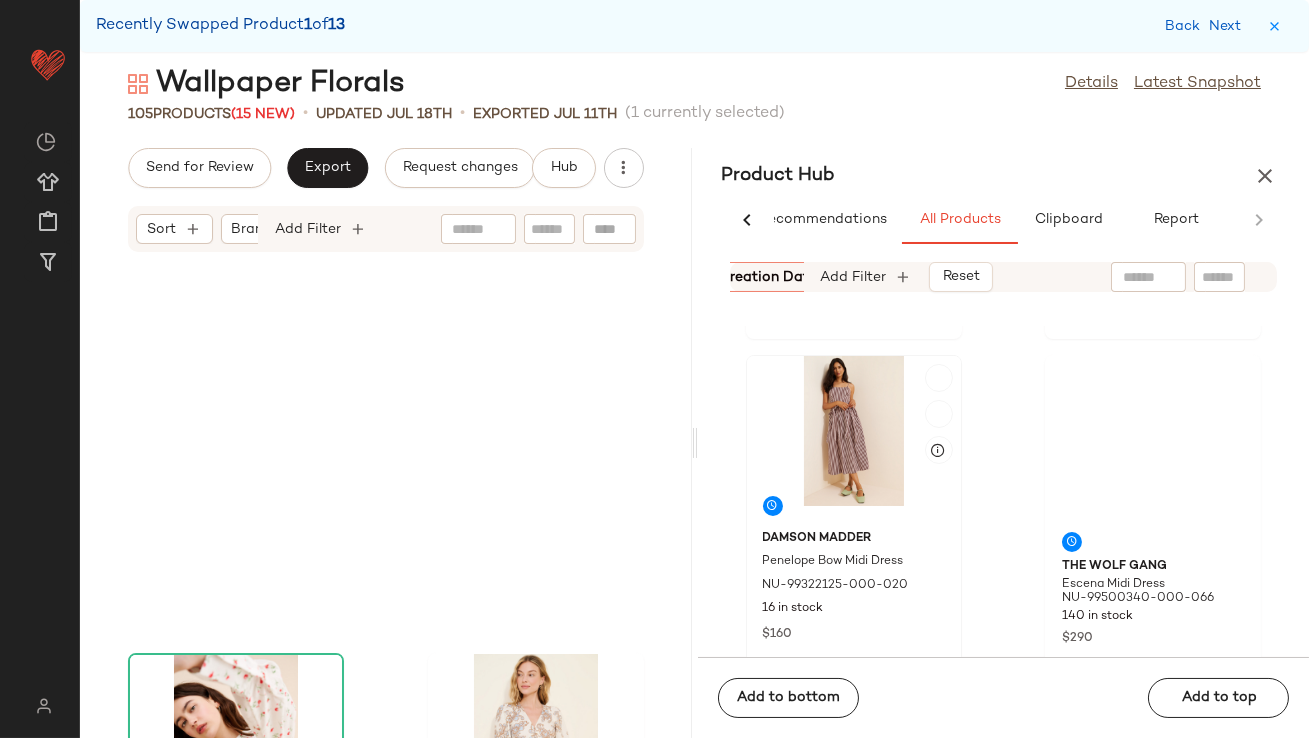 scroll, scrollTop: 2573, scrollLeft: 0, axis: vertical 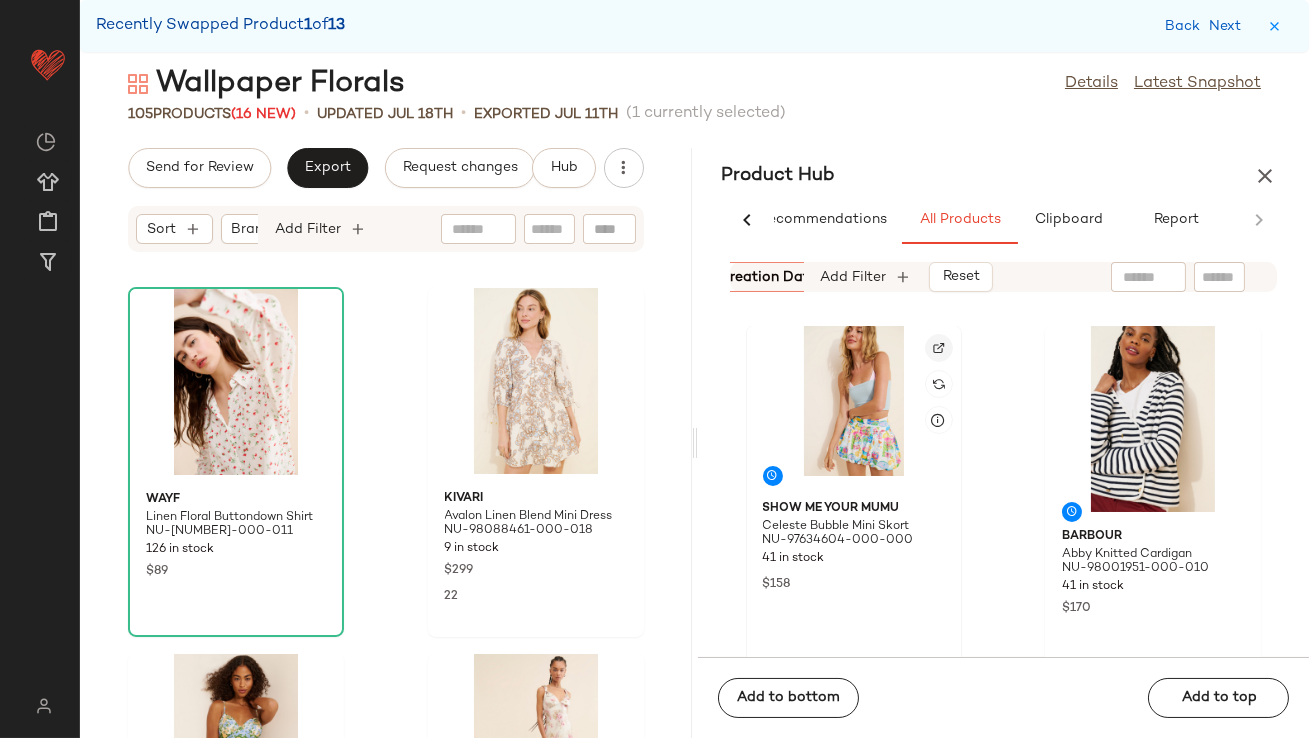 click 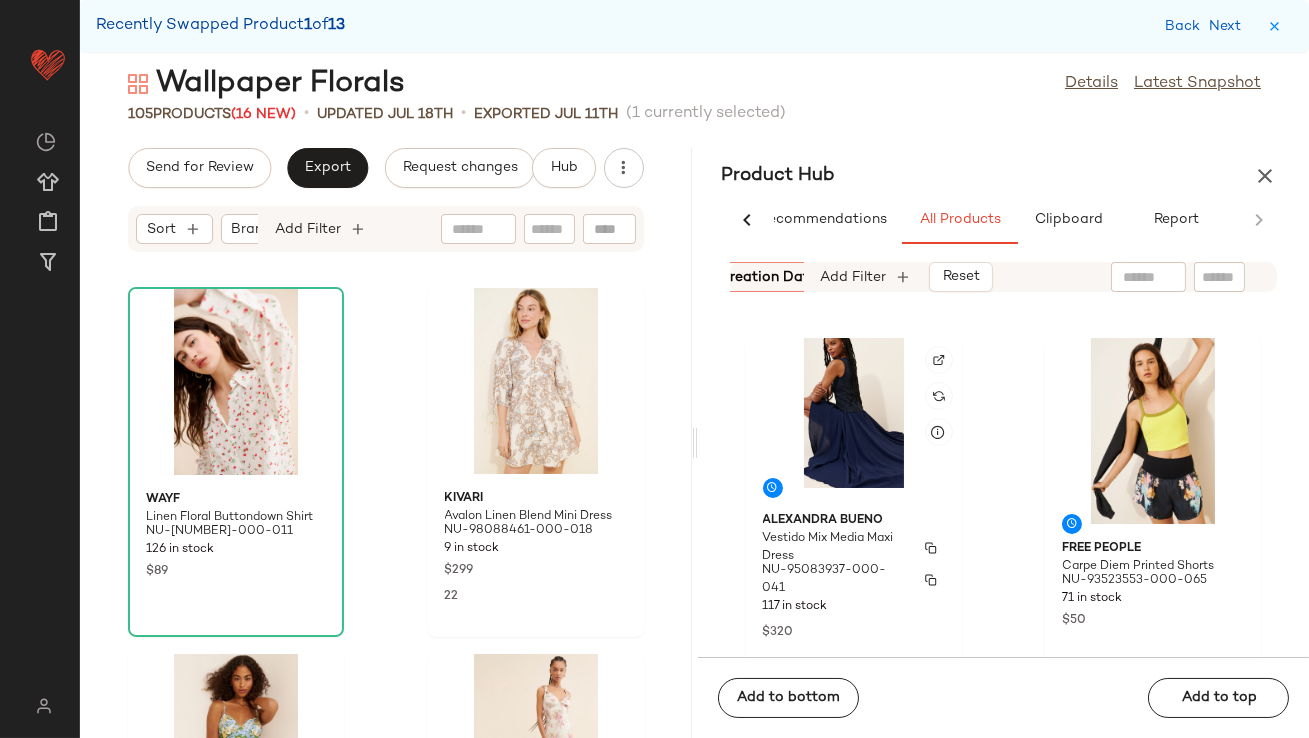 scroll, scrollTop: 5510, scrollLeft: 0, axis: vertical 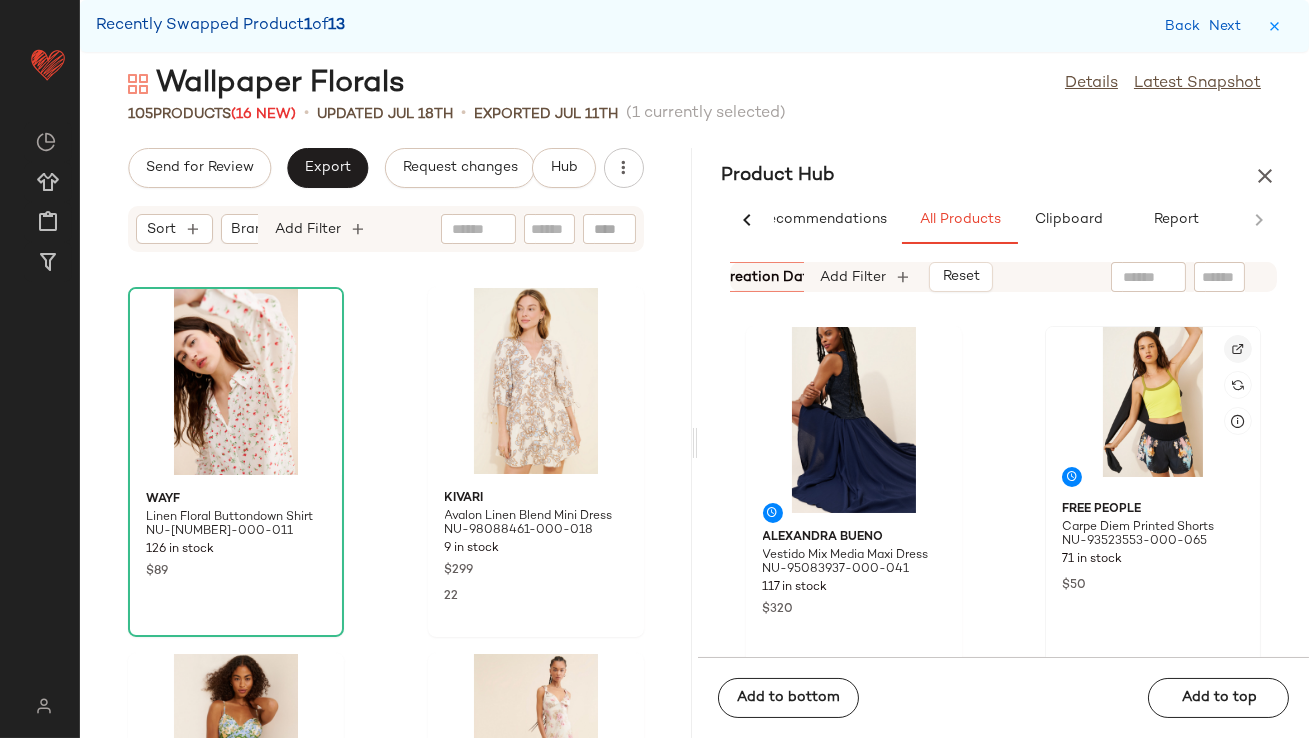 click 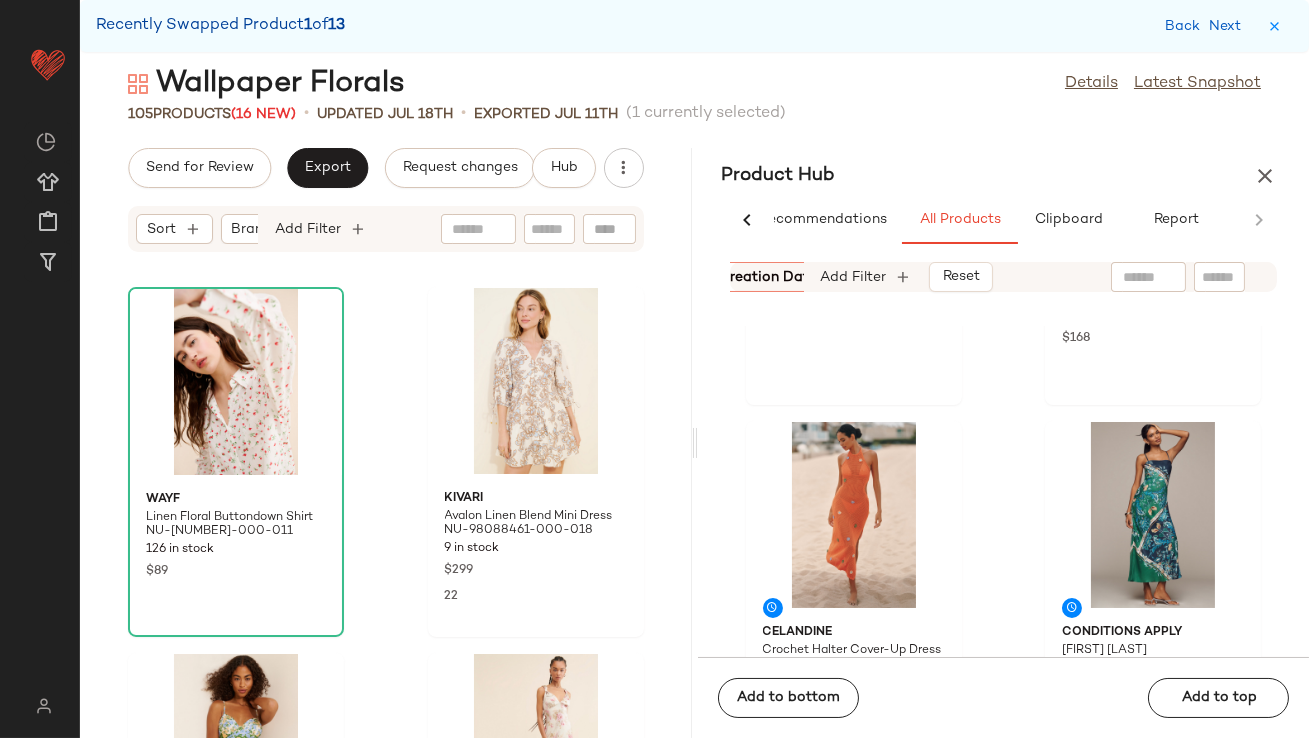 scroll, scrollTop: 6882, scrollLeft: 0, axis: vertical 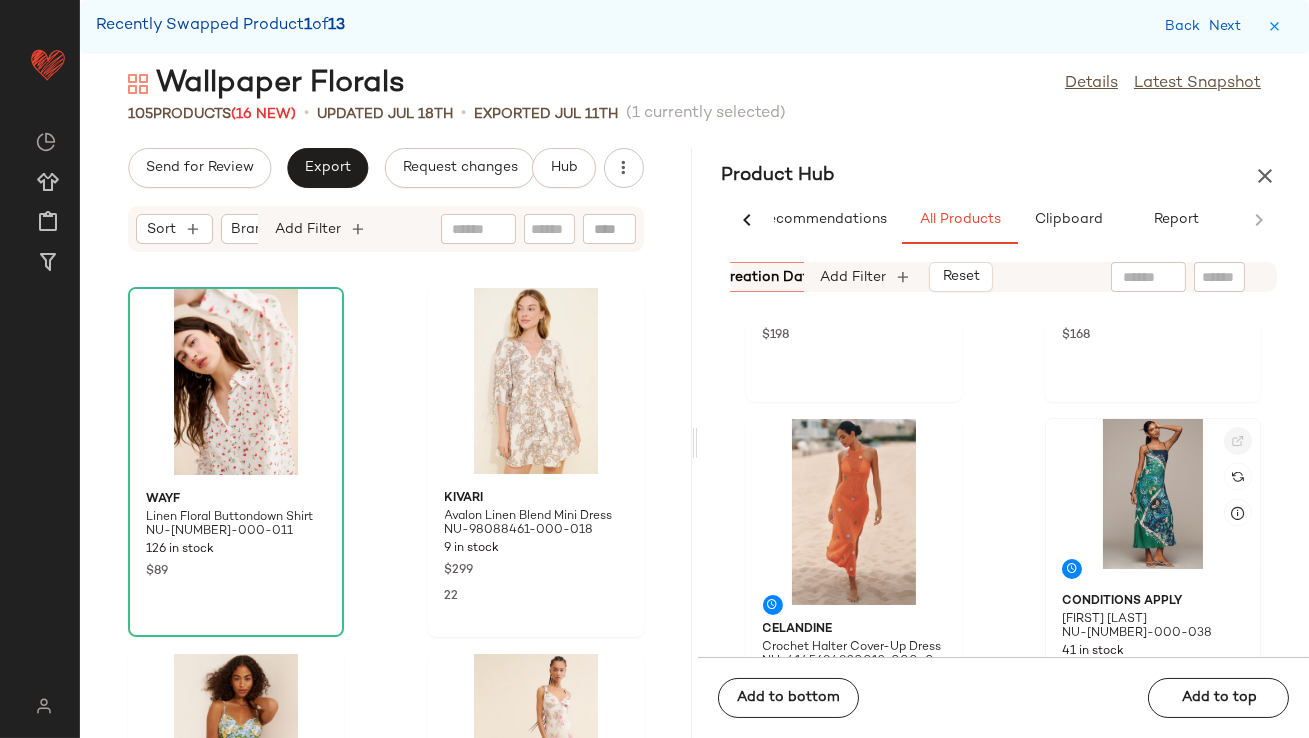 click 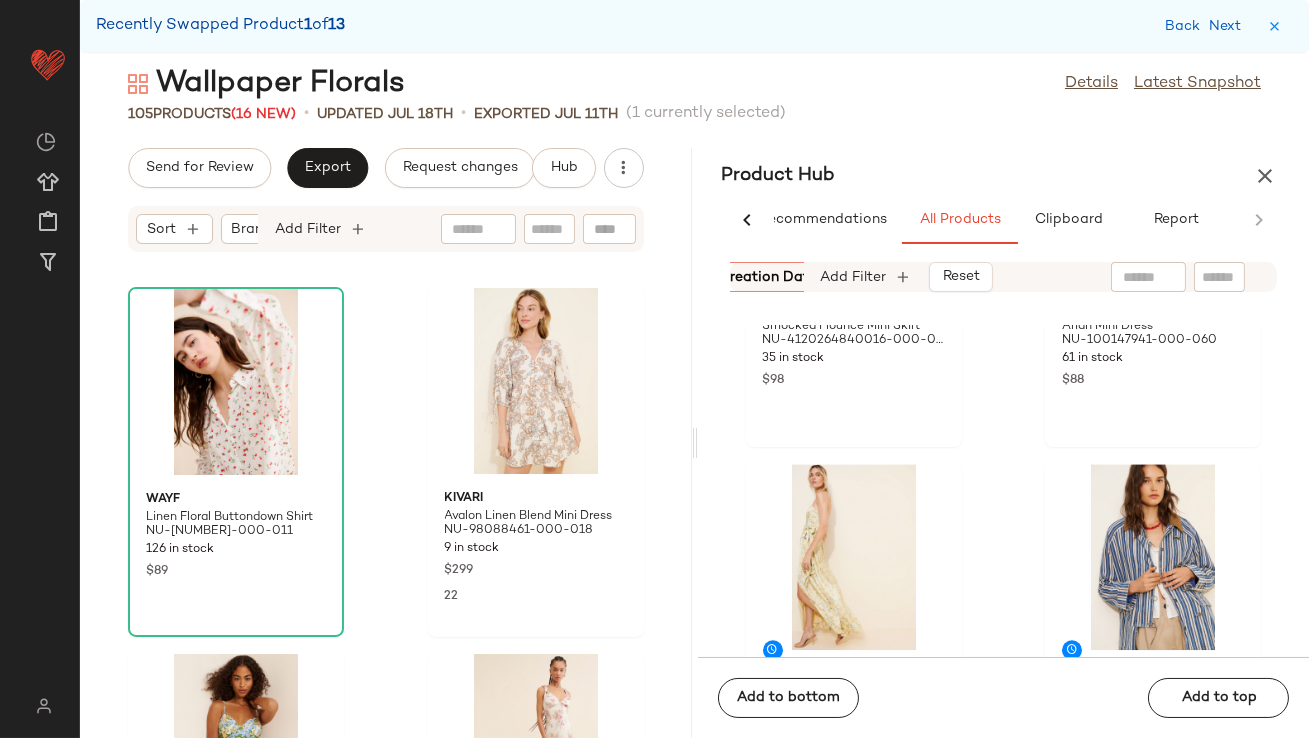 scroll, scrollTop: 10651, scrollLeft: 0, axis: vertical 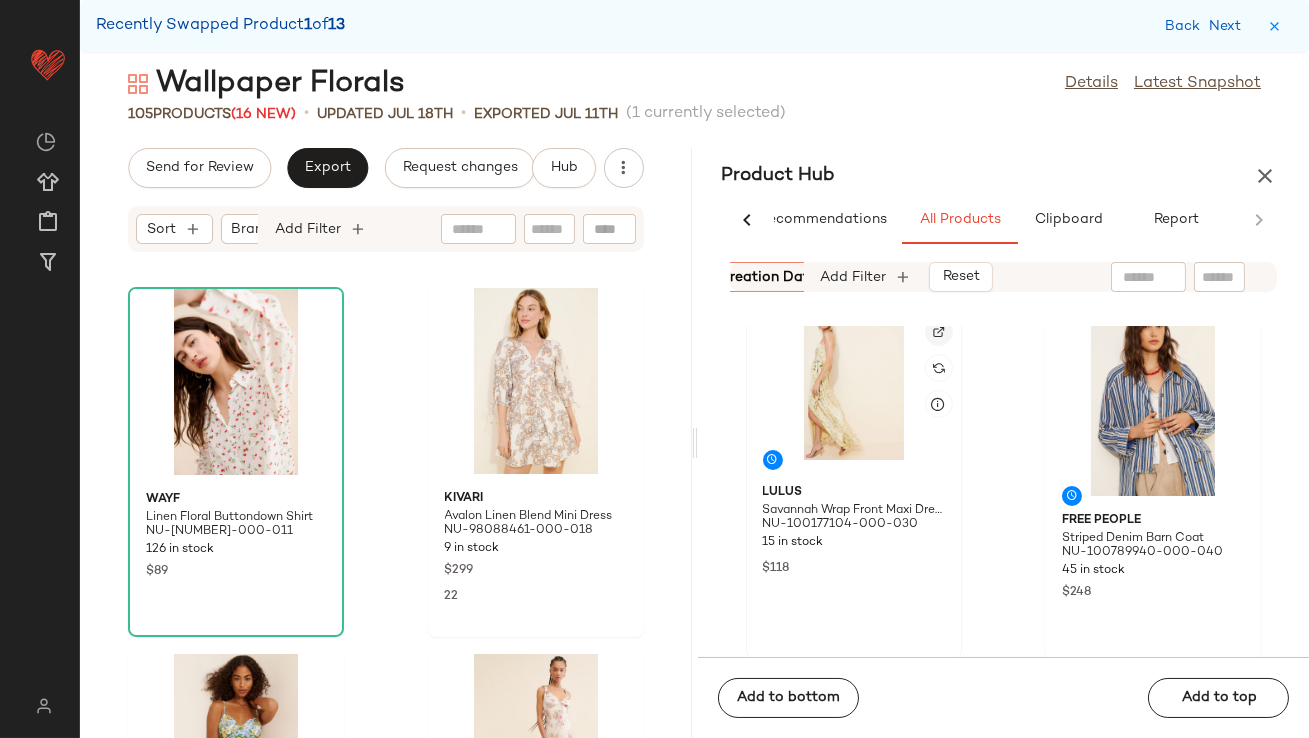 click 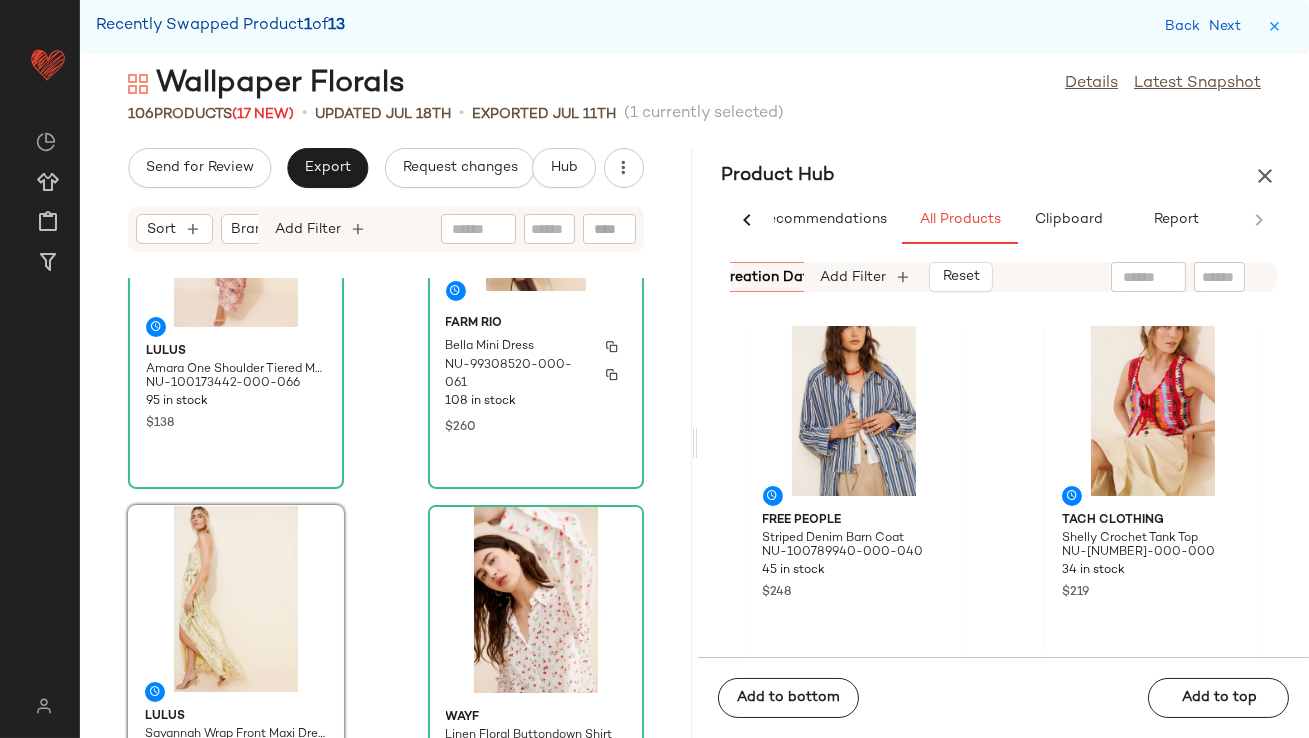 scroll, scrollTop: 2461, scrollLeft: 0, axis: vertical 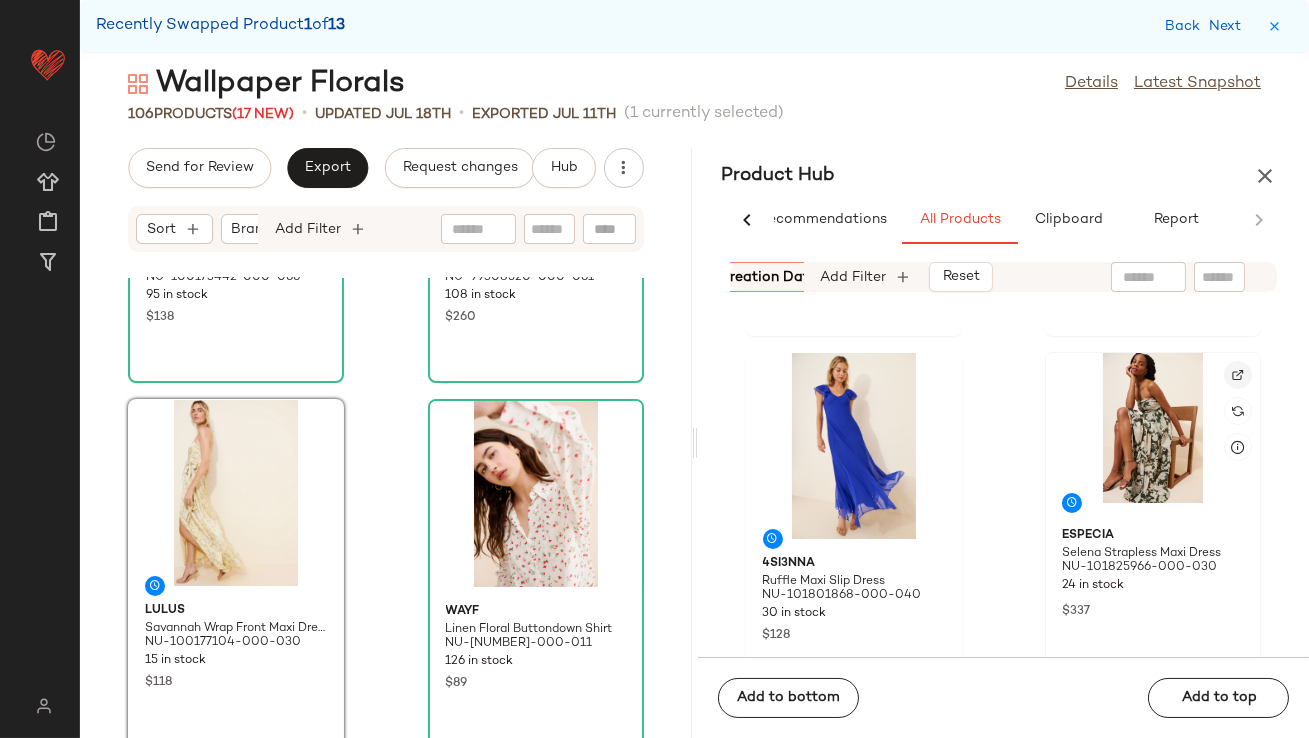 click at bounding box center [1238, 375] 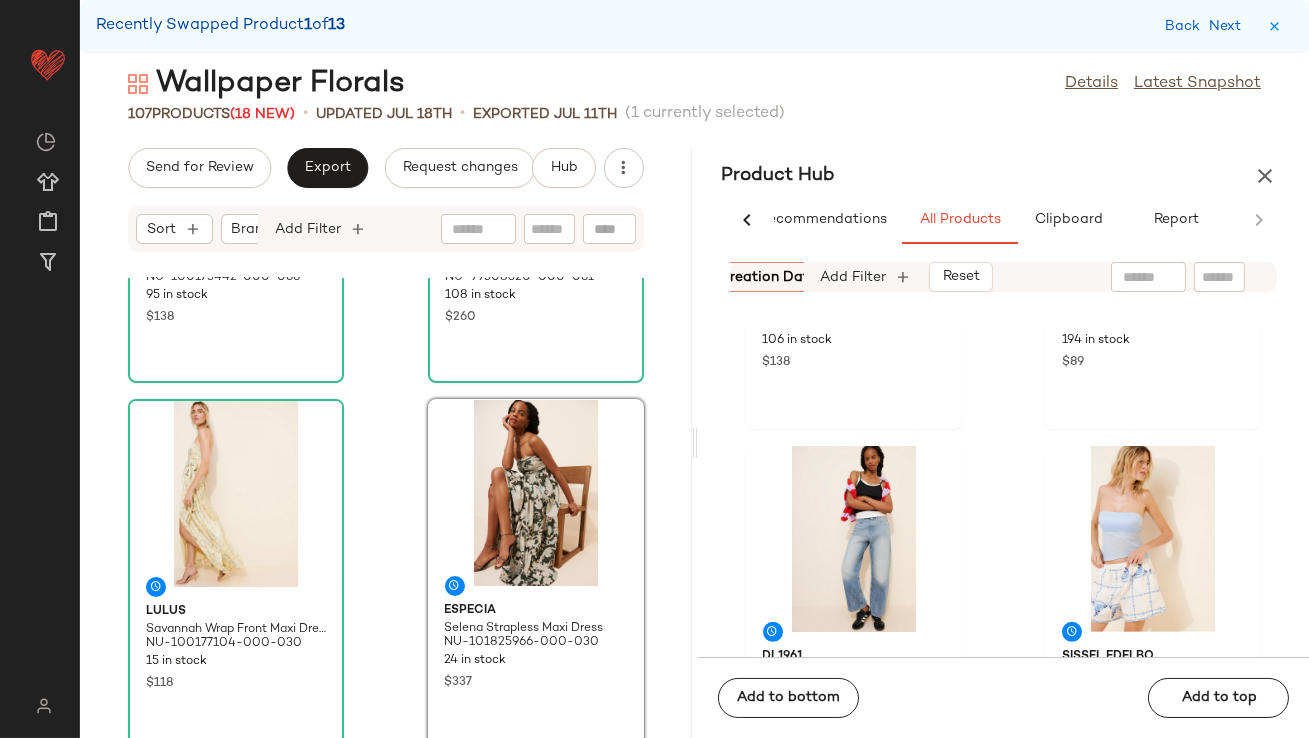scroll, scrollTop: 16006, scrollLeft: 0, axis: vertical 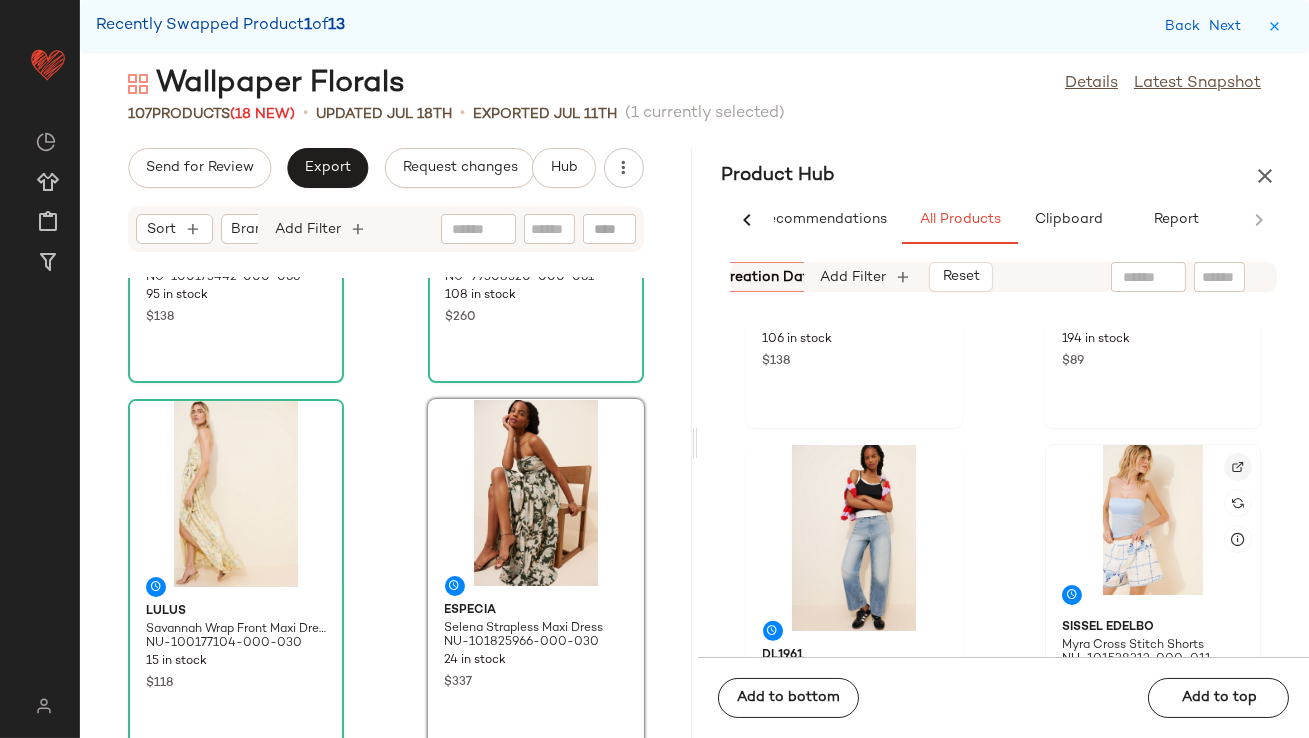 click at bounding box center [1238, 467] 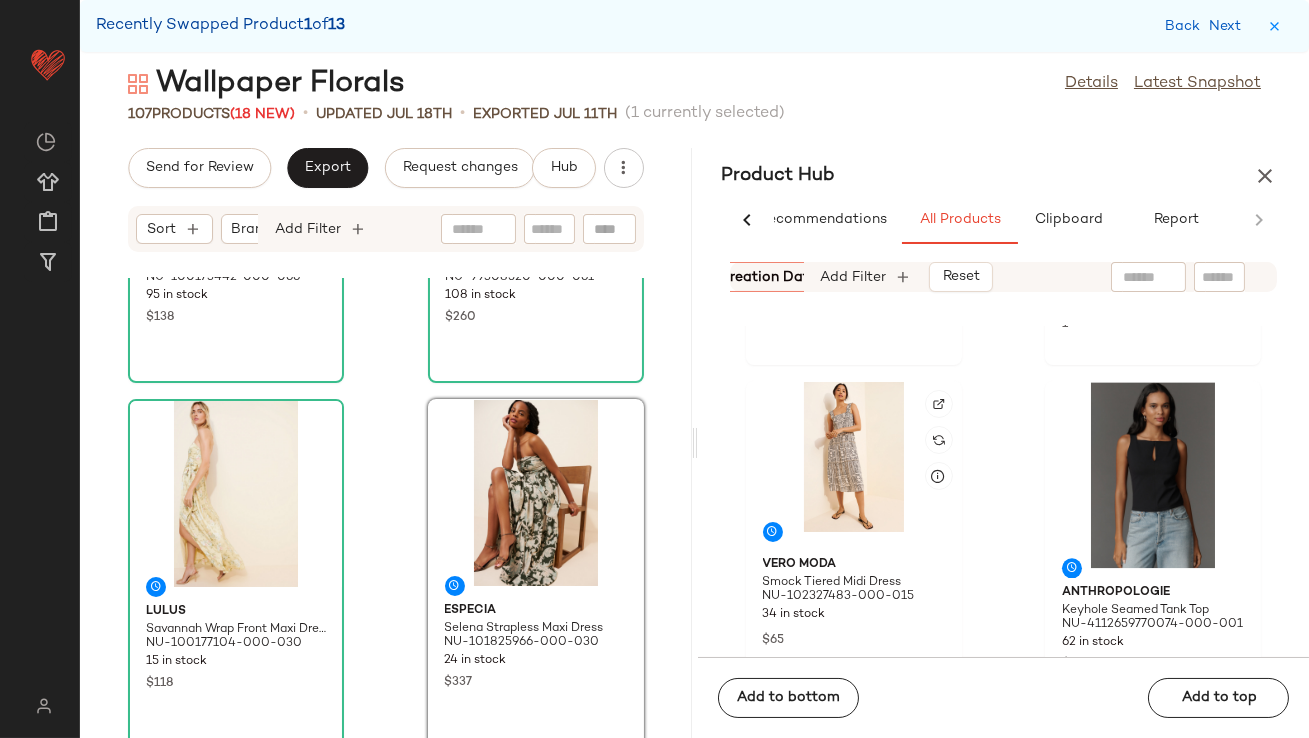 scroll, scrollTop: 23828, scrollLeft: 0, axis: vertical 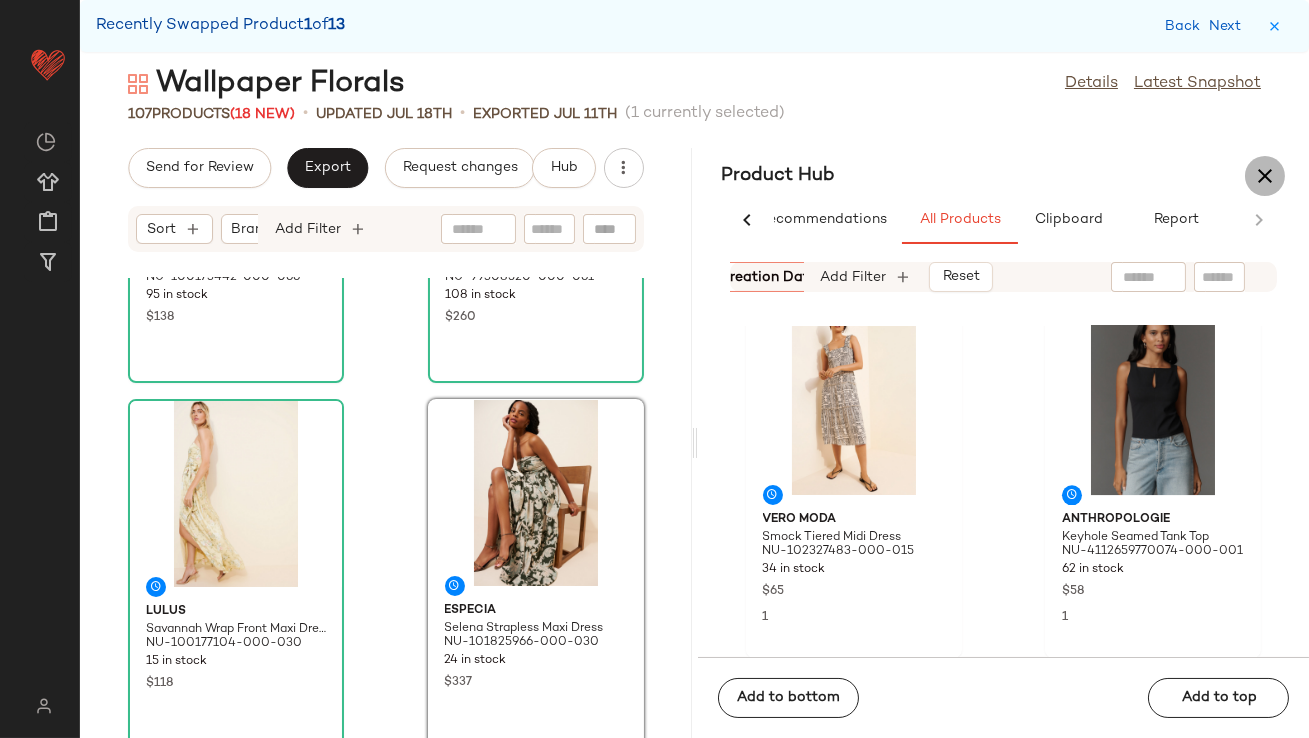 click at bounding box center (1265, 176) 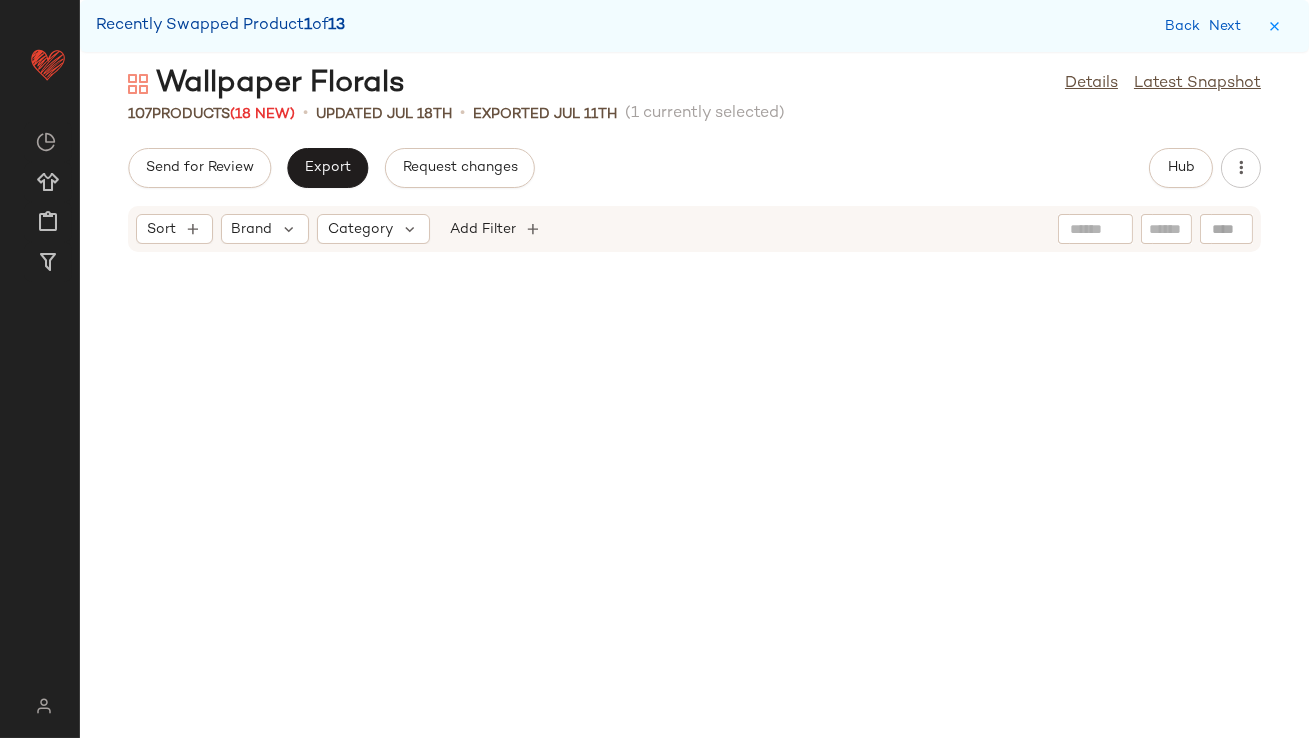 scroll, scrollTop: 0, scrollLeft: 0, axis: both 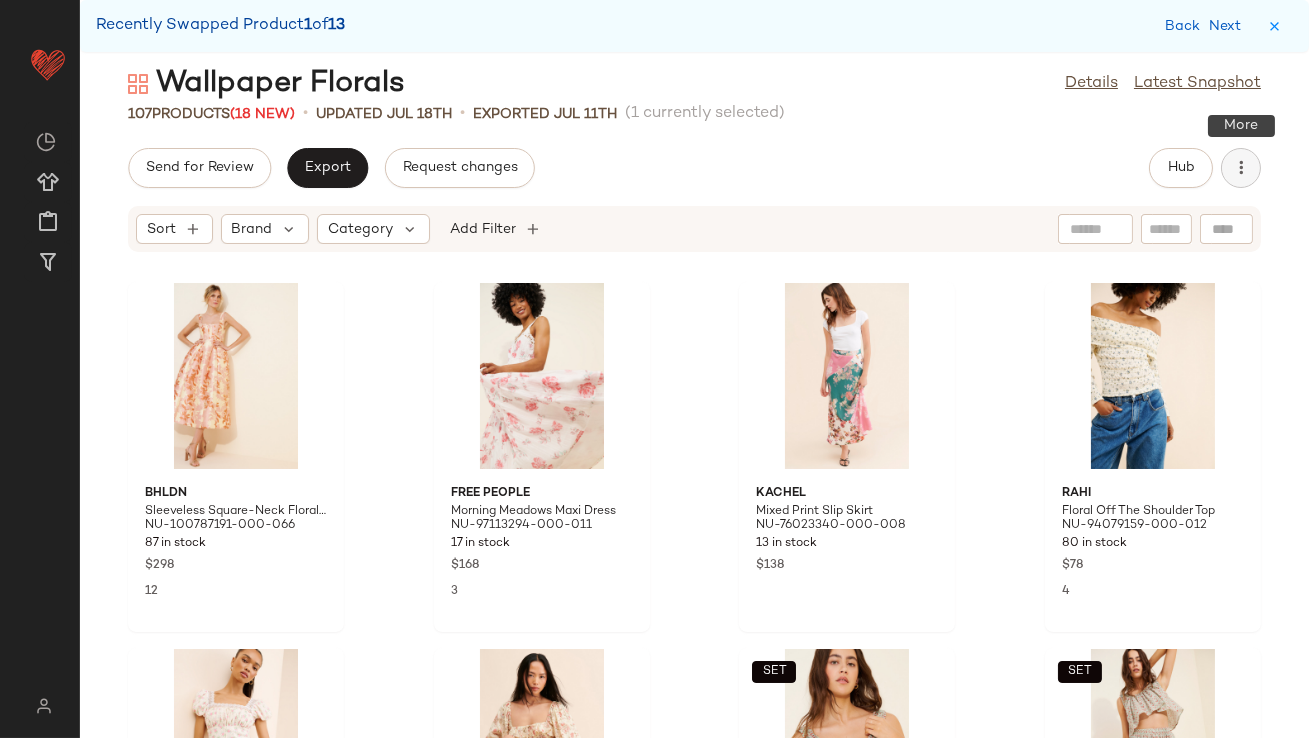 click 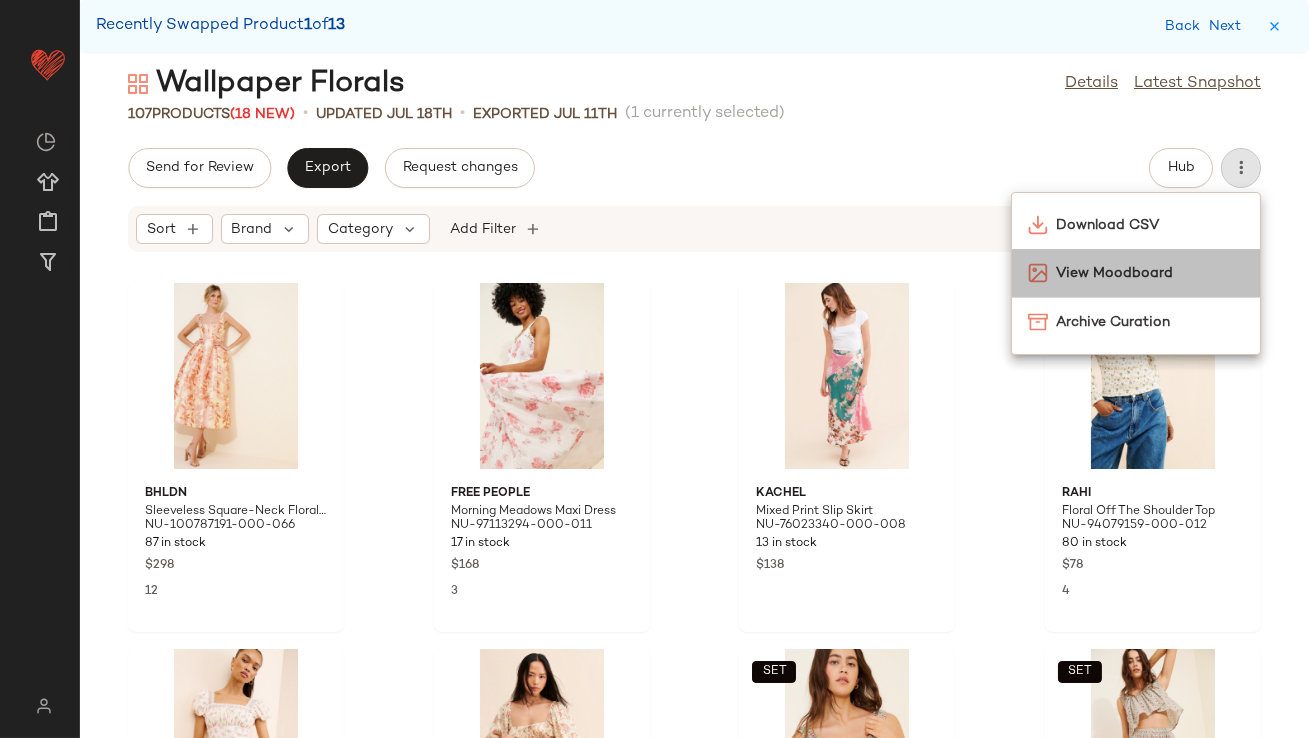 click on "View Moodboard" at bounding box center [1150, 273] 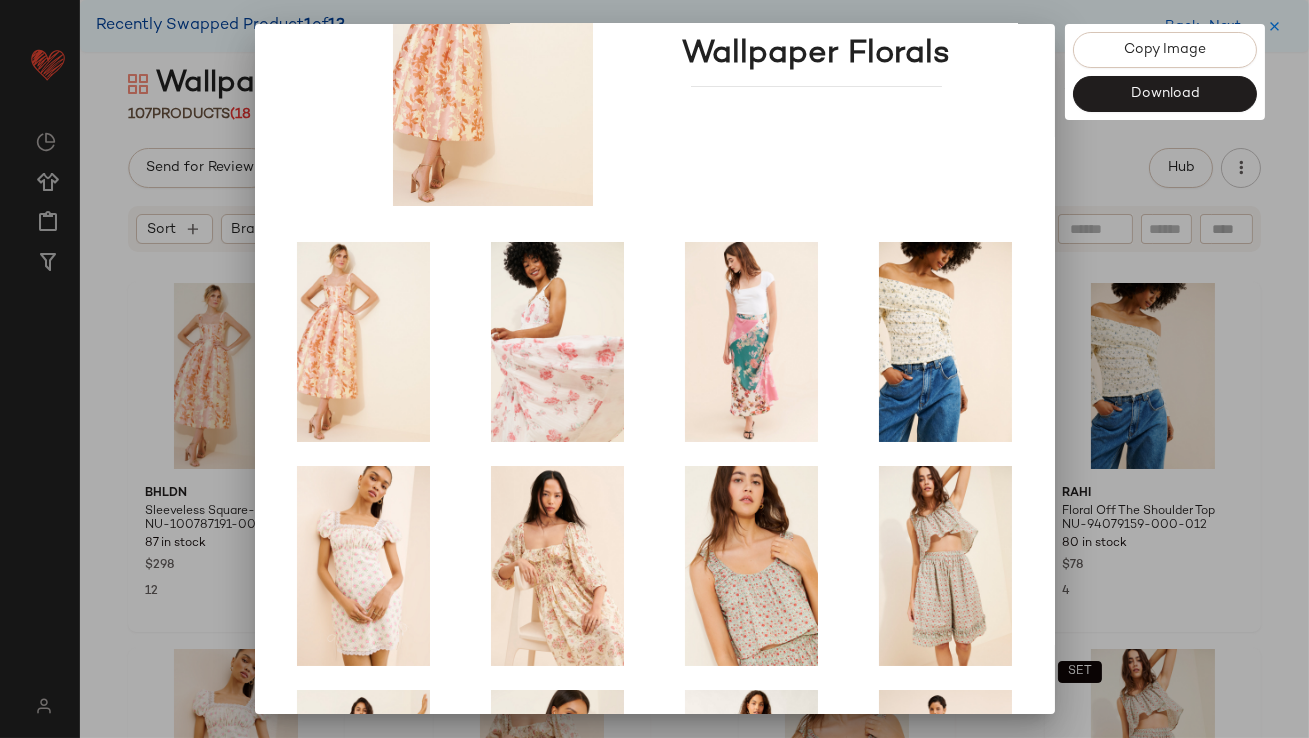 scroll, scrollTop: 341, scrollLeft: 0, axis: vertical 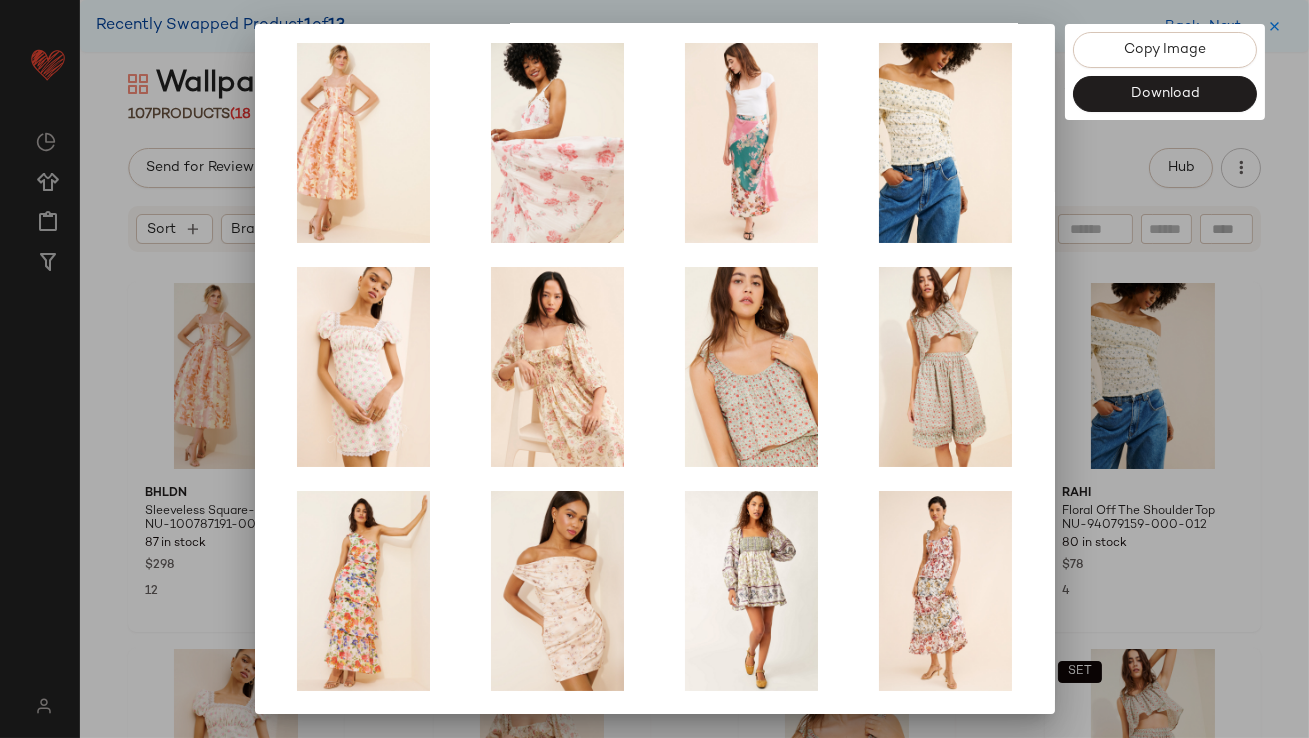 click at bounding box center [654, 369] 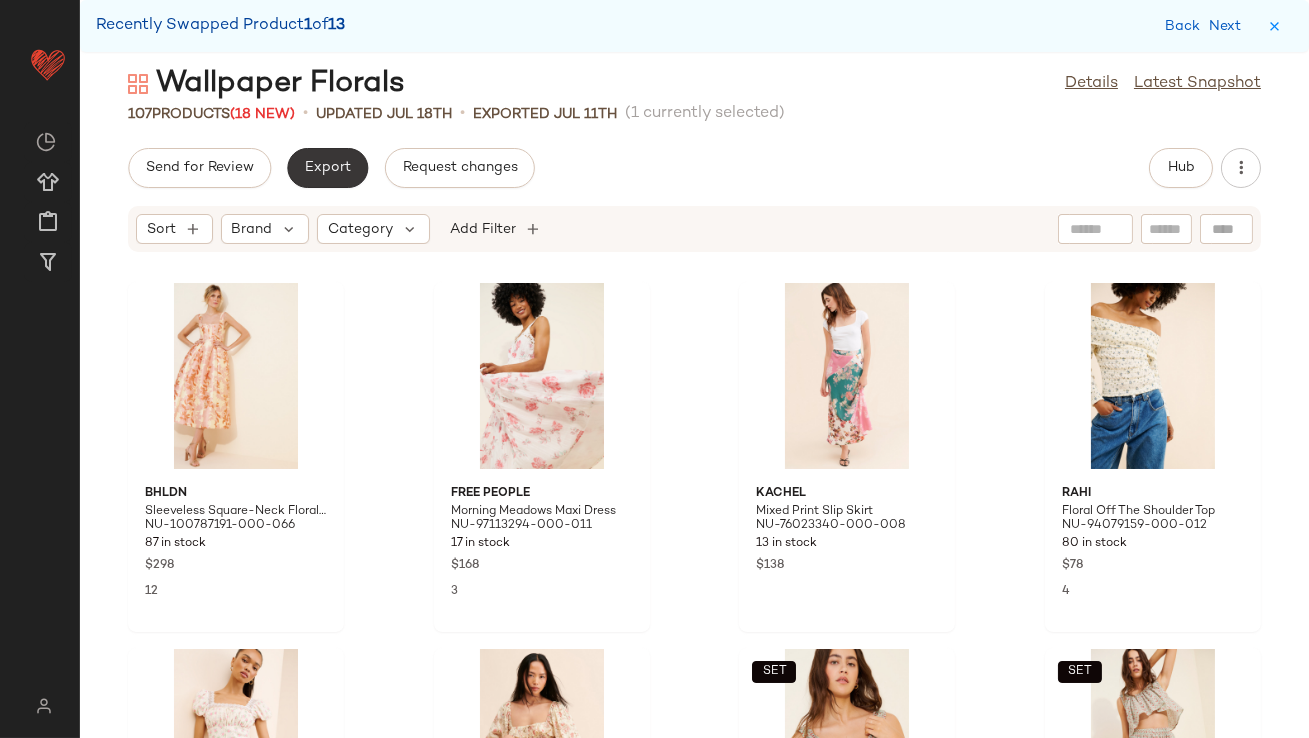 click on "Export" 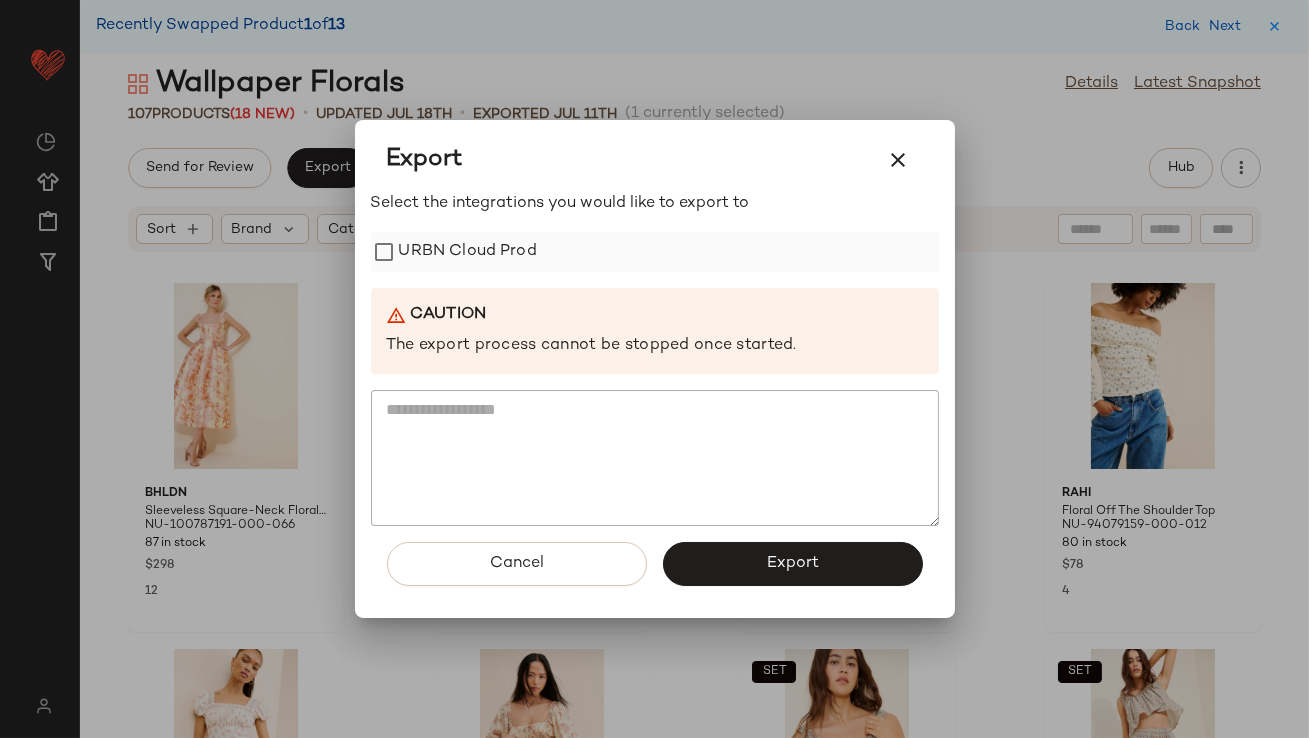 click on "URBN Cloud Prod" at bounding box center [468, 252] 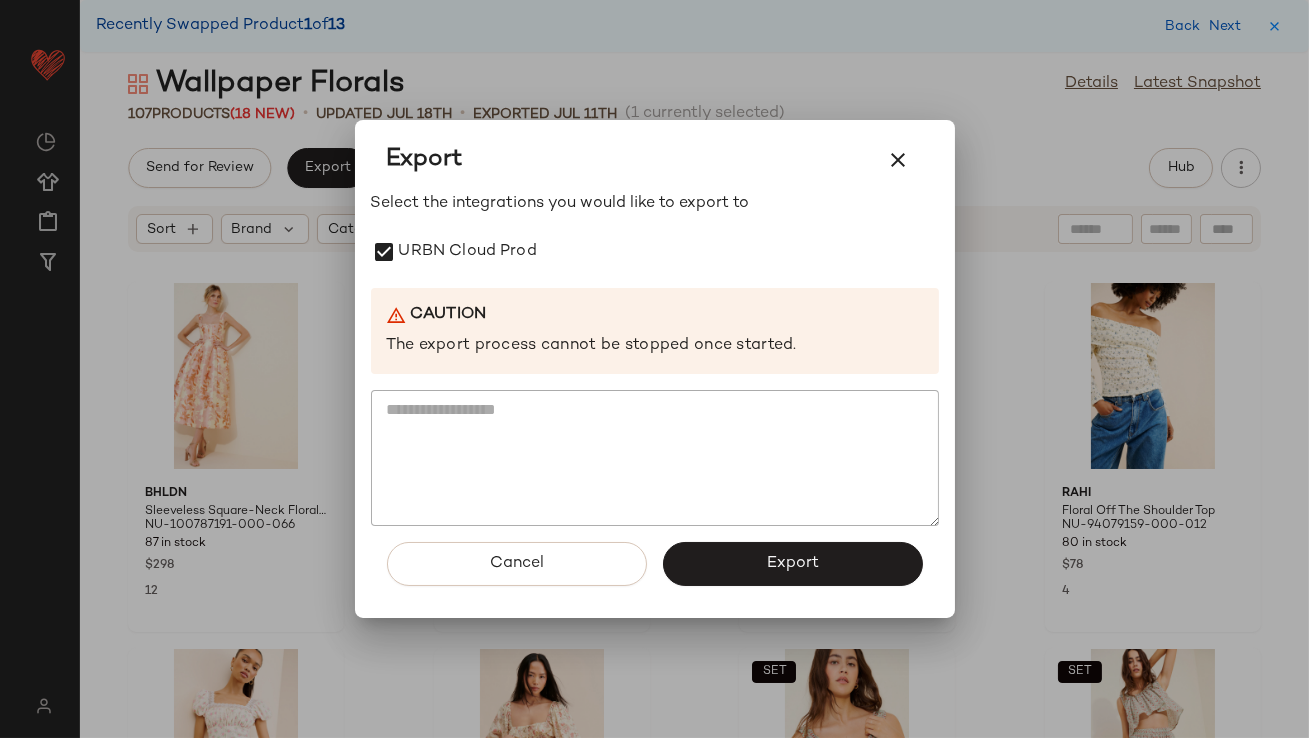 click on "Export" at bounding box center [793, 564] 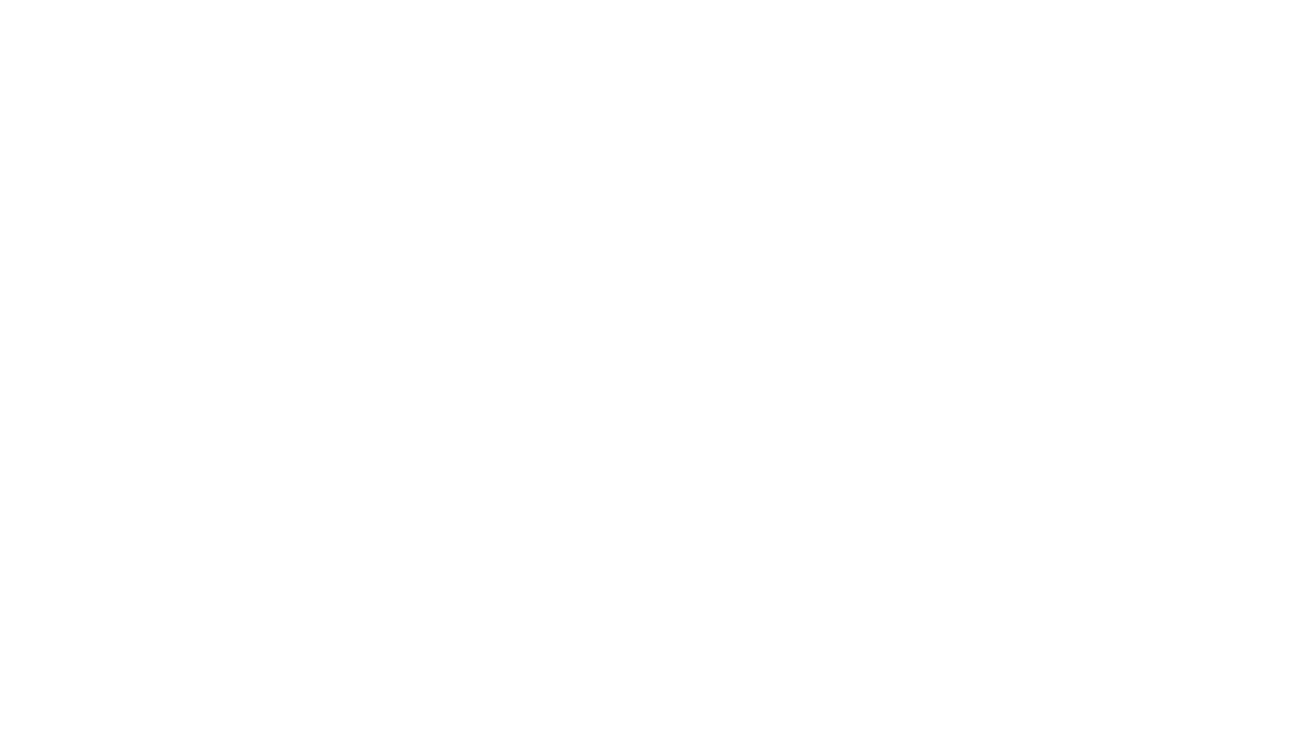 scroll, scrollTop: 0, scrollLeft: 0, axis: both 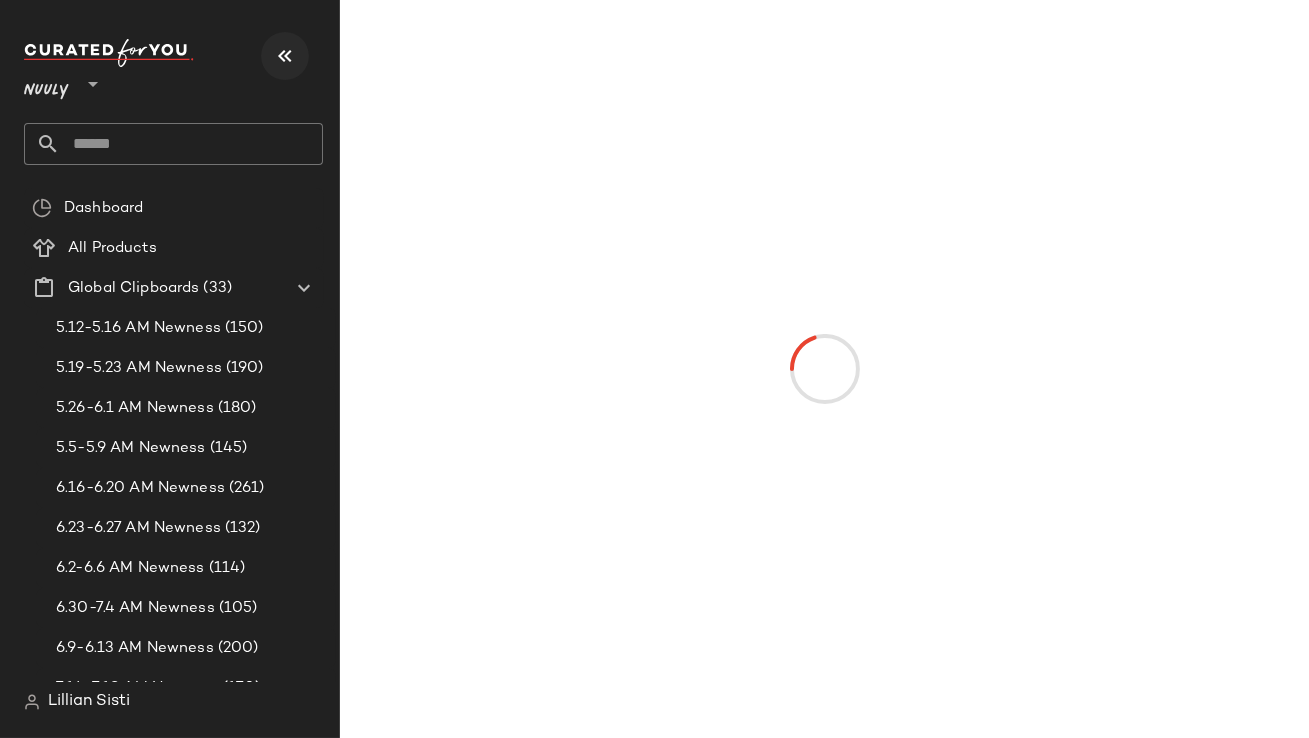 click on "Nuuly **" at bounding box center [173, 79] 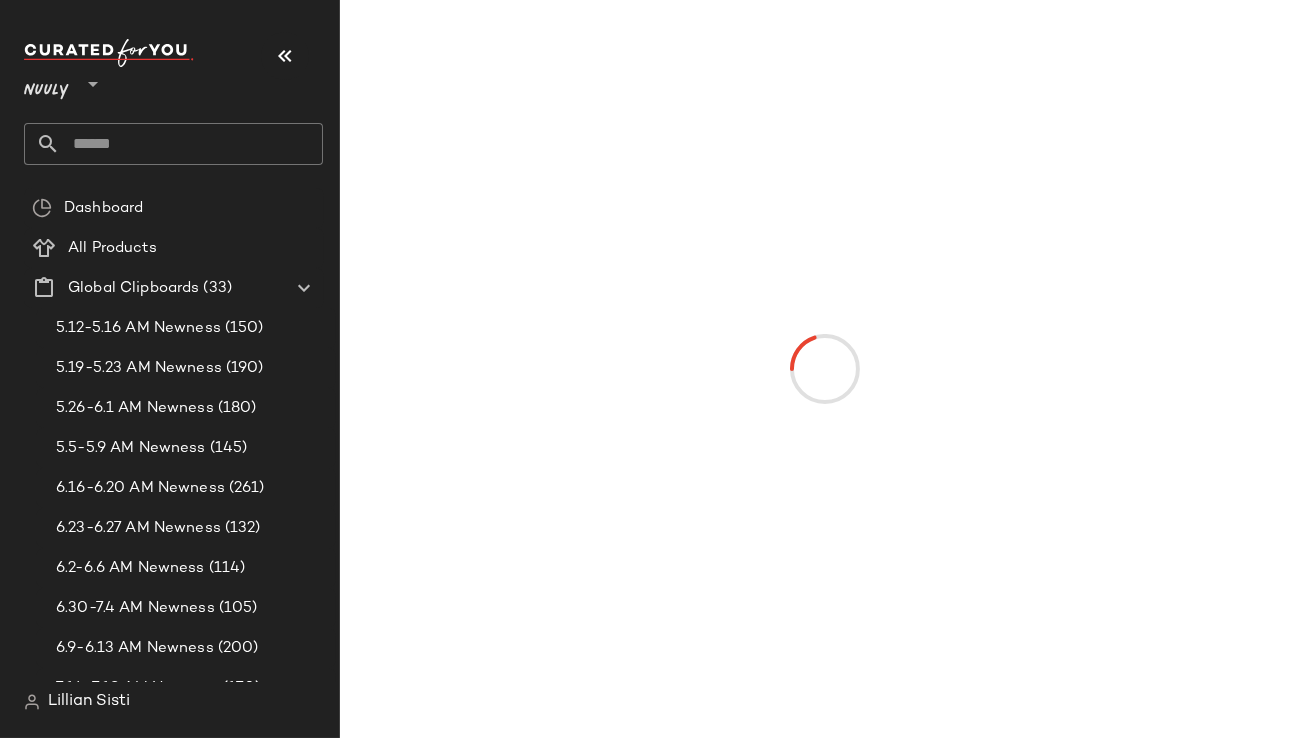 click at bounding box center (285, 56) 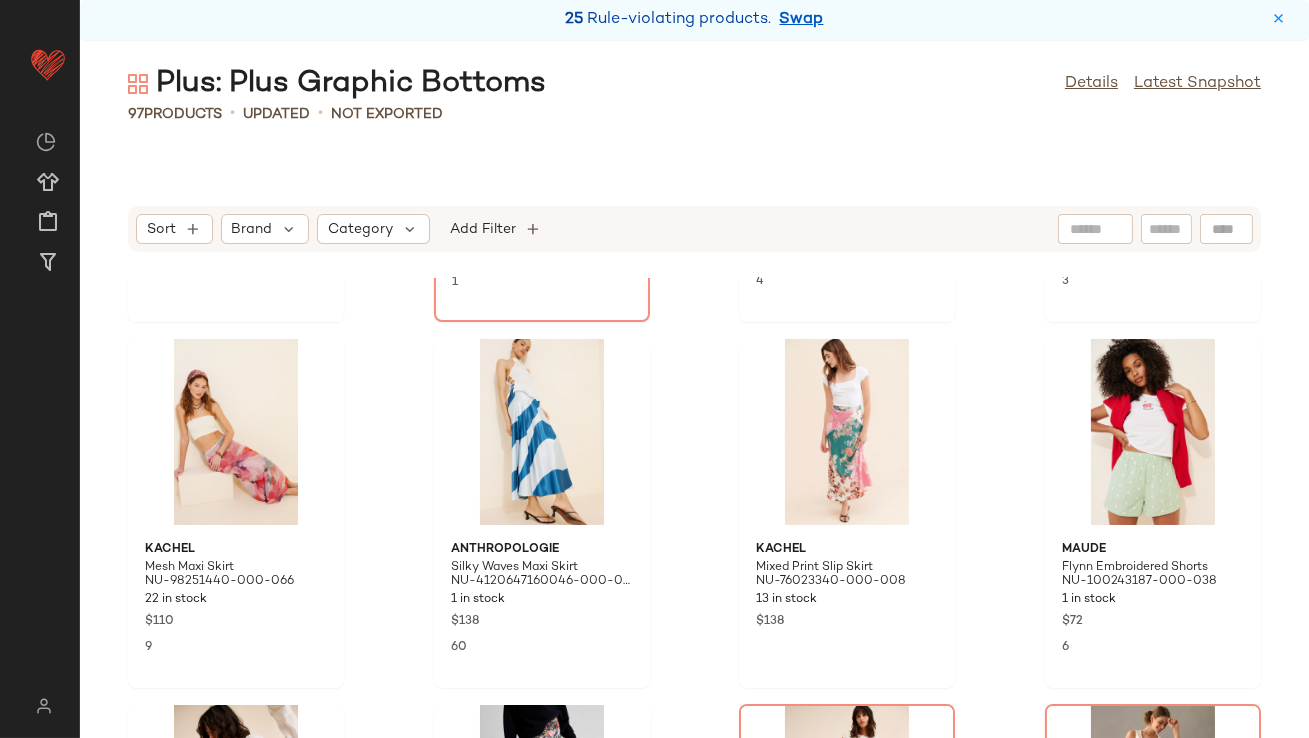 scroll, scrollTop: 0, scrollLeft: 0, axis: both 